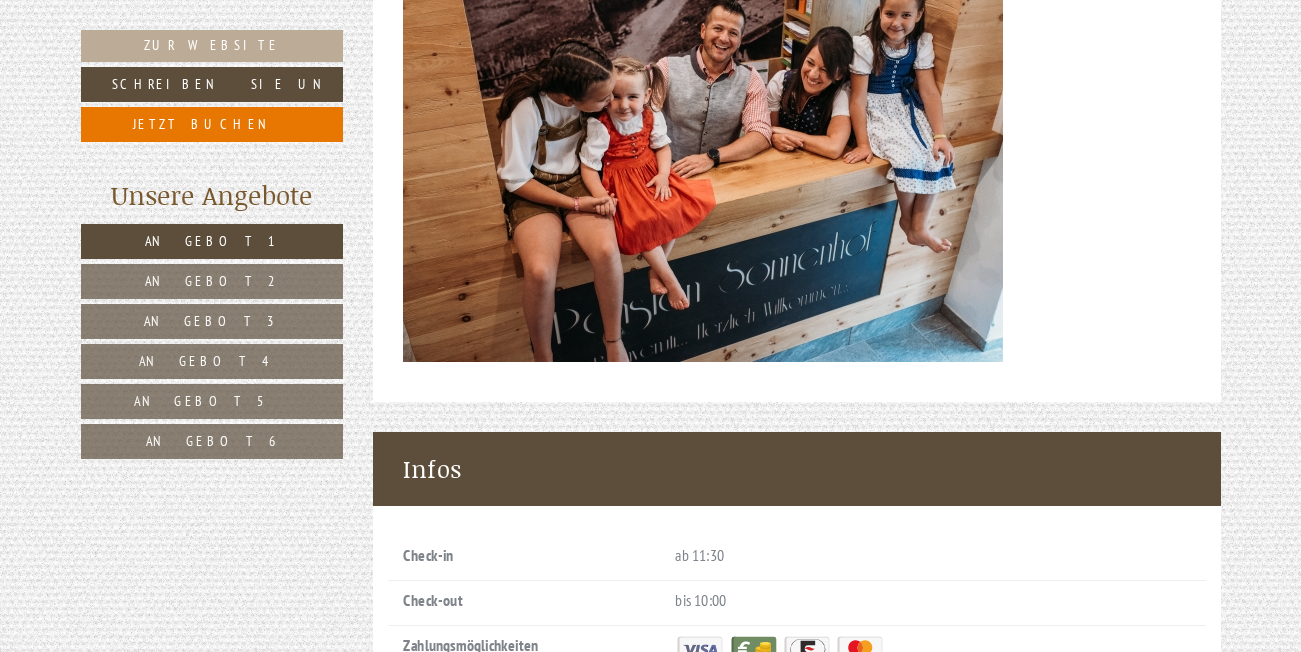 scroll, scrollTop: 7200, scrollLeft: 0, axis: vertical 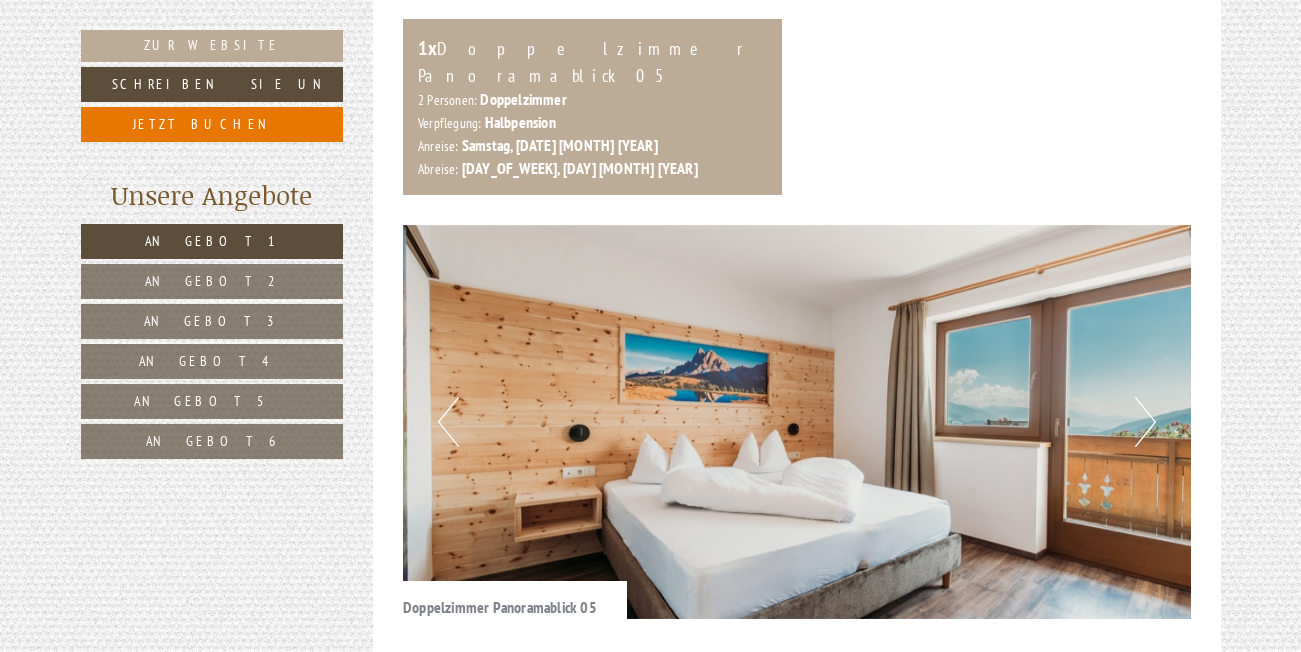 click on "Next" at bounding box center (1145, 422) 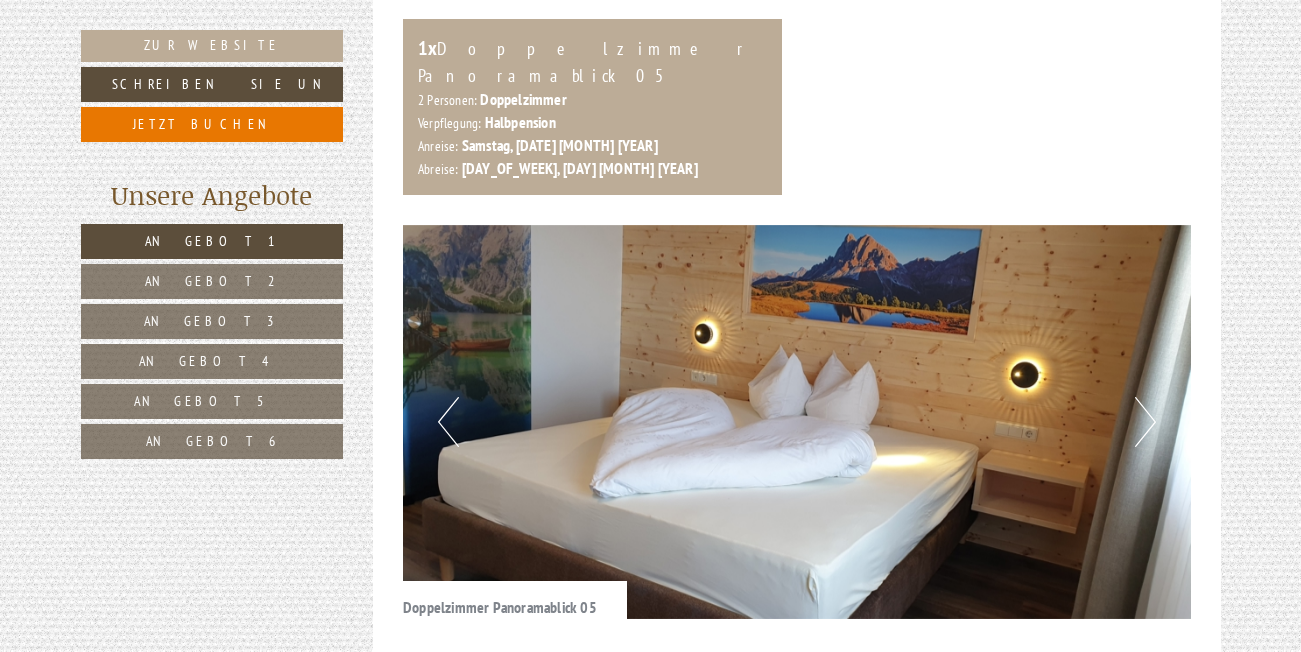 click on "Next" at bounding box center (1145, 422) 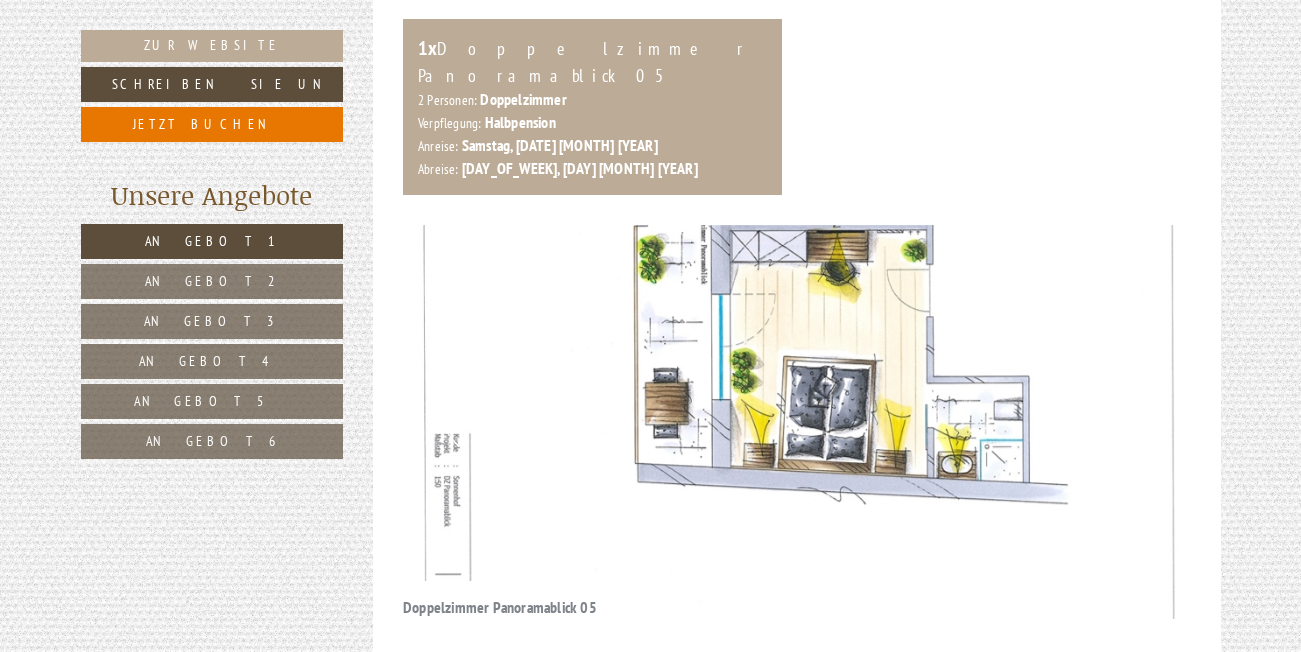 click on "Next" at bounding box center (1145, 422) 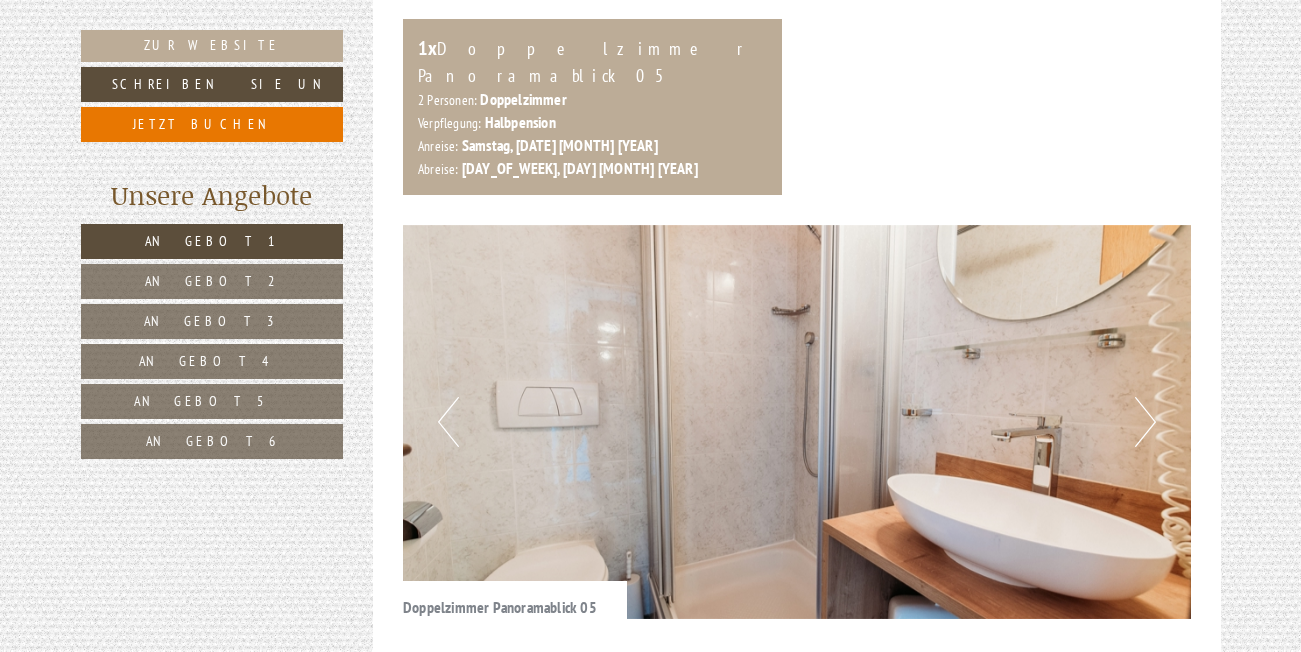 click on "Next" at bounding box center (1145, 422) 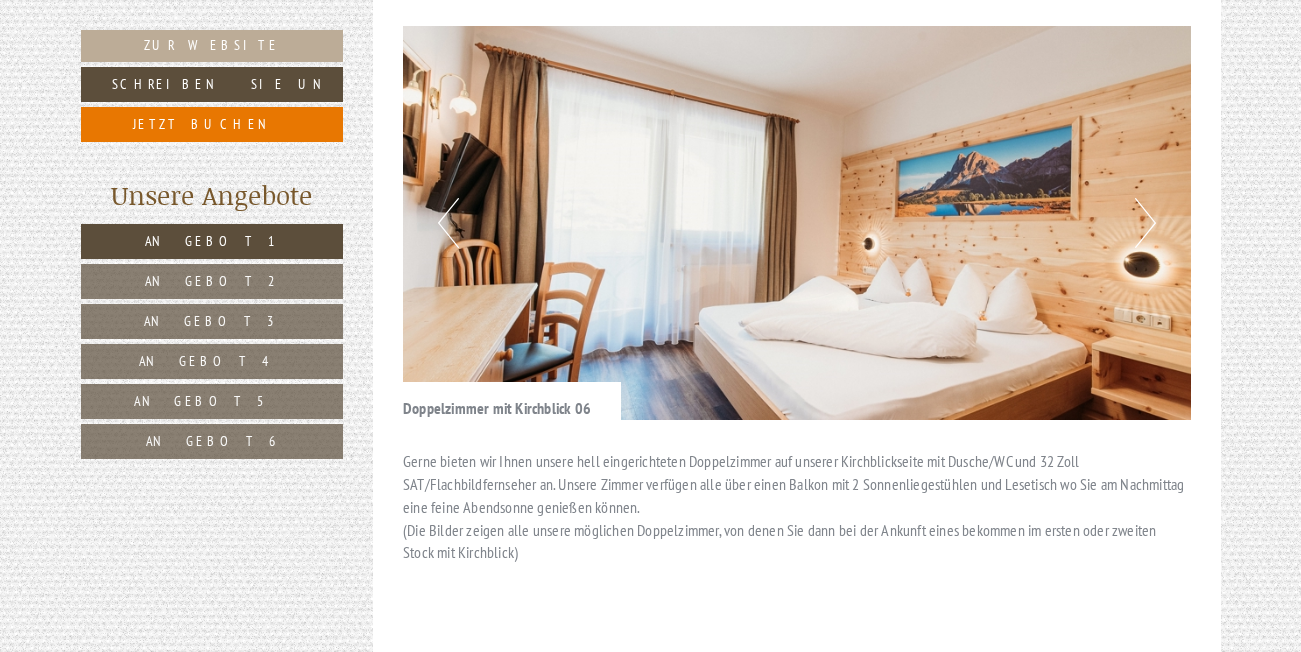 scroll, scrollTop: 2500, scrollLeft: 0, axis: vertical 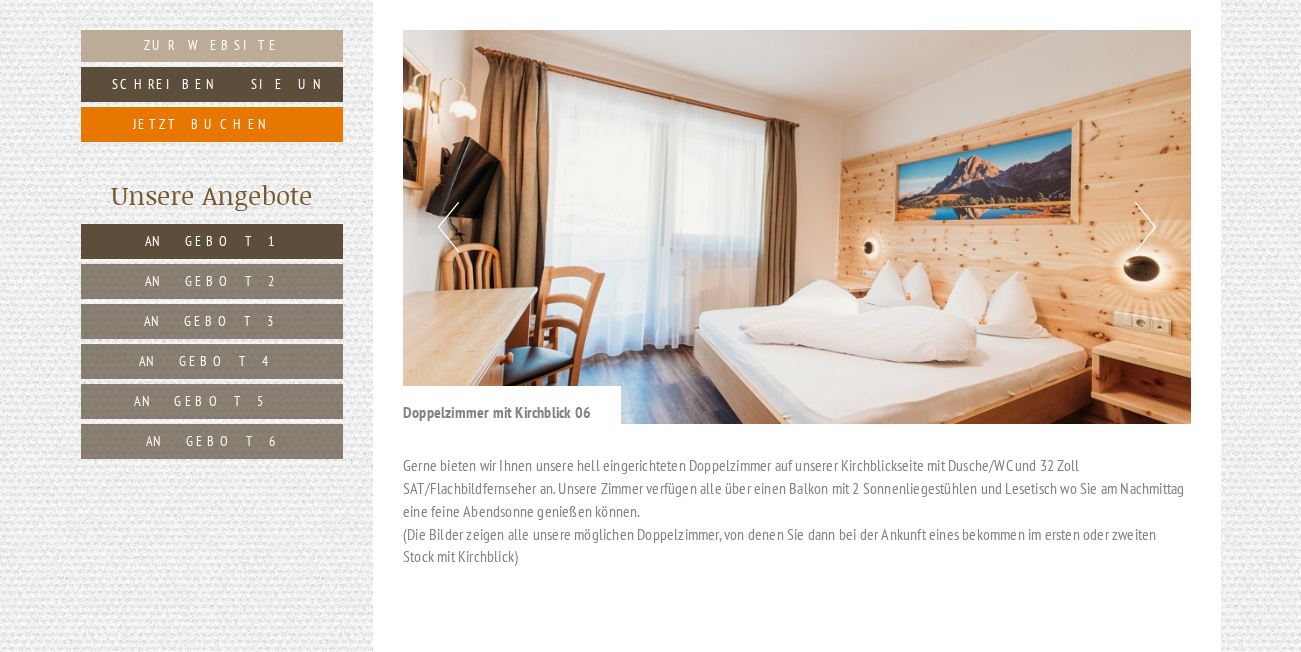 click on "Next" at bounding box center (1145, 227) 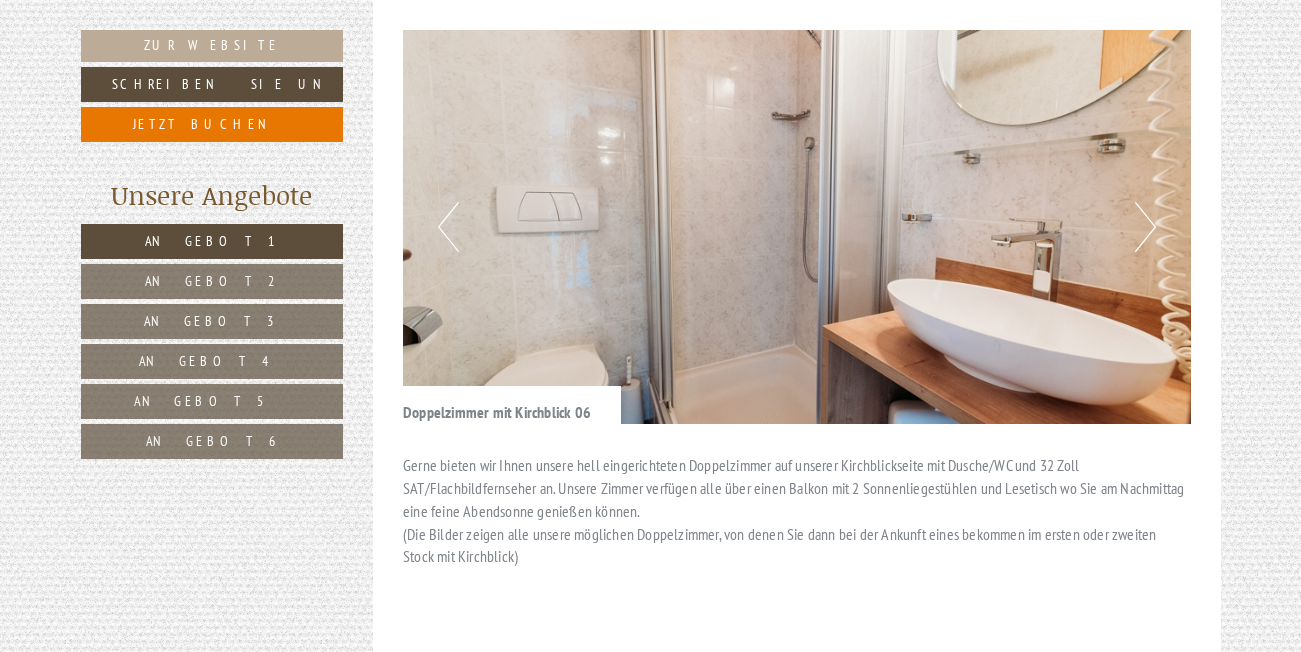 click on "Next" at bounding box center (1145, 227) 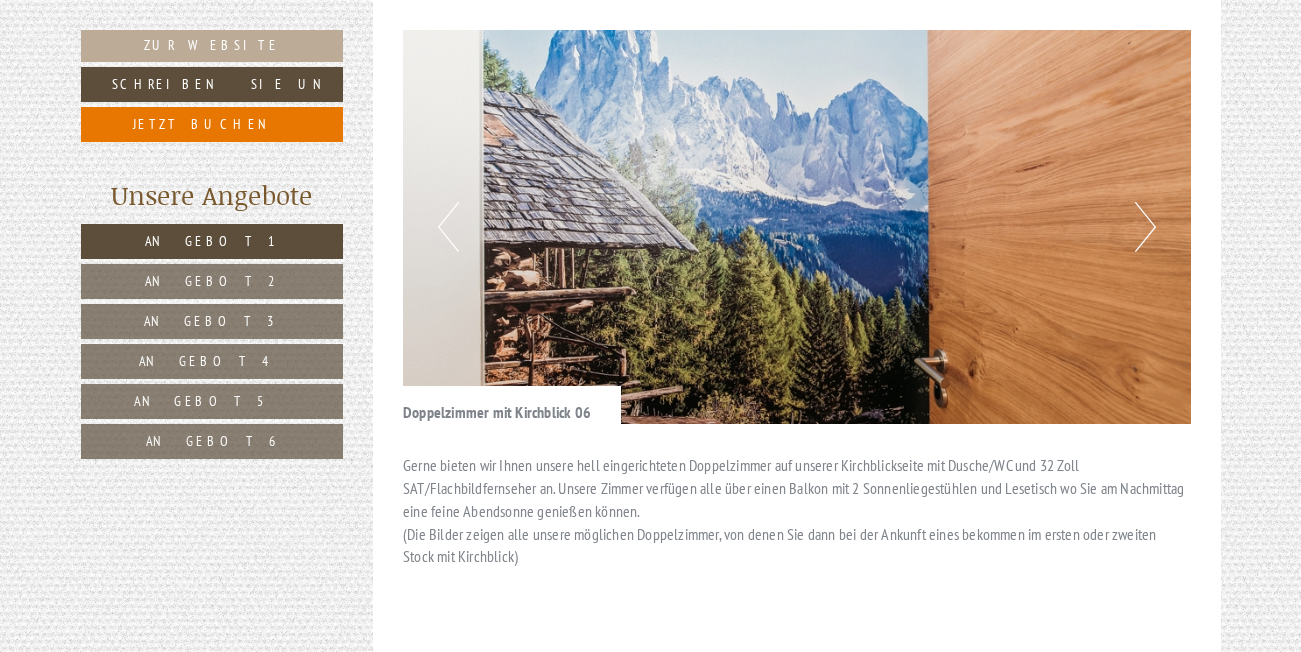 click on "Next" at bounding box center [1145, 227] 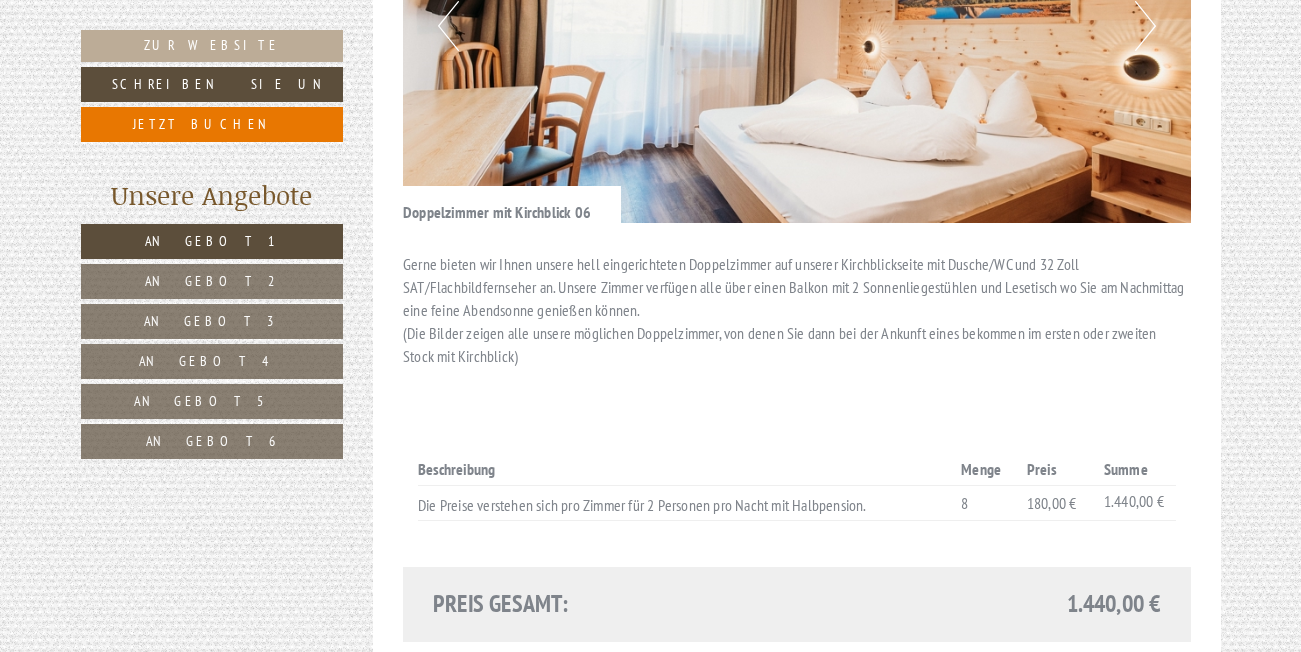 scroll, scrollTop: 1200, scrollLeft: 0, axis: vertical 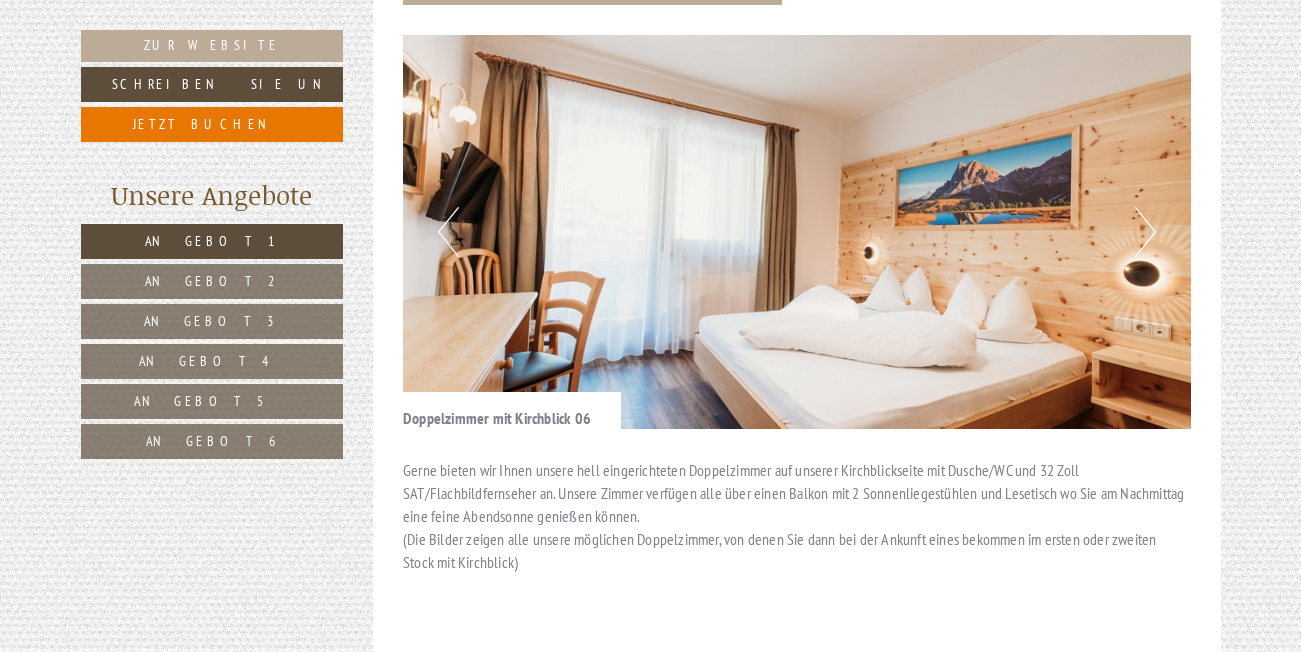 click on "Next" at bounding box center (1145, 232) 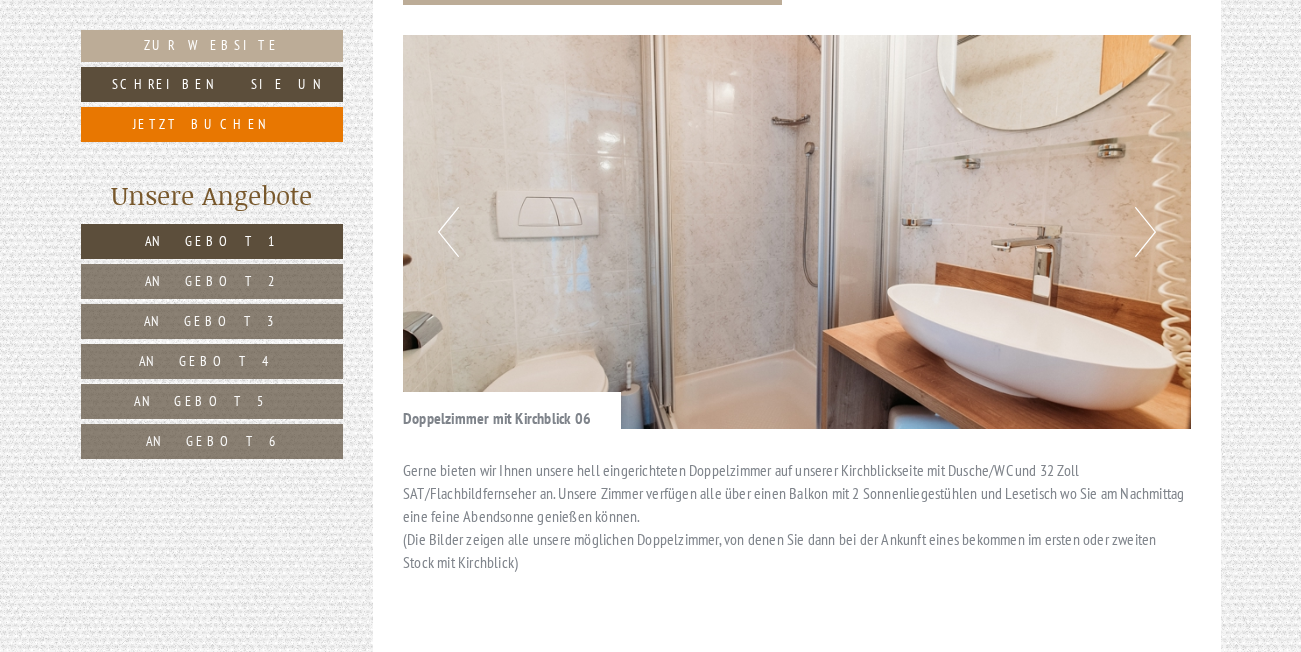 click on "Next" at bounding box center (1145, 232) 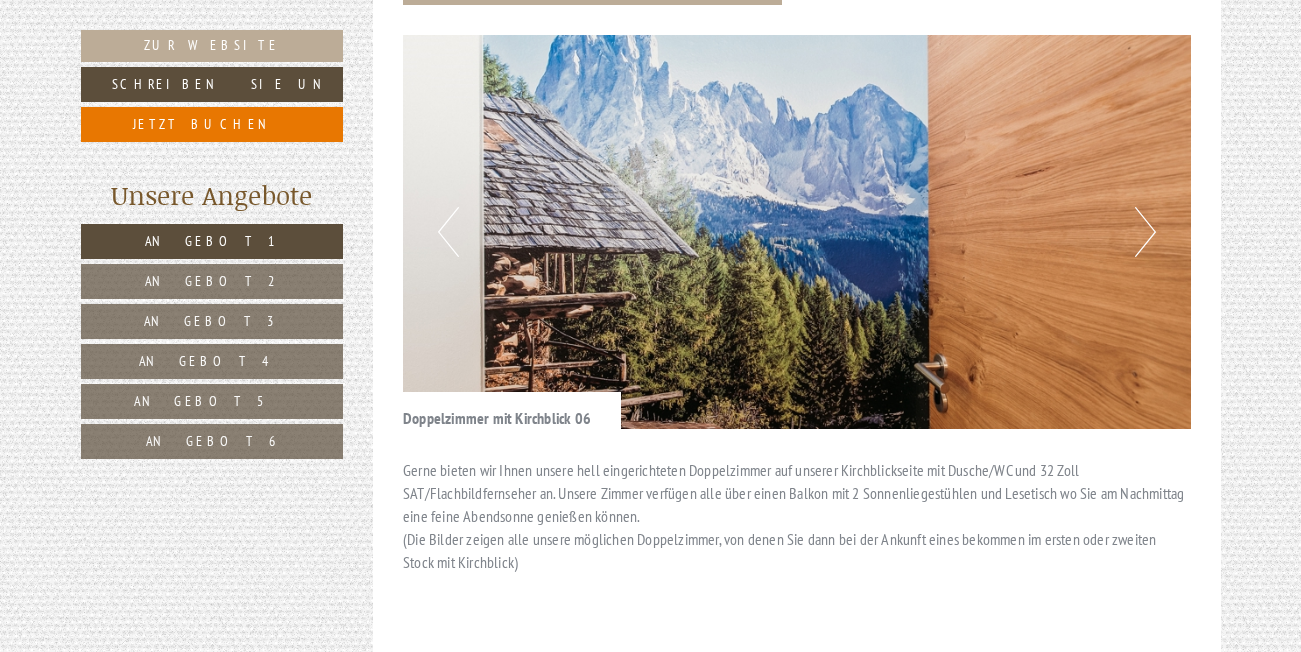 click on "Next" at bounding box center [1145, 232] 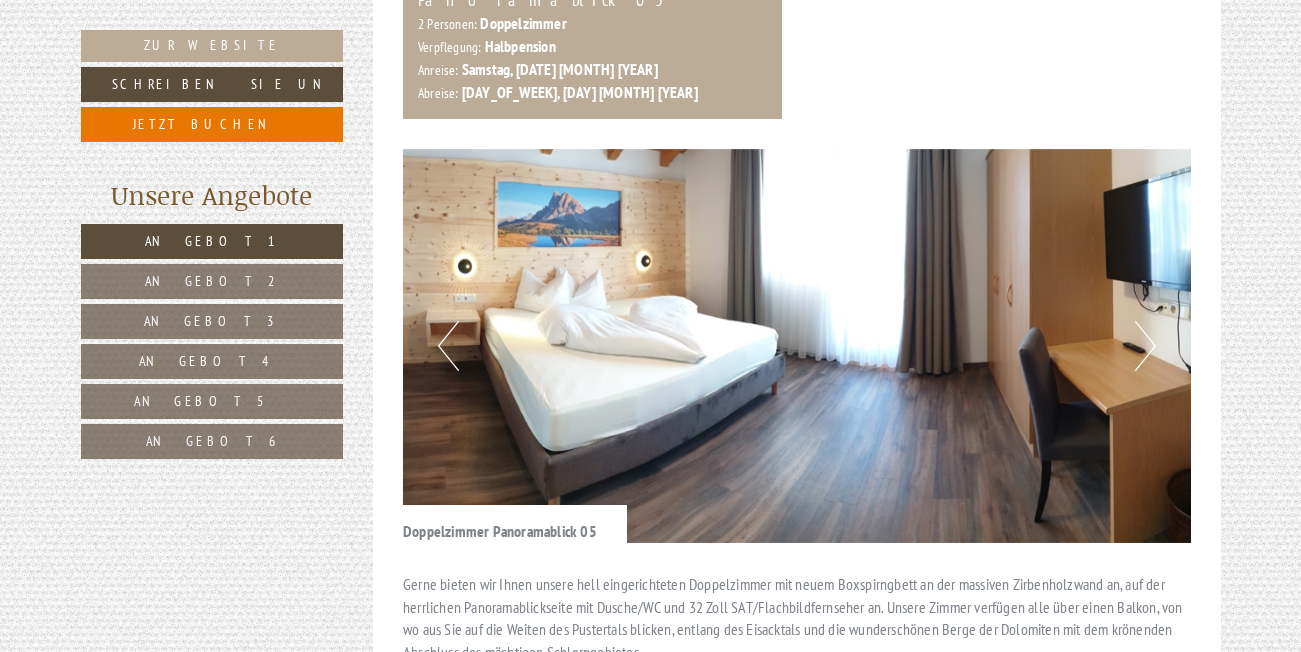 scroll, scrollTop: 3700, scrollLeft: 0, axis: vertical 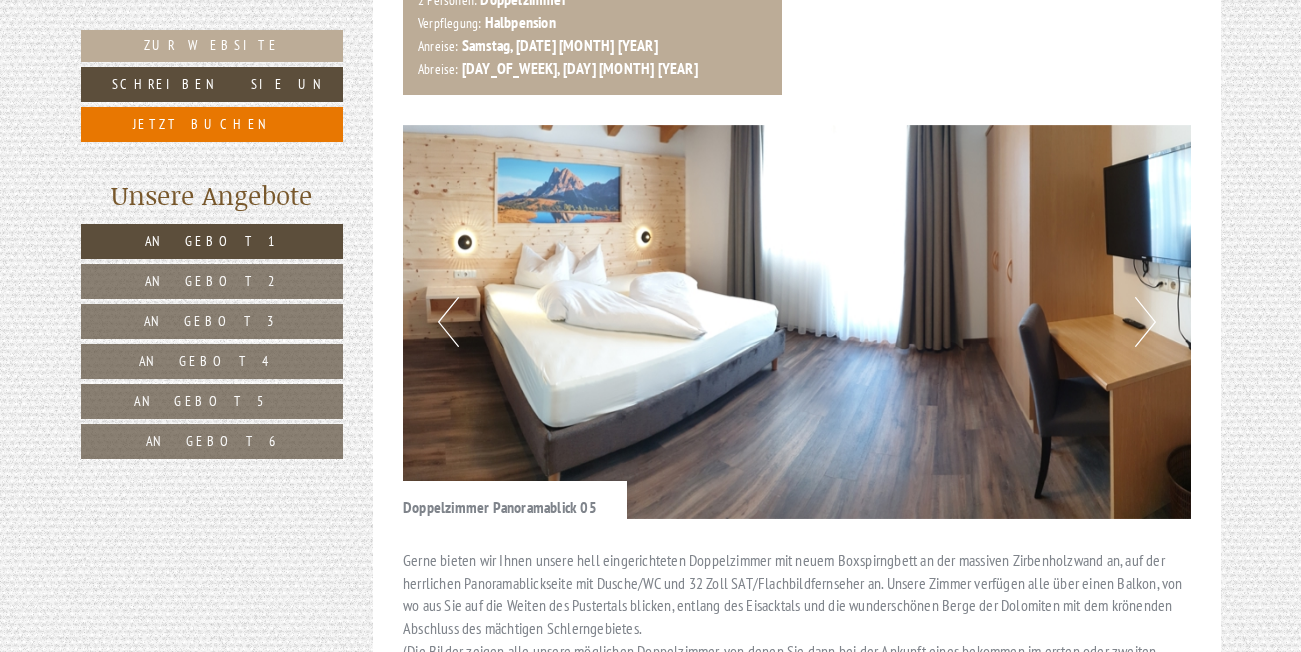 click on "Next" at bounding box center (1145, 322) 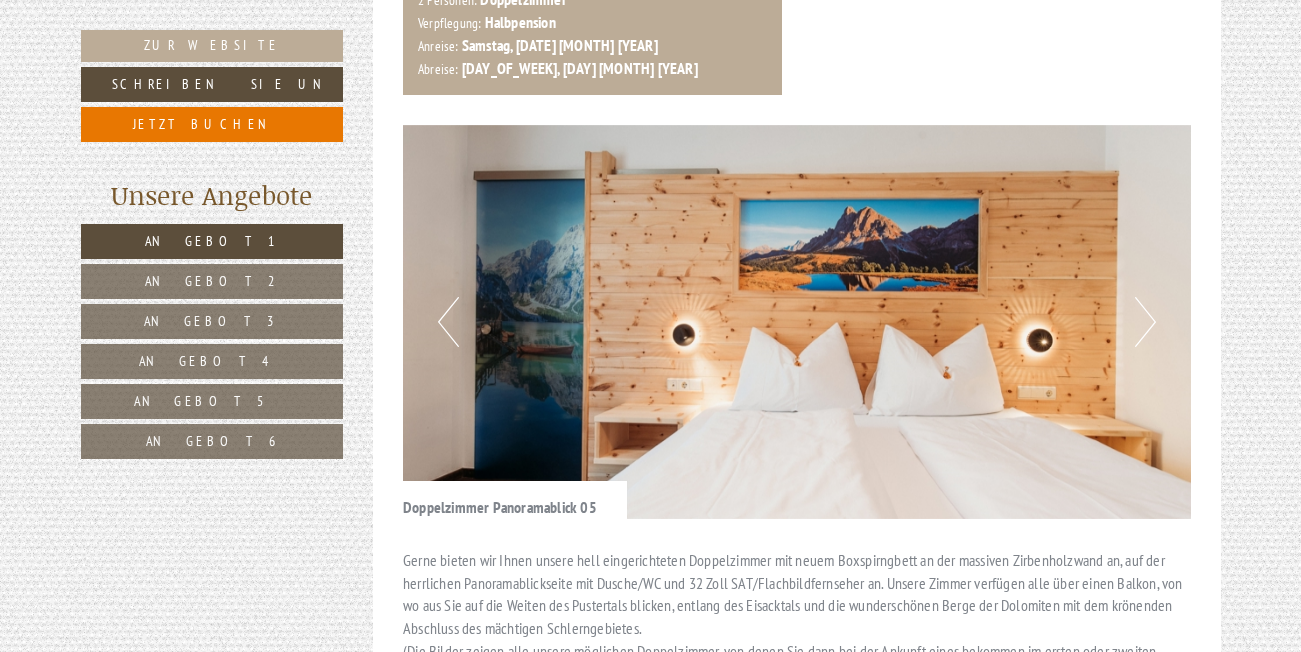 click on "Next" at bounding box center [1145, 322] 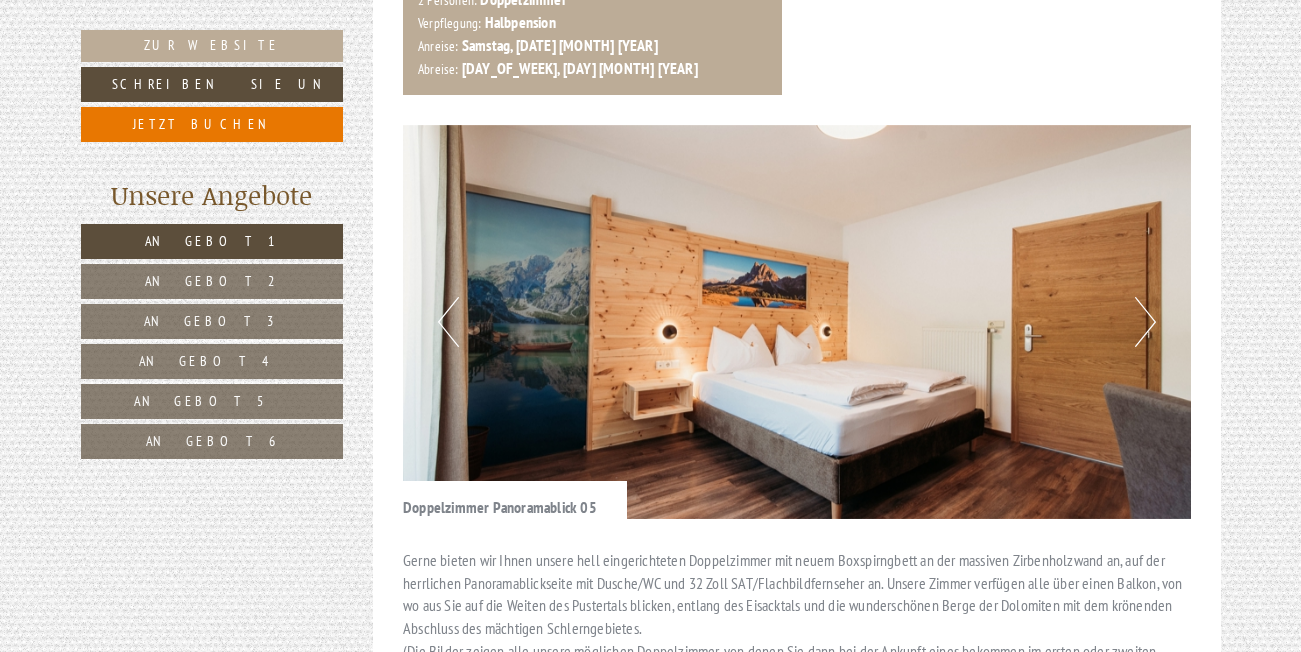 click on "Next" at bounding box center [1145, 322] 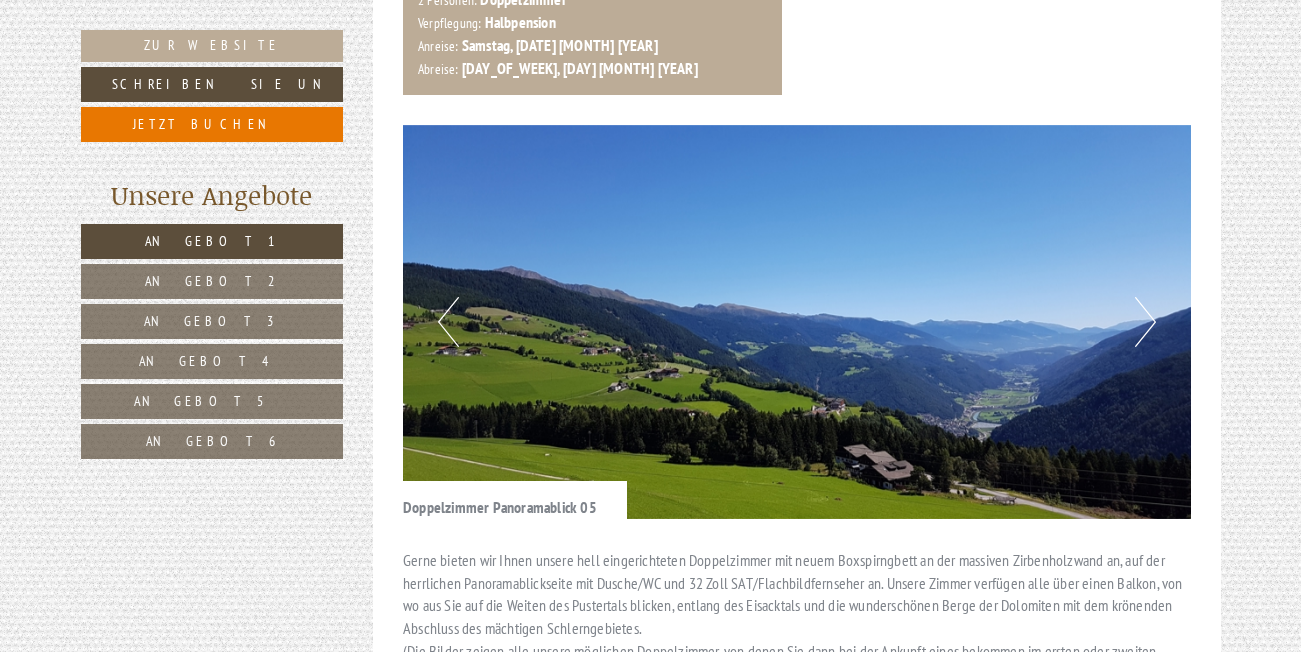 click on "Next" at bounding box center (1145, 322) 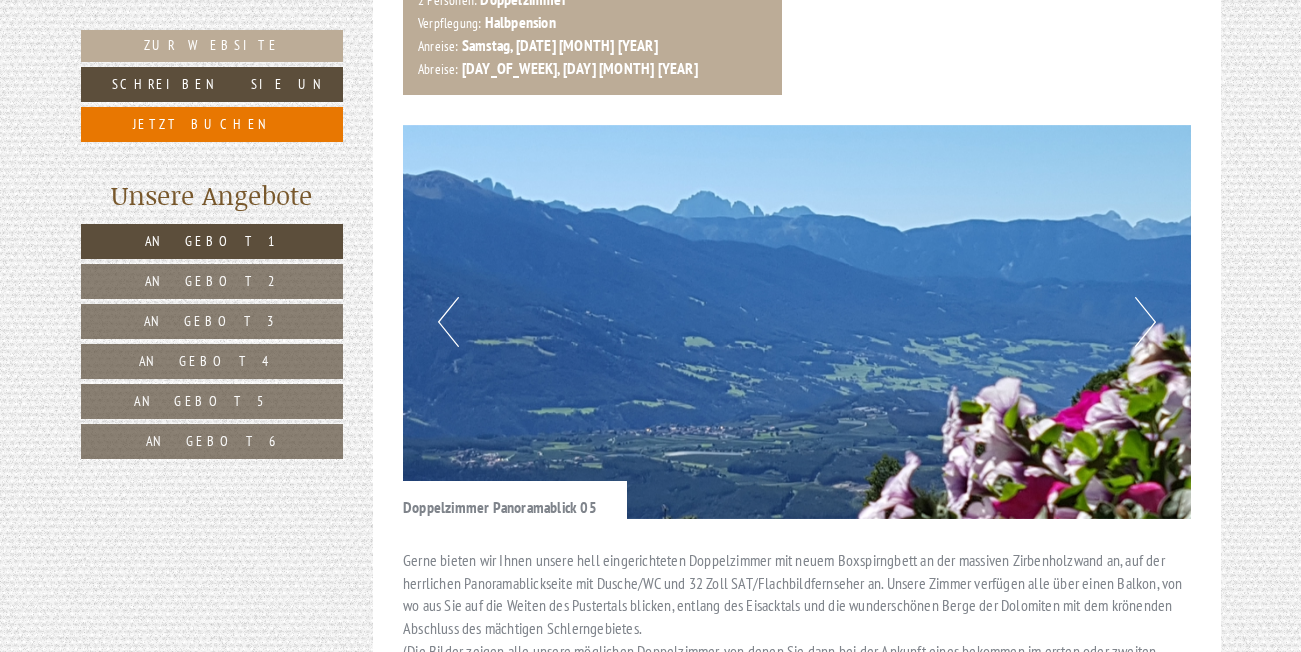 click on "Next" at bounding box center [1145, 322] 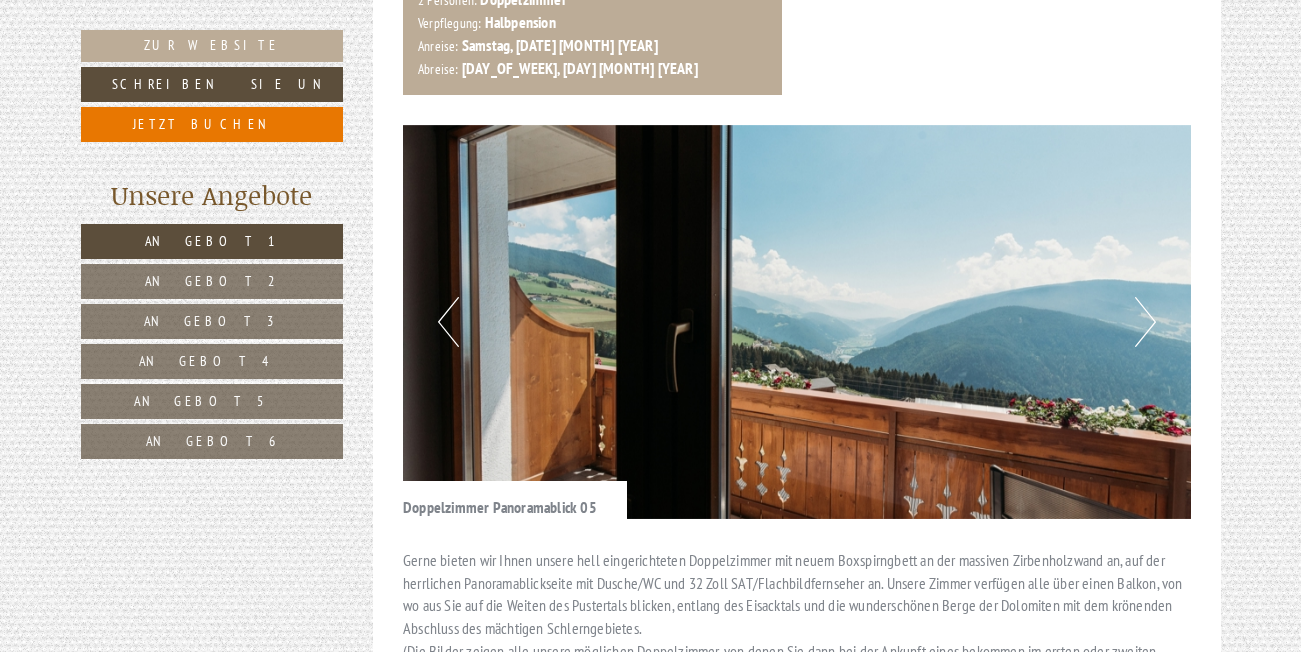click on "Next" at bounding box center (1145, 322) 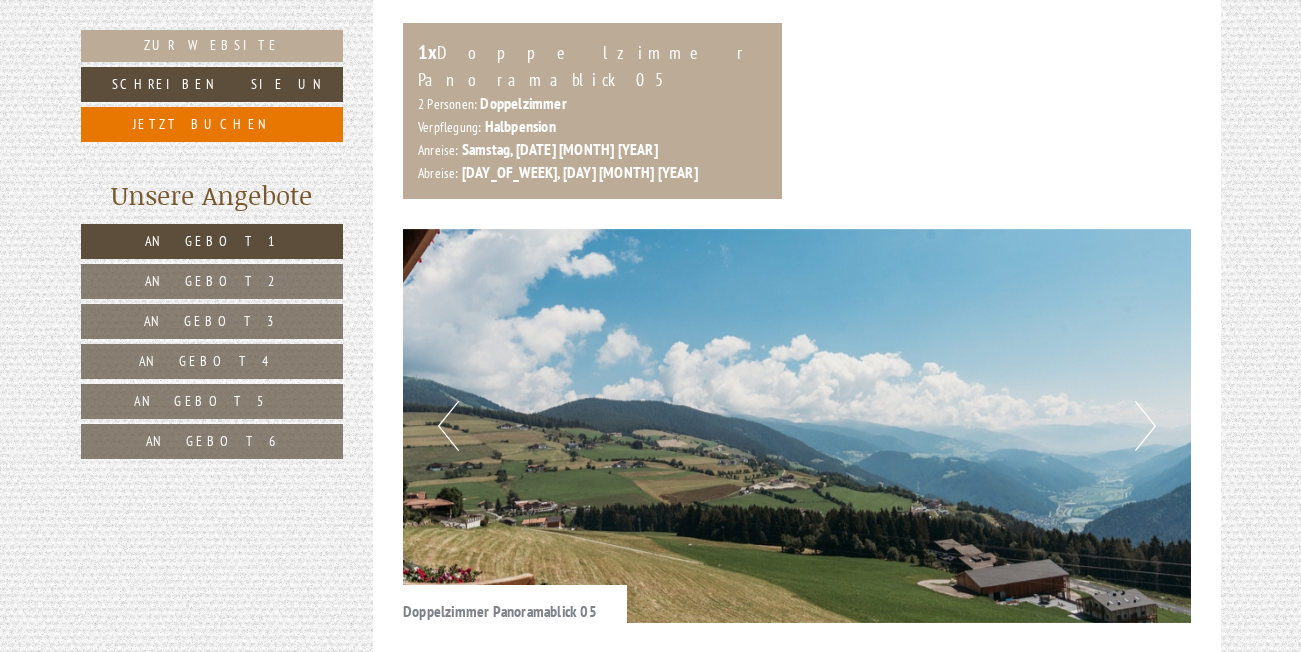 scroll, scrollTop: 3600, scrollLeft: 0, axis: vertical 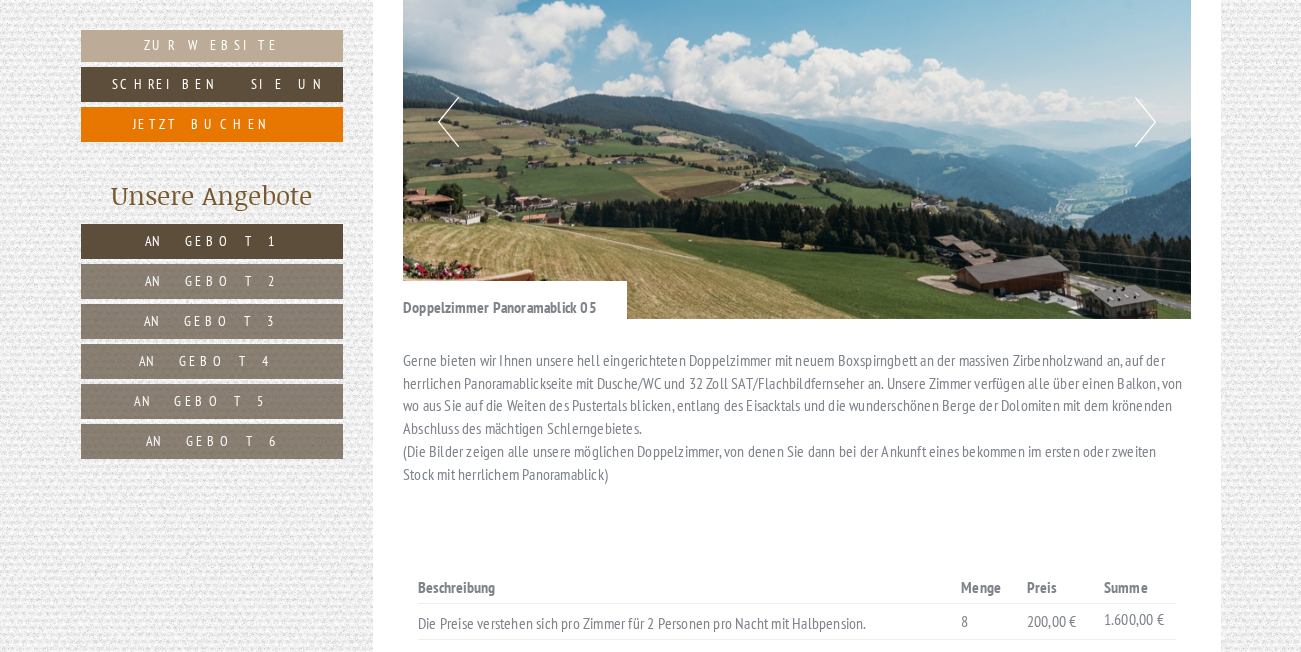 click on "Einen wunderschönen guten Tag, Herr [LAST]!
Highlights im Sonnenhof Badespaß im Hallenschwimmbad Alpinpool in Meransen Tandem-Flug Geführte Hofbeschtigung Meransen   €   5 Kräuterwanderung in Natz Höfewanderung in Pfunders  Dolomiten von oben: Hoch hinaus im Heißluftballon Großes Dolomitenkino sehen Wochenmarkt in Mühlbach  Ausflug nach Sand in Taufers mit besonderen Highlights Krixly Kraxly Klettergarten   €   23 Geführte E-Bike Genusstour  Saunagenuß in unserer Saunaoase  Powered by  Giggle.tips
Zur Website" at bounding box center [650, 554] 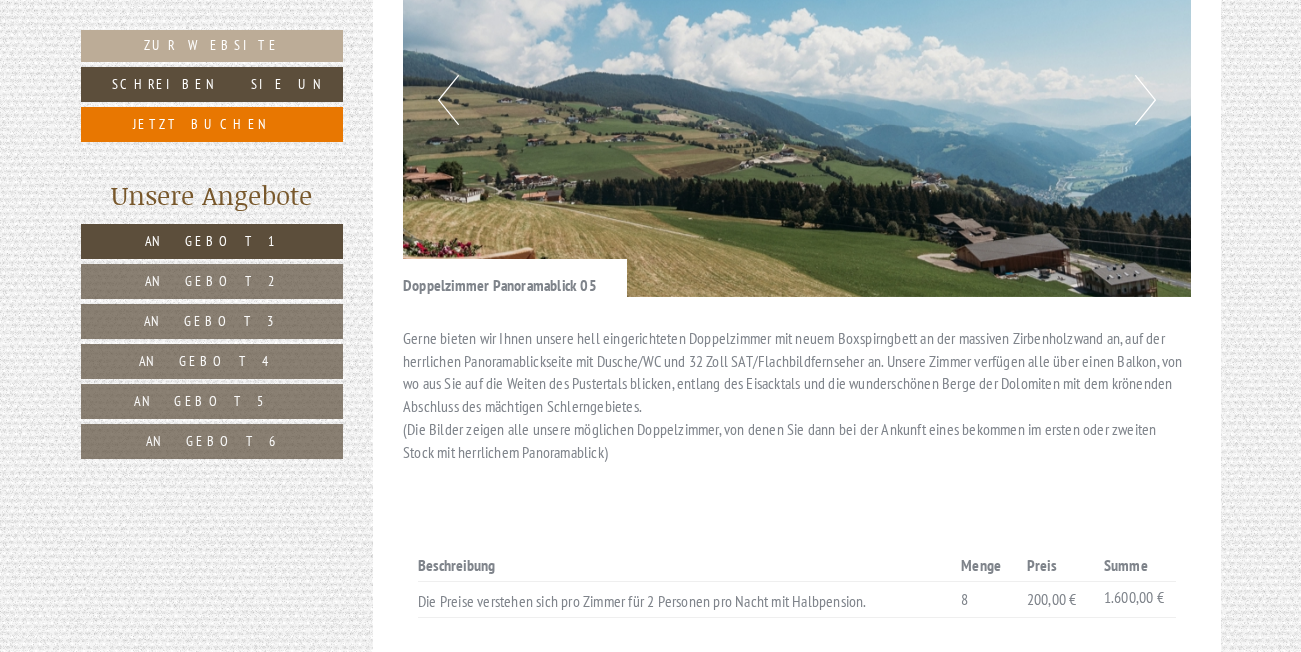 scroll, scrollTop: 3900, scrollLeft: 0, axis: vertical 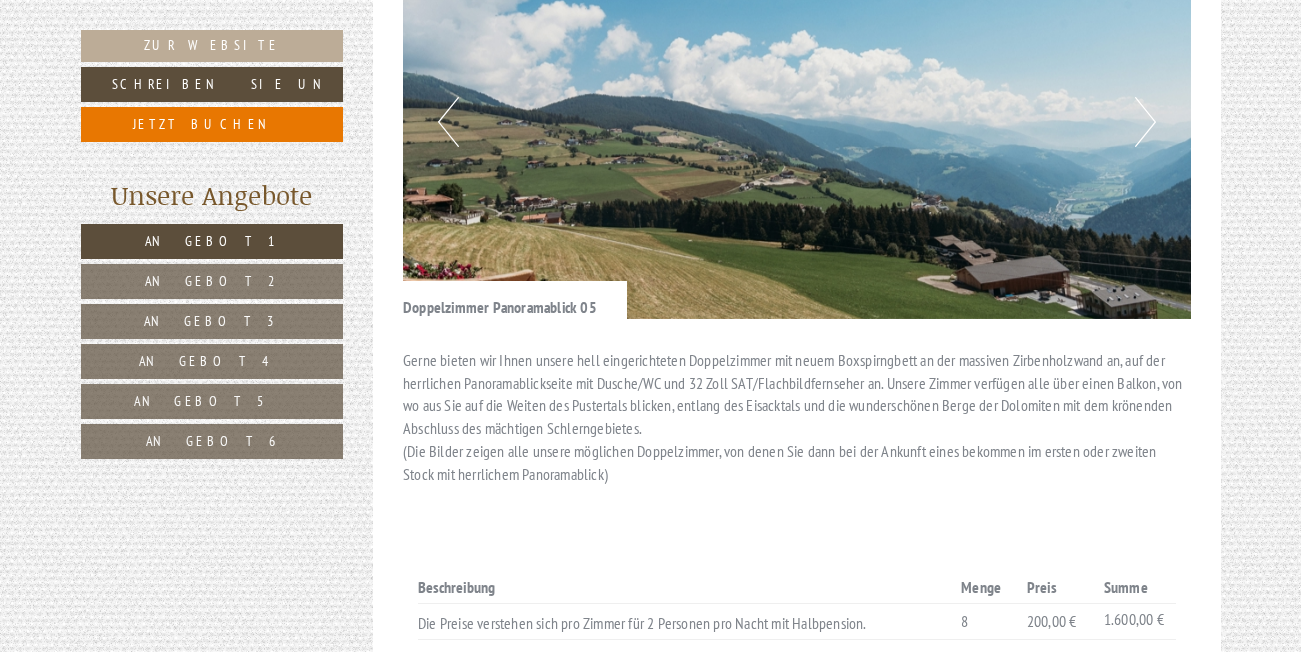 click on "Angebot 6" at bounding box center (212, 441) 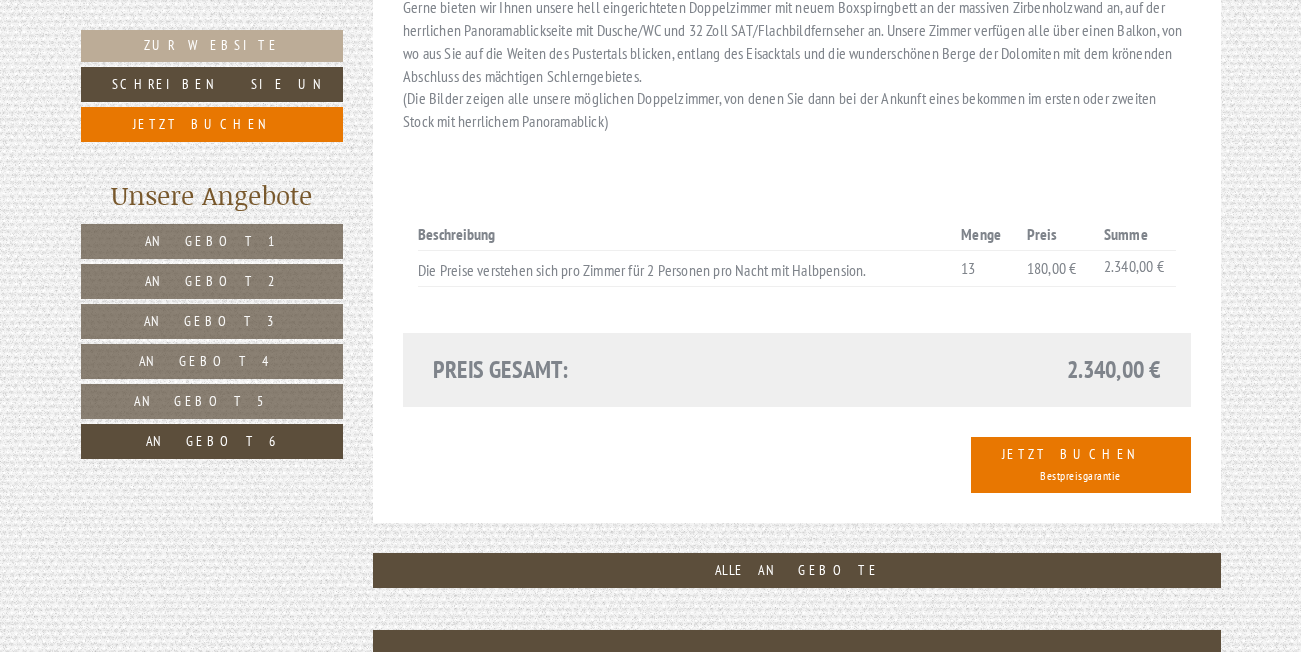 scroll, scrollTop: 1627, scrollLeft: 0, axis: vertical 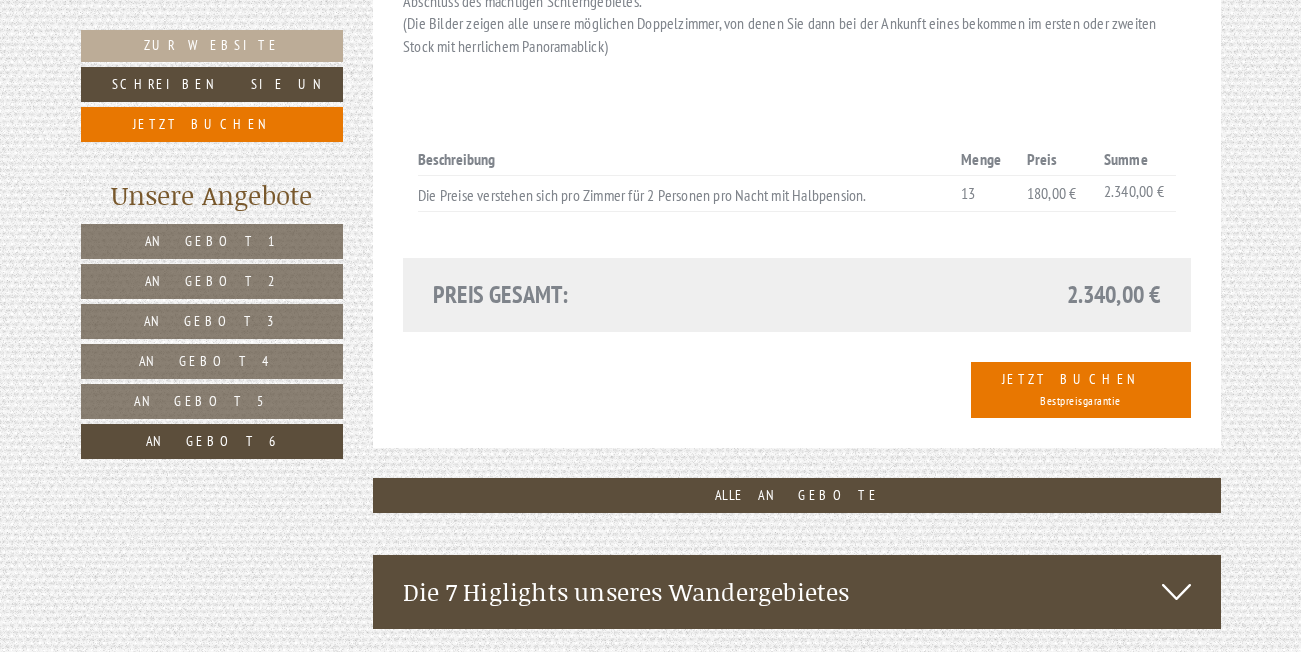 click on "Angebot 5" at bounding box center (212, 401) 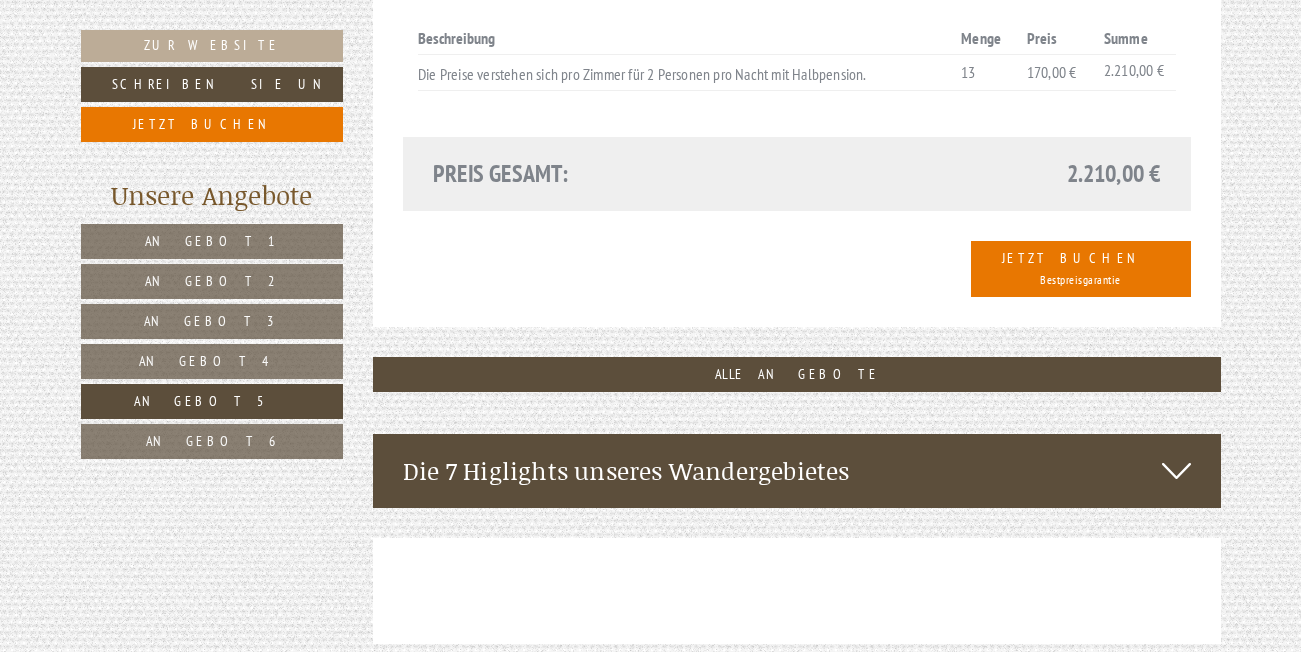 scroll, scrollTop: 1727, scrollLeft: 0, axis: vertical 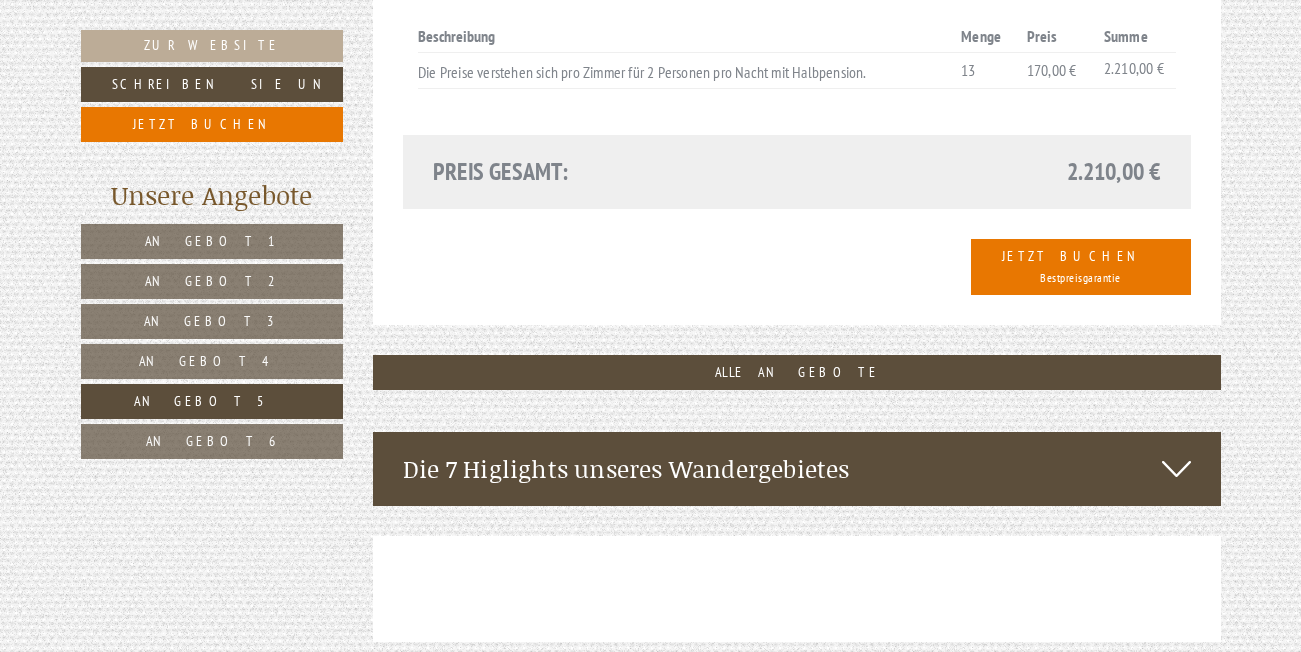 click on "Angebot 4" at bounding box center [212, 361] 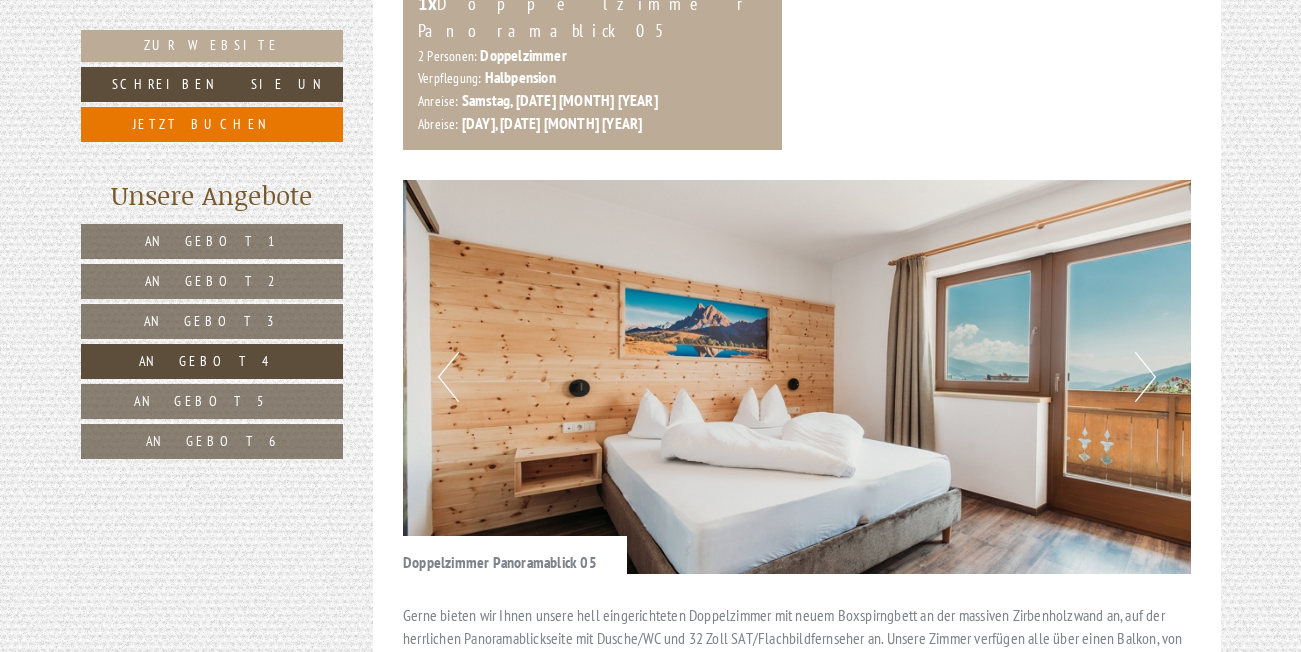 scroll, scrollTop: 827, scrollLeft: 0, axis: vertical 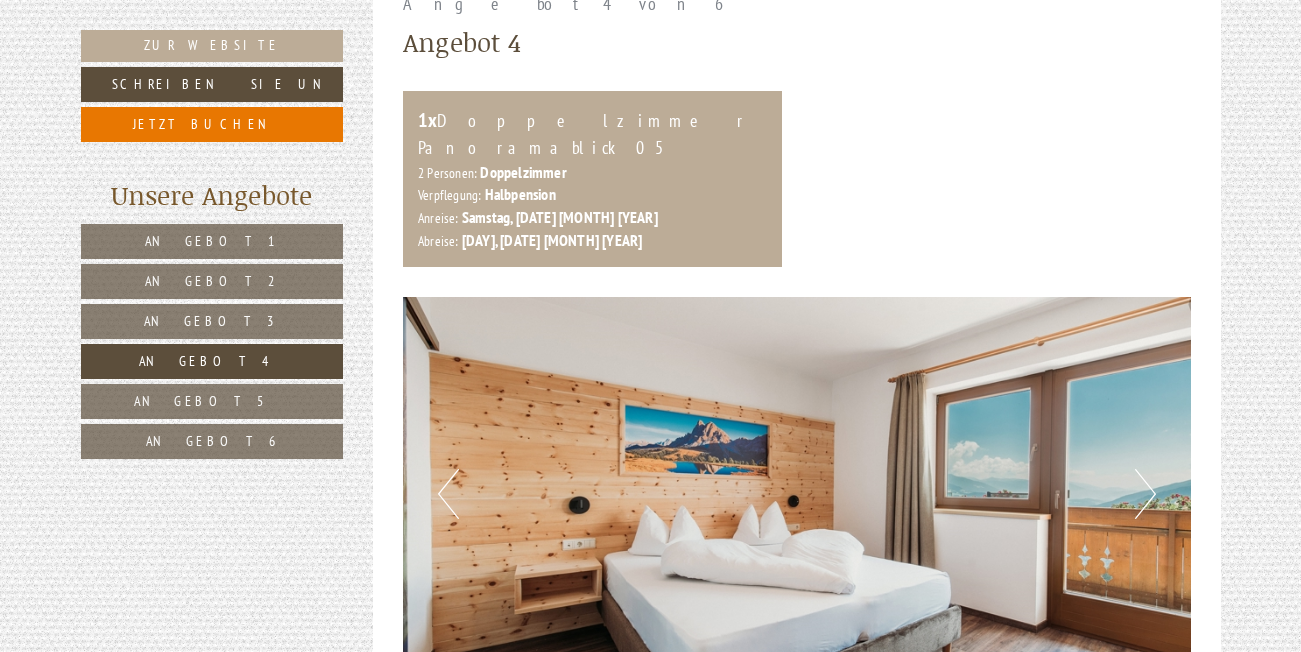 click on "Angebot 6" at bounding box center (212, 441) 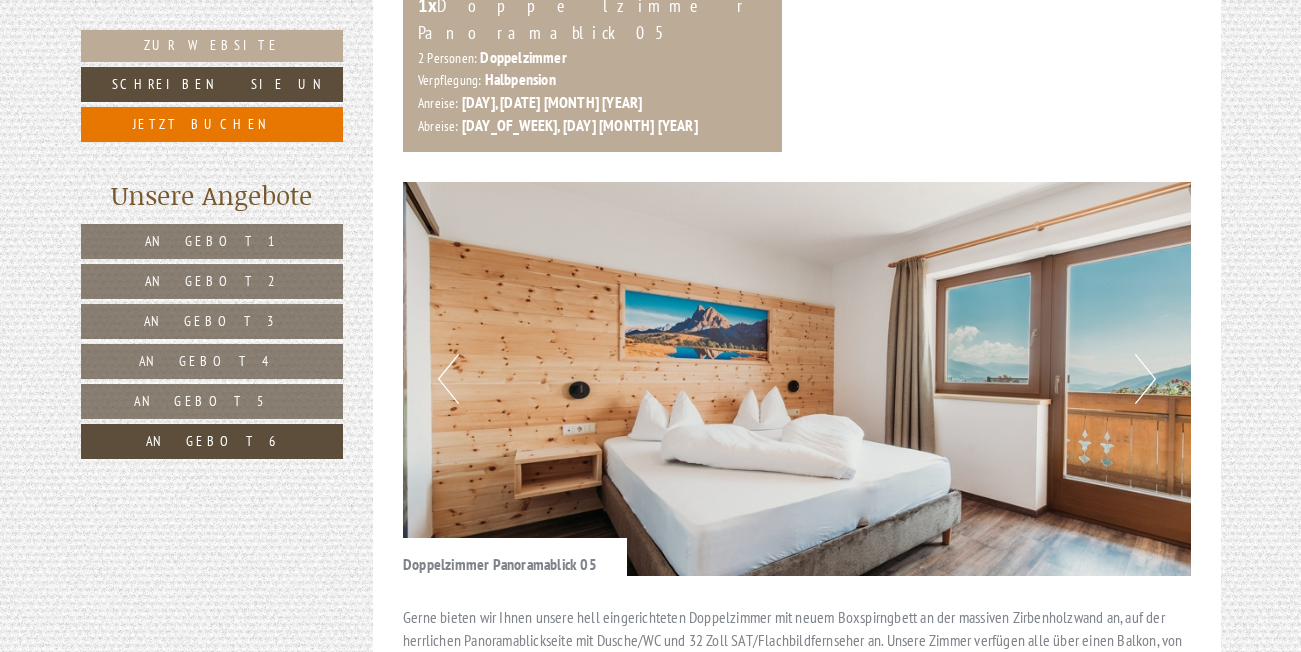 scroll, scrollTop: 1227, scrollLeft: 0, axis: vertical 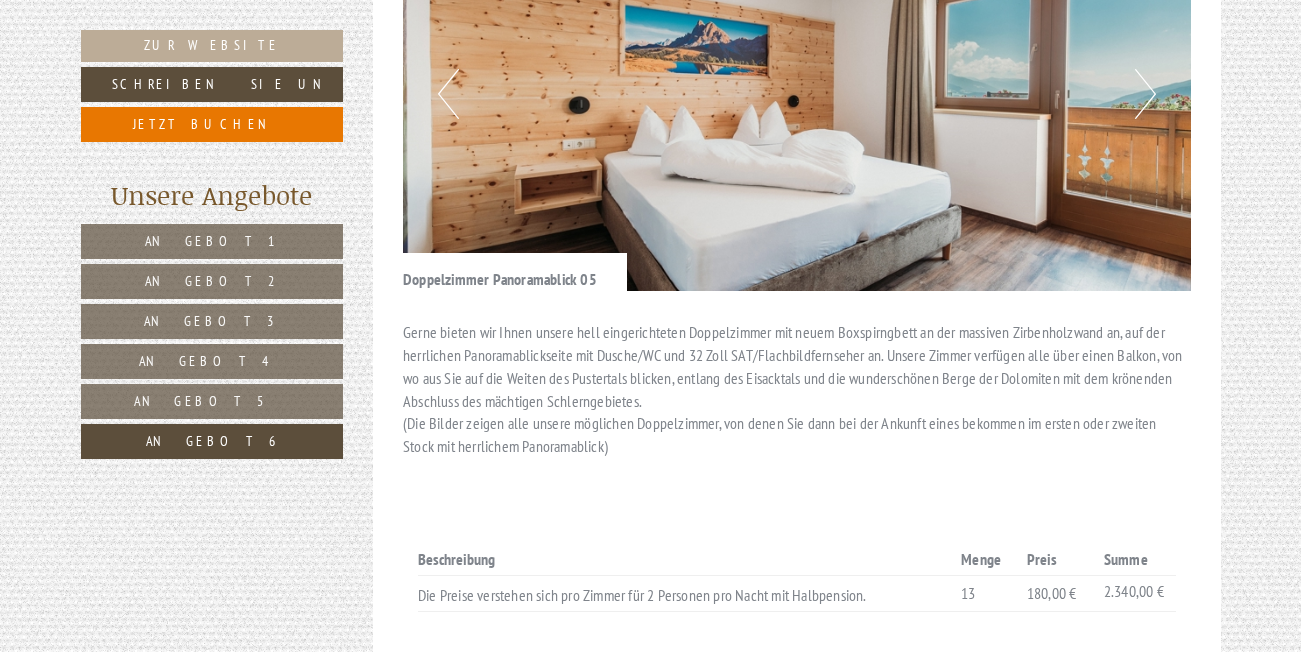 click on "Angebot 6" at bounding box center [212, 441] 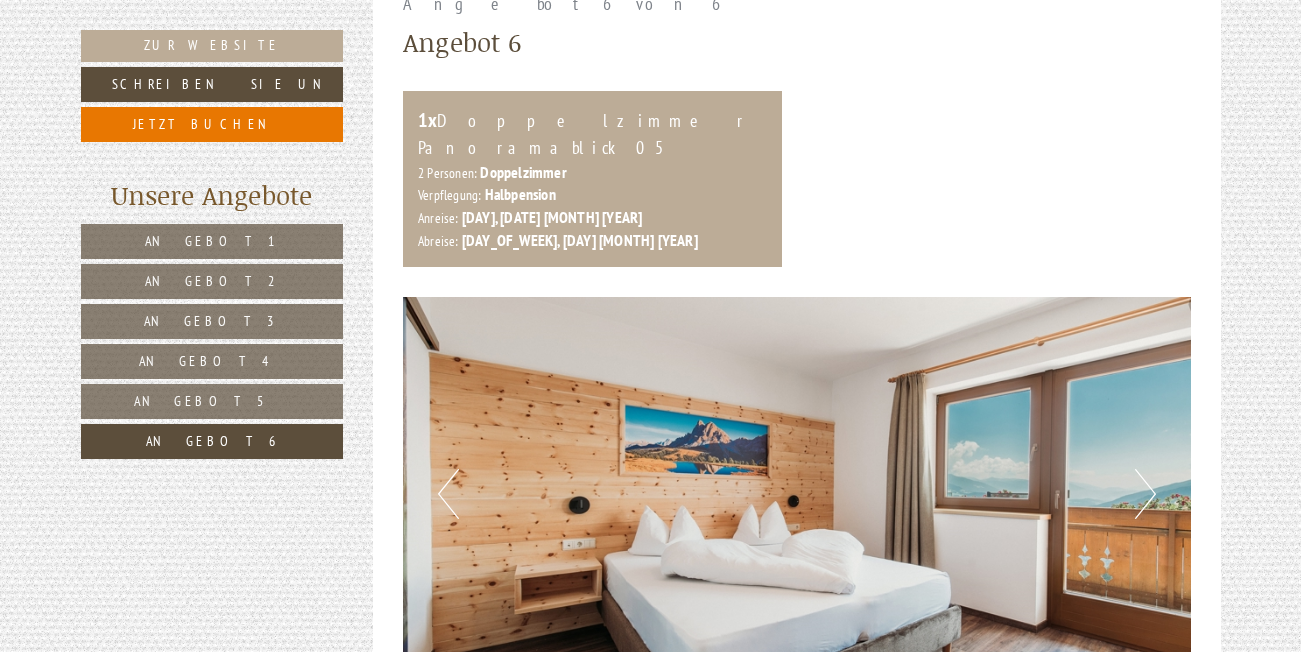 click on "Angebot 5" at bounding box center [212, 401] 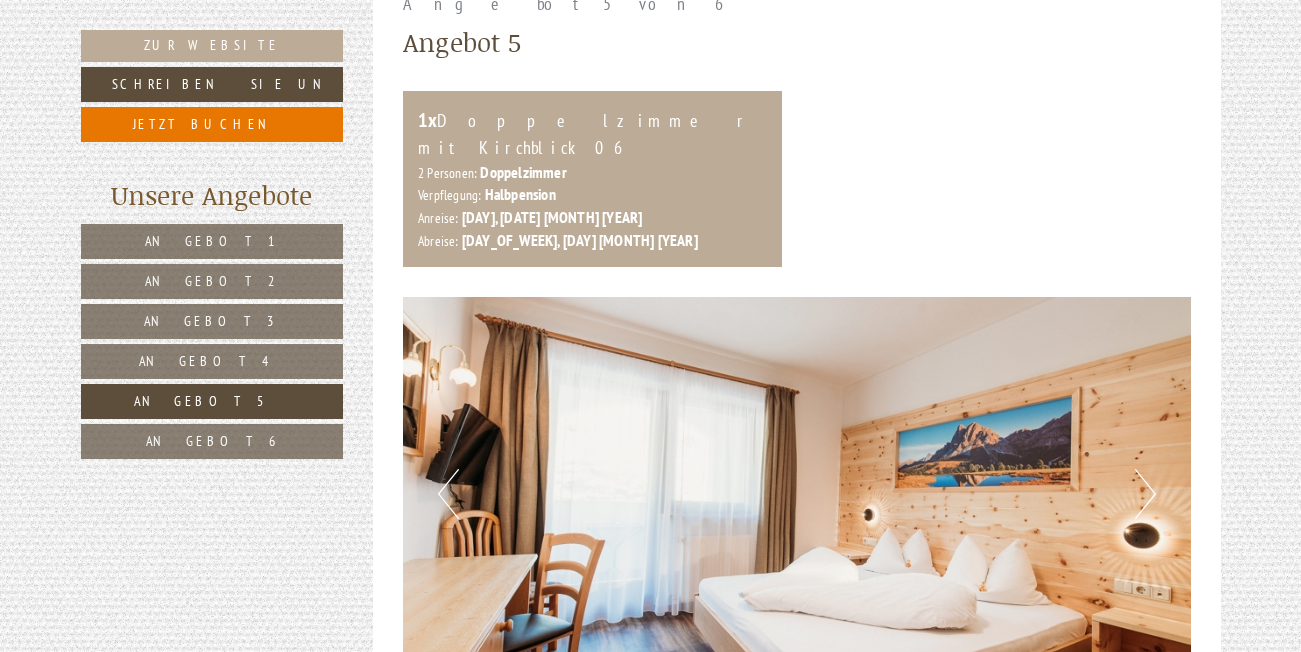click on "Angebot 4" at bounding box center (212, 361) 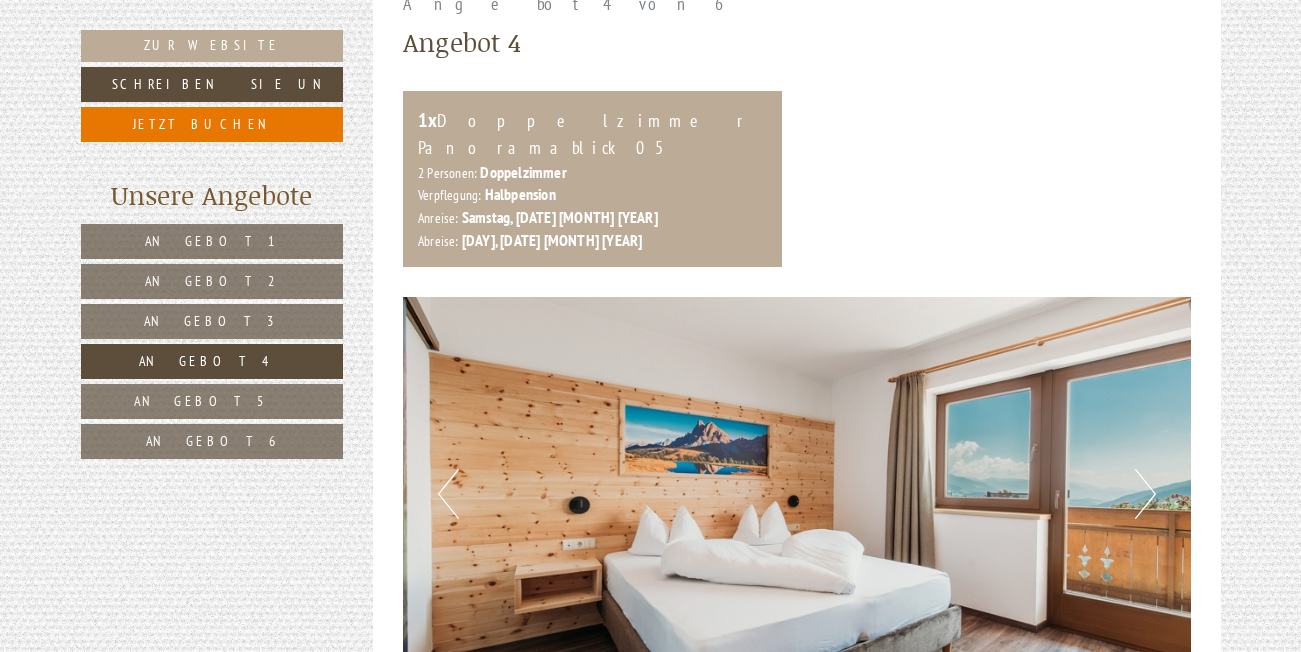 click on "Angebot 3" at bounding box center [212, 321] 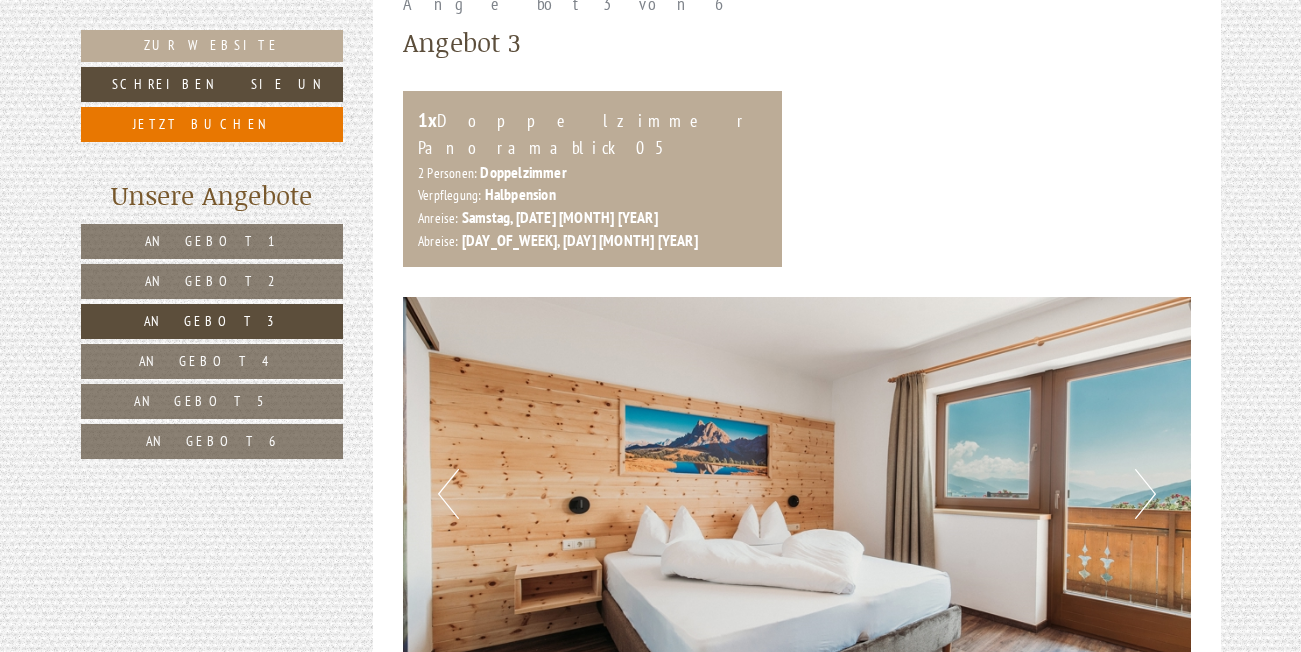 click on "Angebot 2" at bounding box center [212, 281] 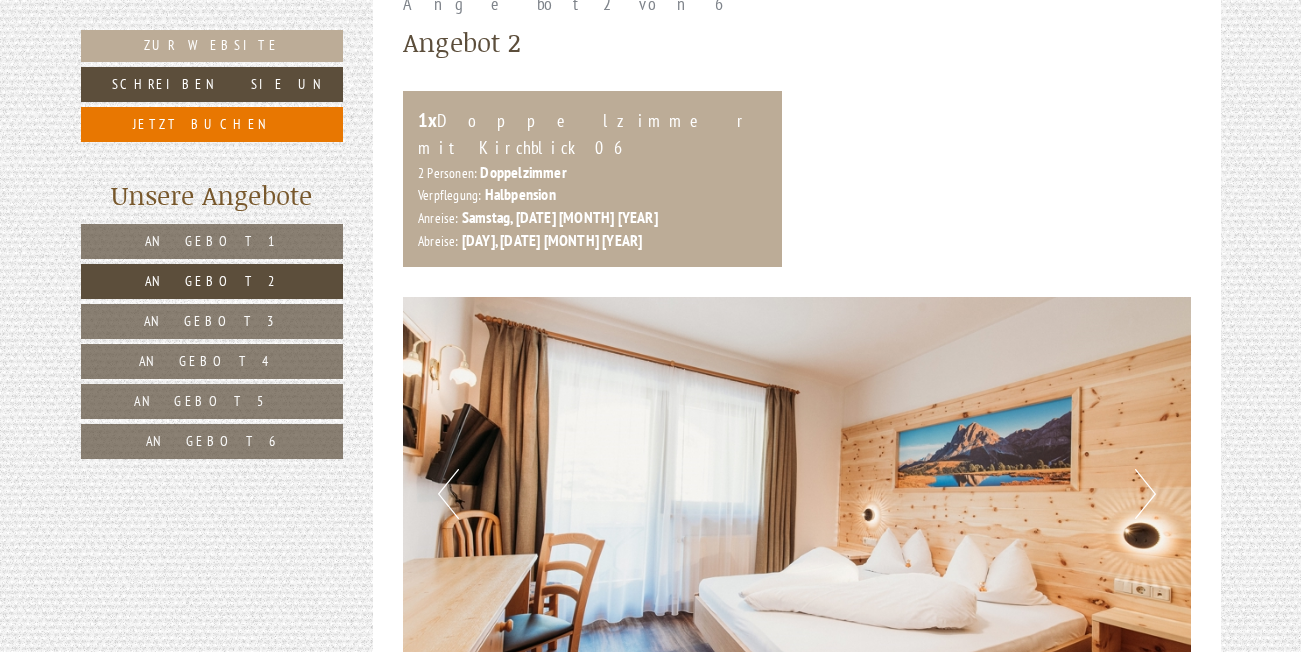 click on "Angebot 1" at bounding box center [212, 241] 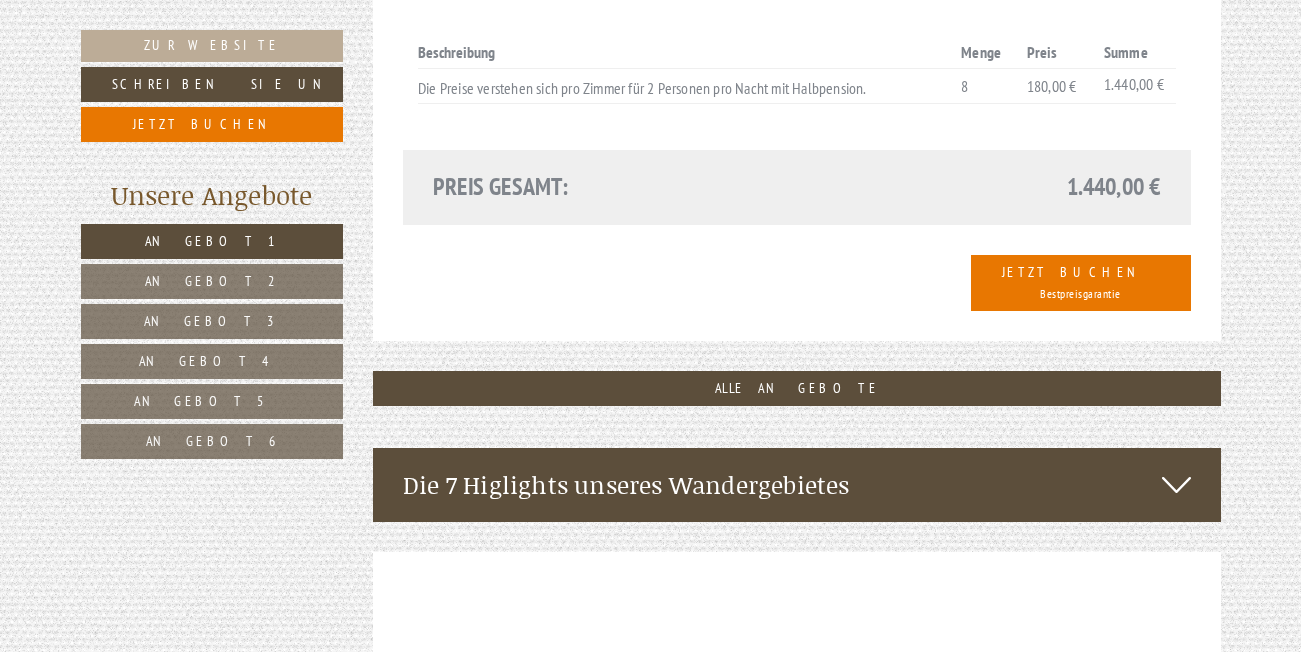 scroll, scrollTop: 1827, scrollLeft: 0, axis: vertical 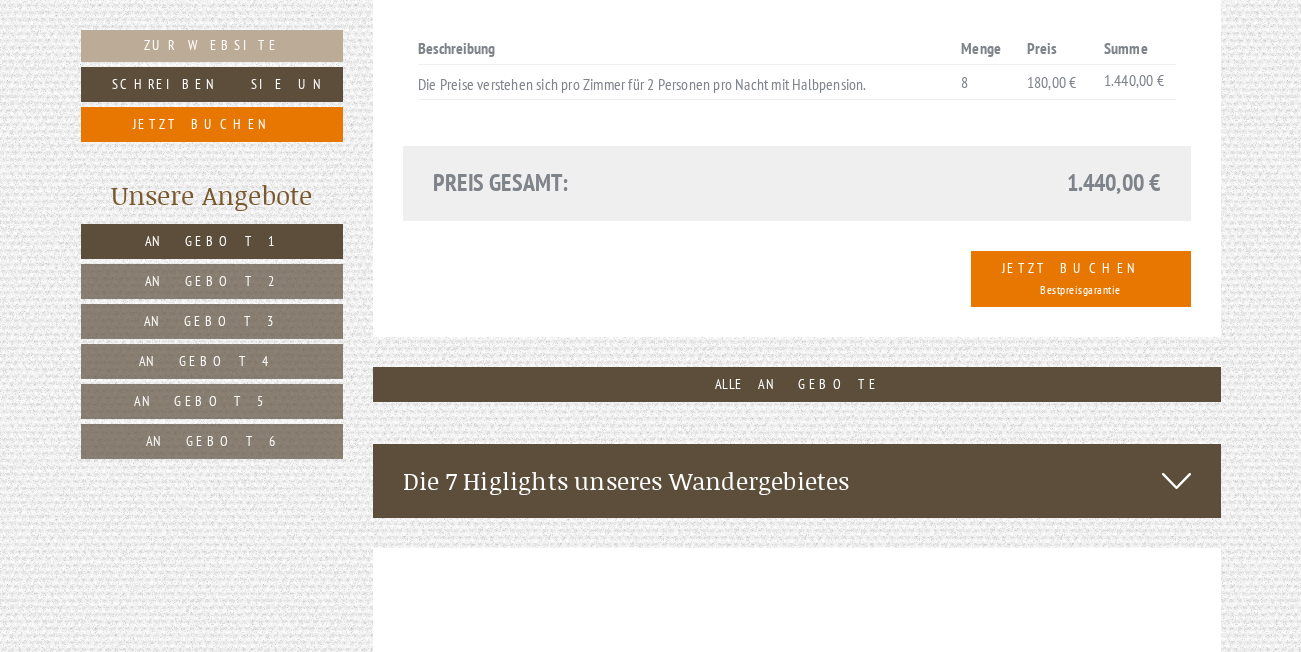 click at bounding box center [1176, 481] 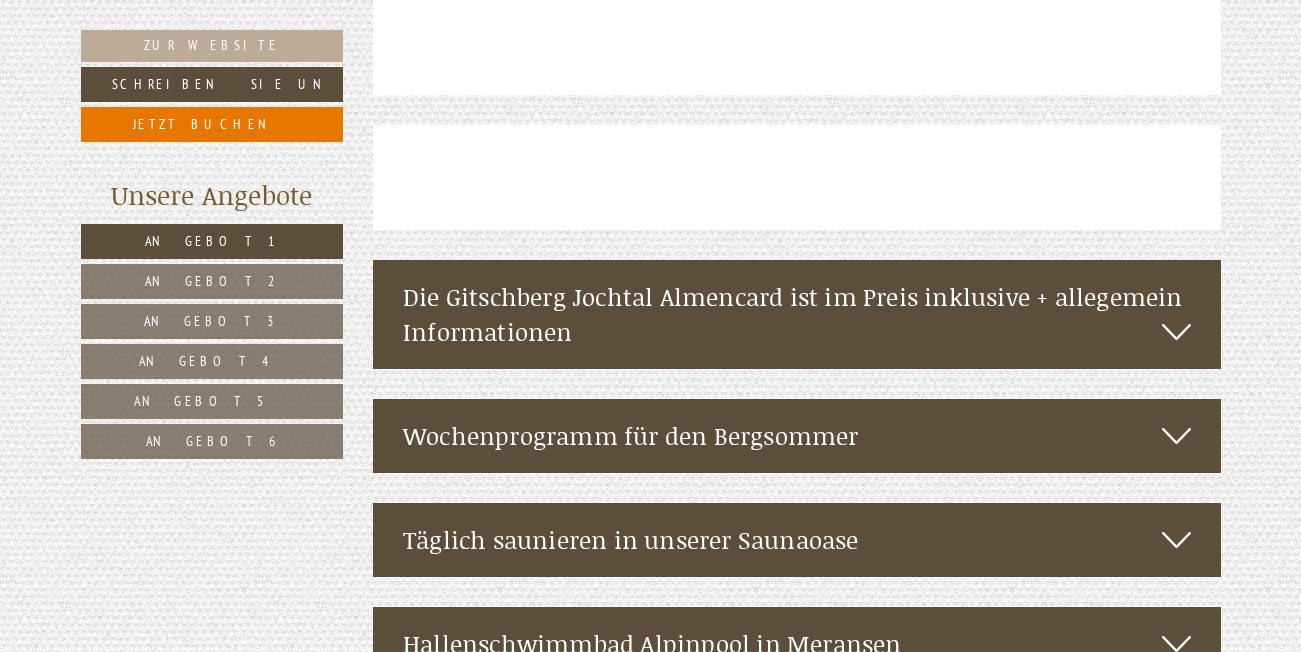 scroll, scrollTop: 2827, scrollLeft: 0, axis: vertical 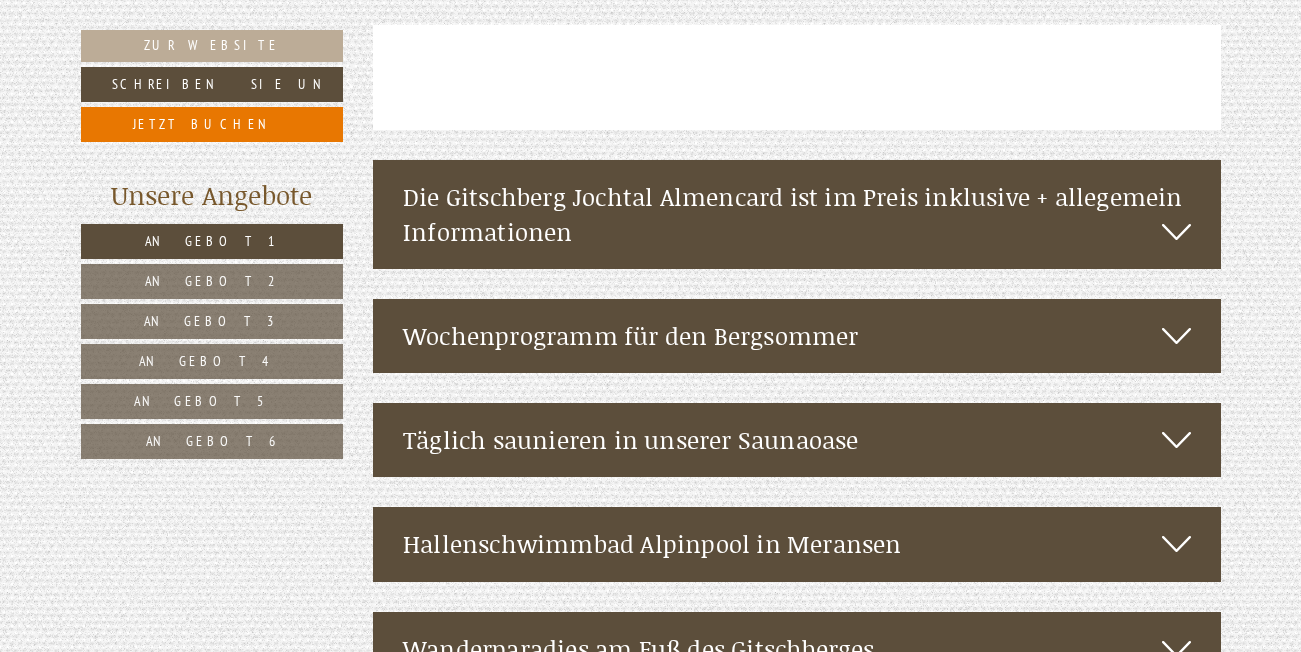 click at bounding box center [1176, 232] 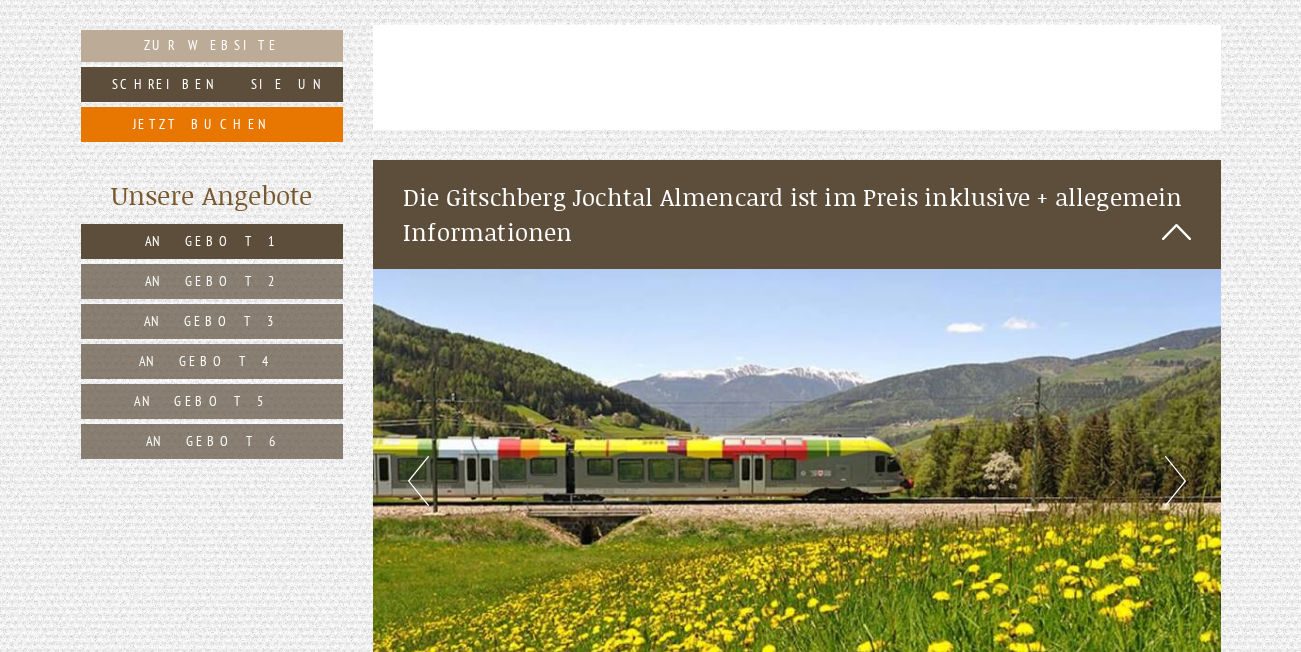 click at bounding box center [1176, 232] 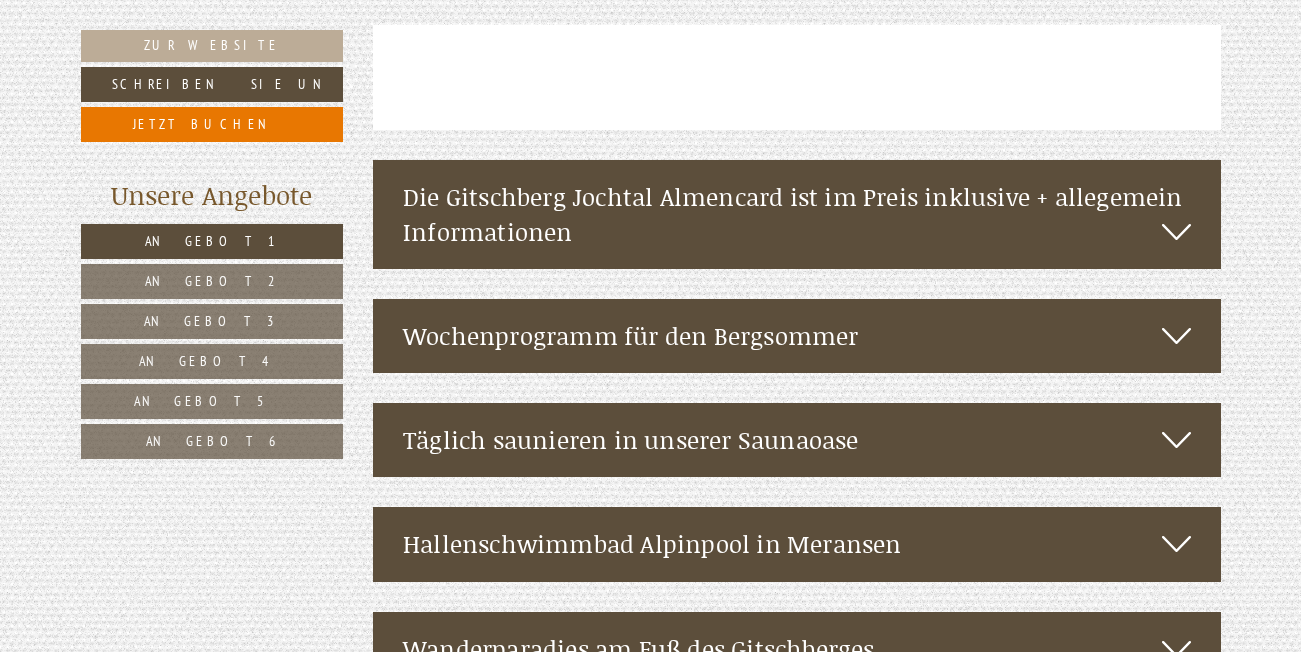 click at bounding box center (1176, 232) 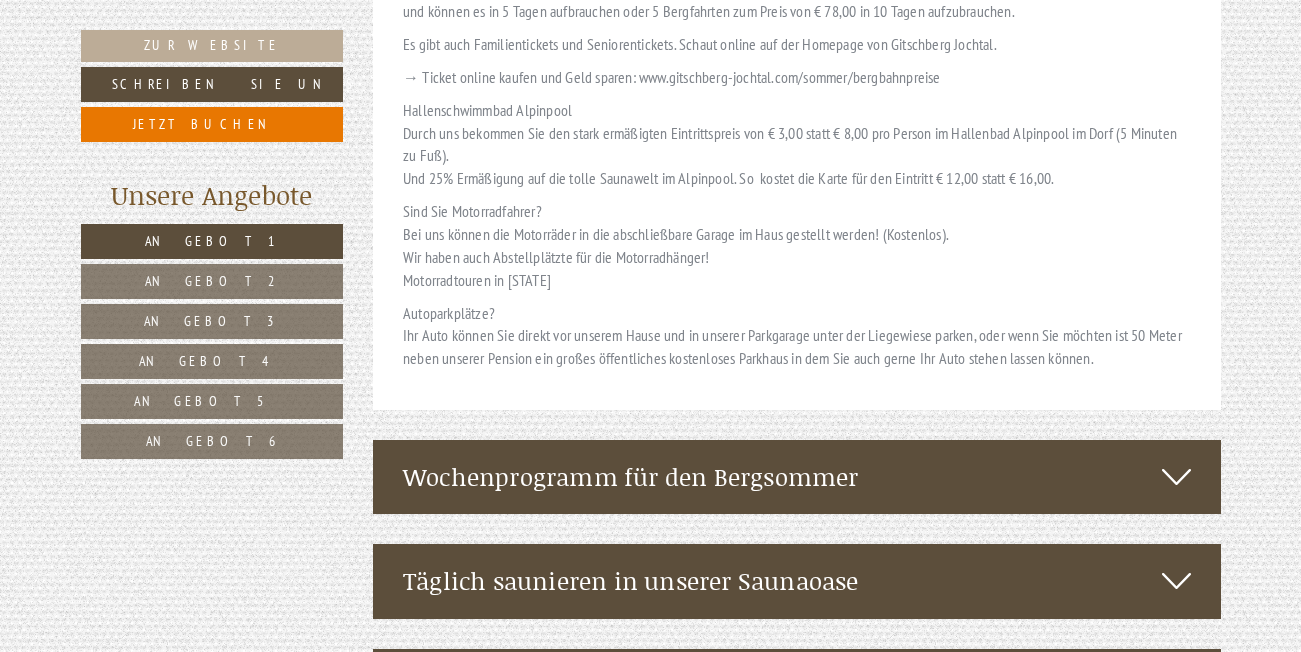 scroll, scrollTop: 4027, scrollLeft: 0, axis: vertical 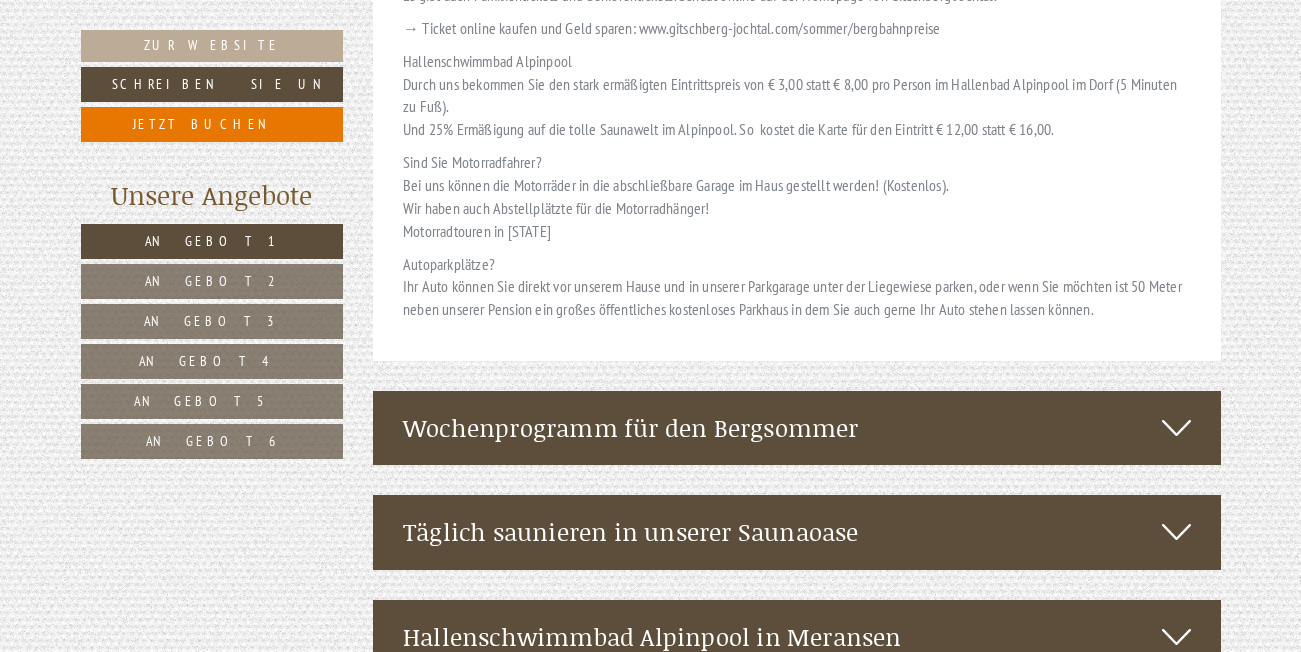 click at bounding box center [1176, 428] 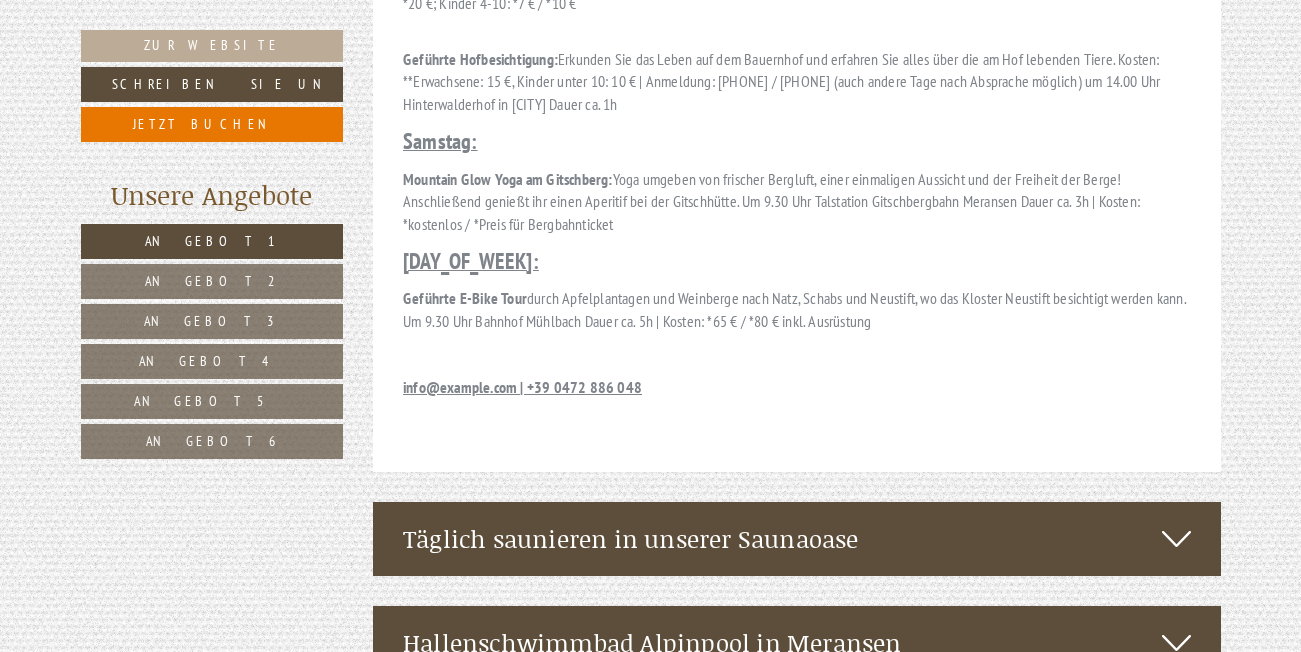 scroll, scrollTop: 6127, scrollLeft: 0, axis: vertical 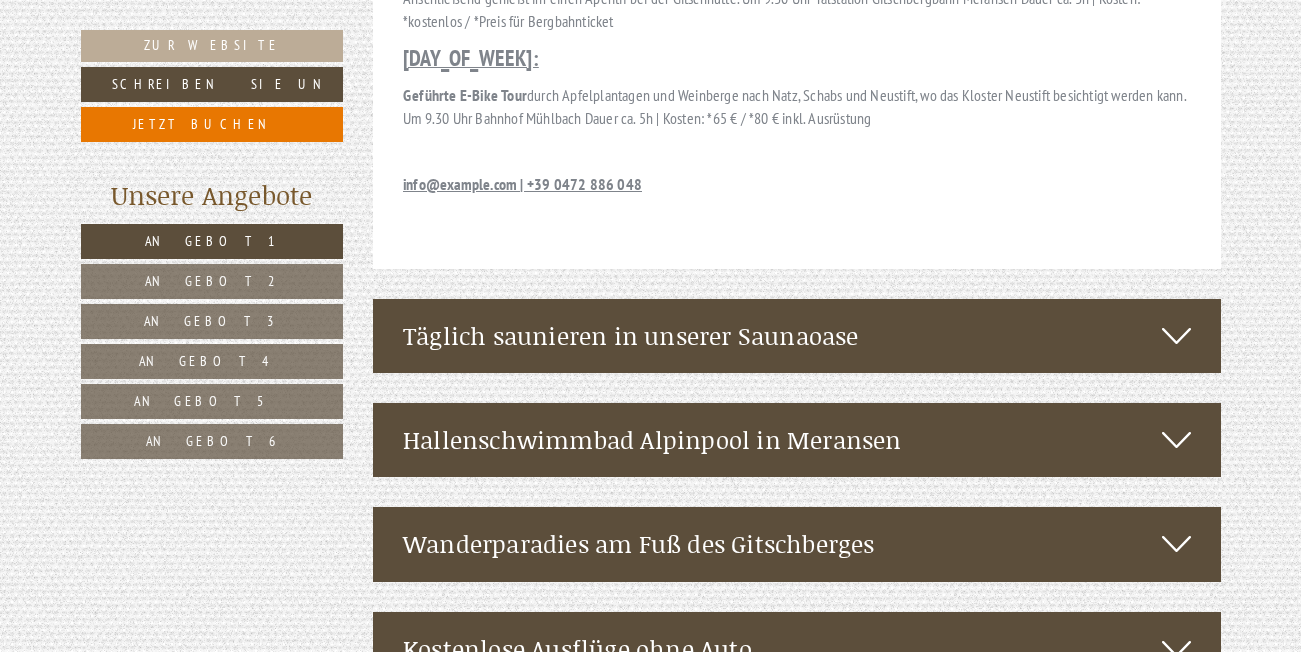 click at bounding box center (1176, 336) 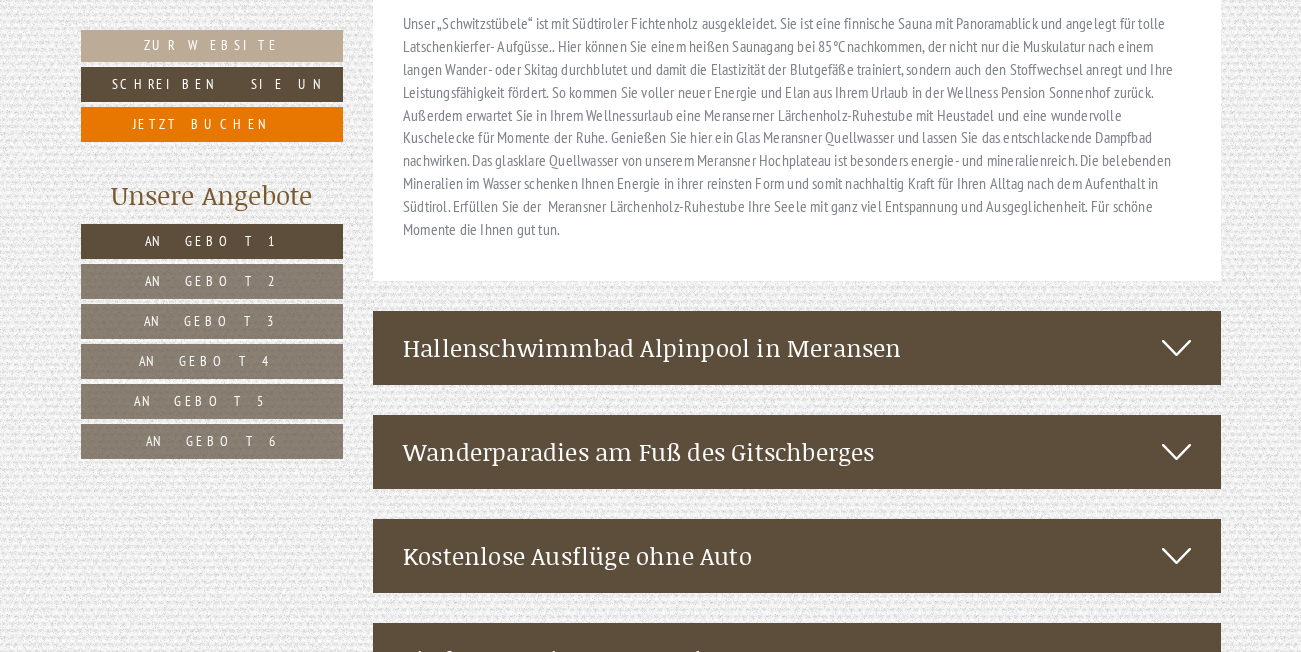 scroll, scrollTop: 8127, scrollLeft: 0, axis: vertical 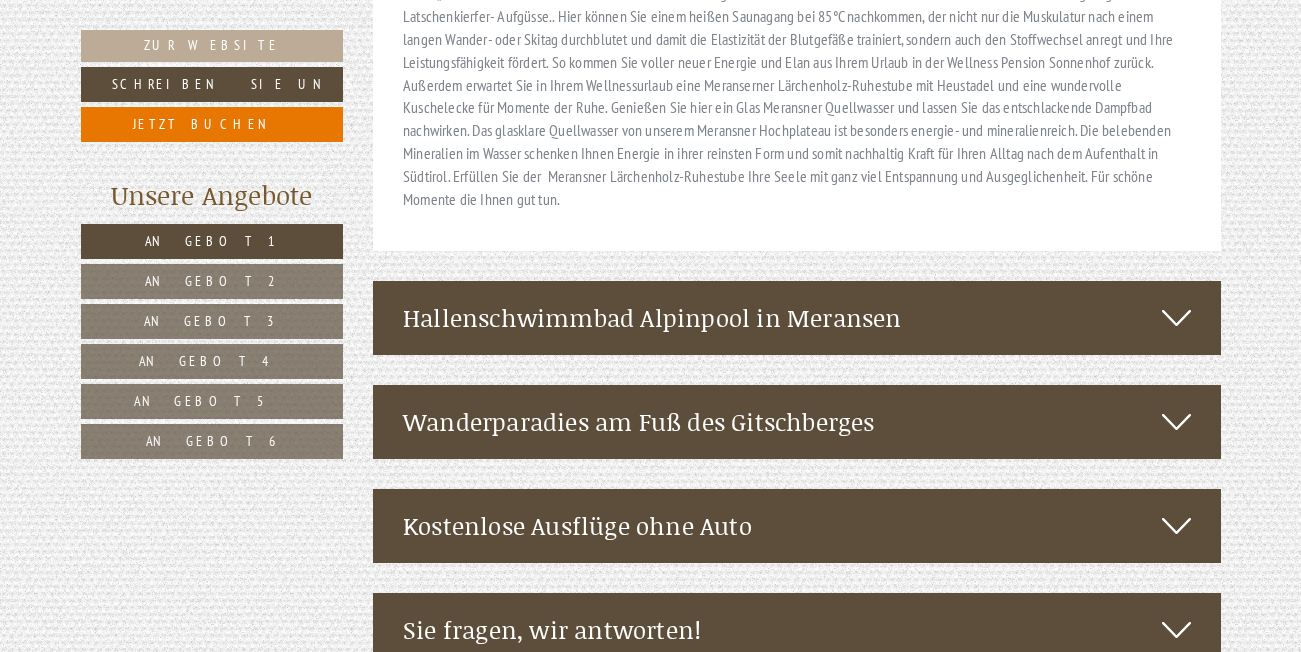click at bounding box center [1176, 318] 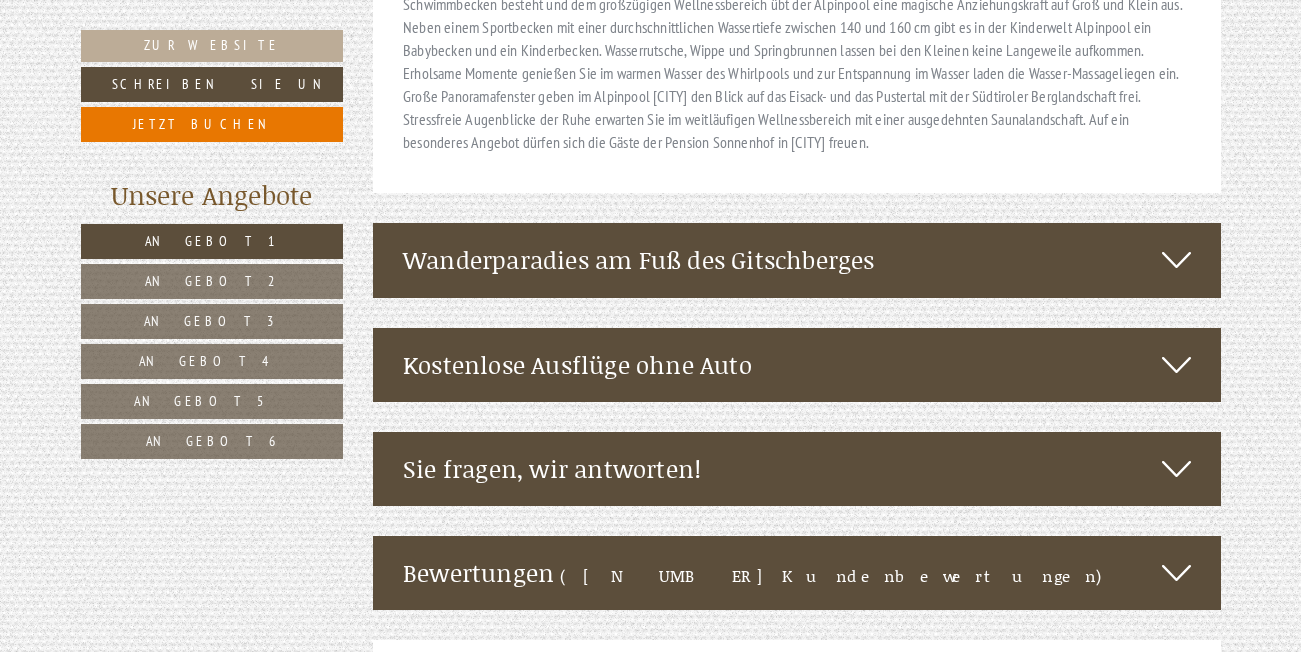 scroll, scrollTop: 9227, scrollLeft: 0, axis: vertical 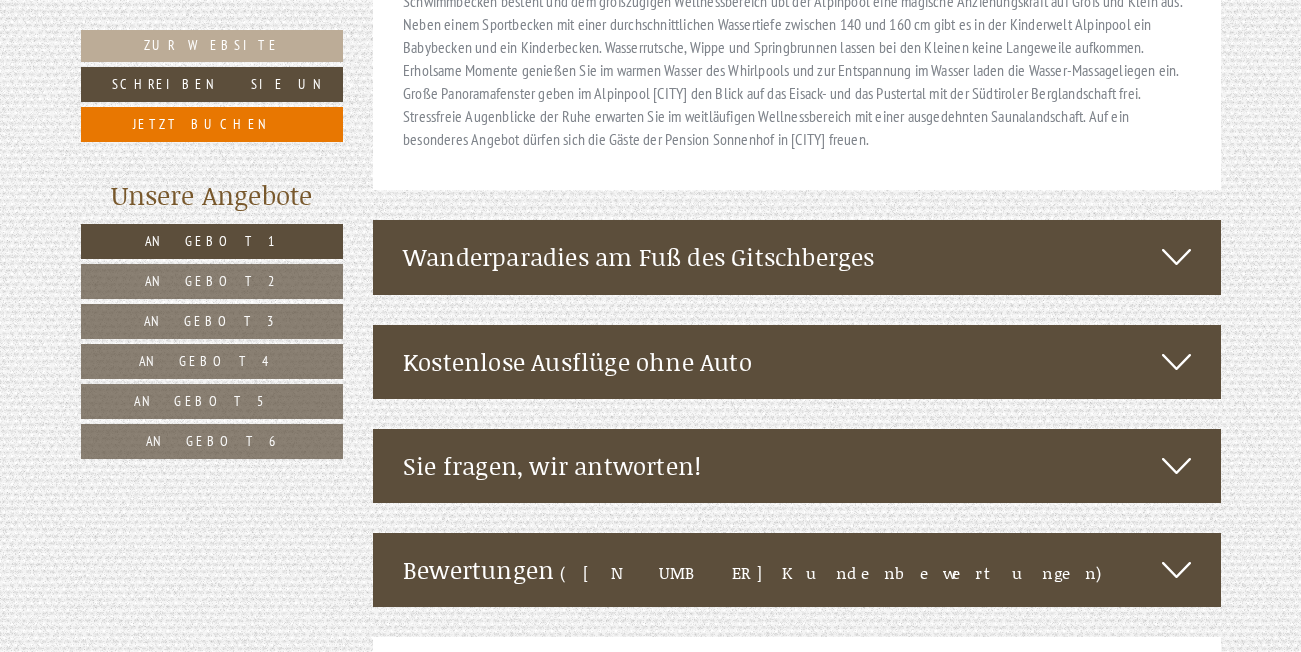 click at bounding box center [1176, 257] 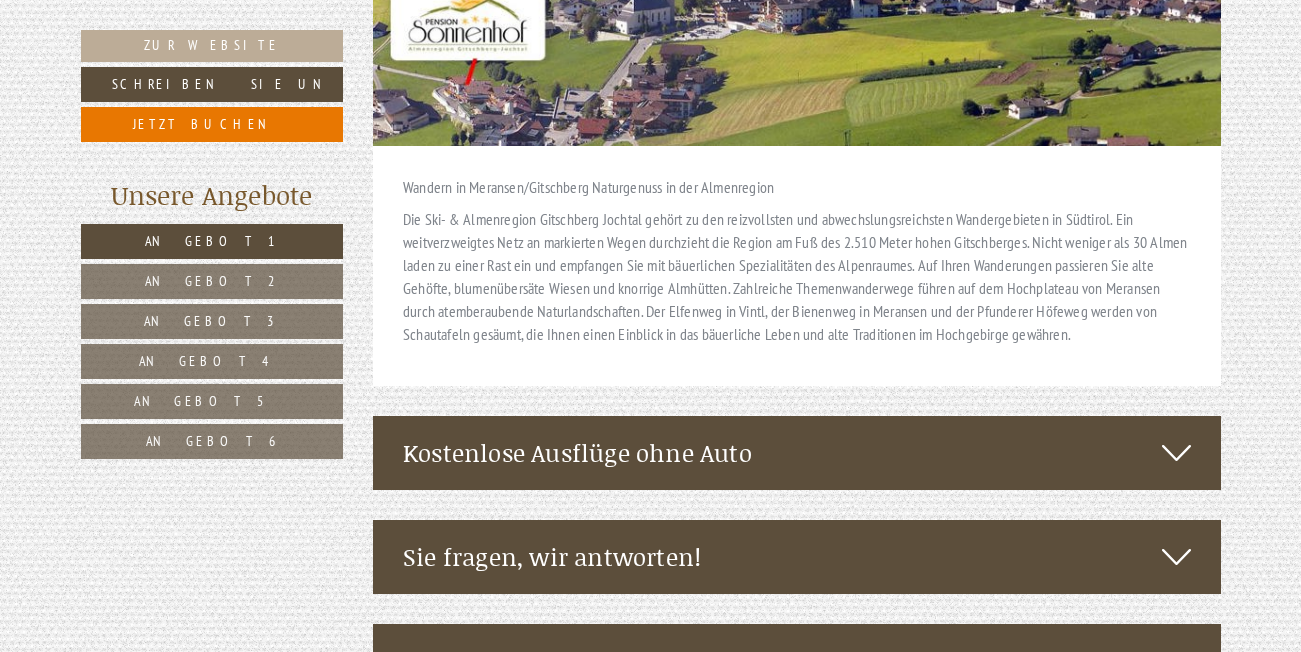 scroll, scrollTop: 9827, scrollLeft: 0, axis: vertical 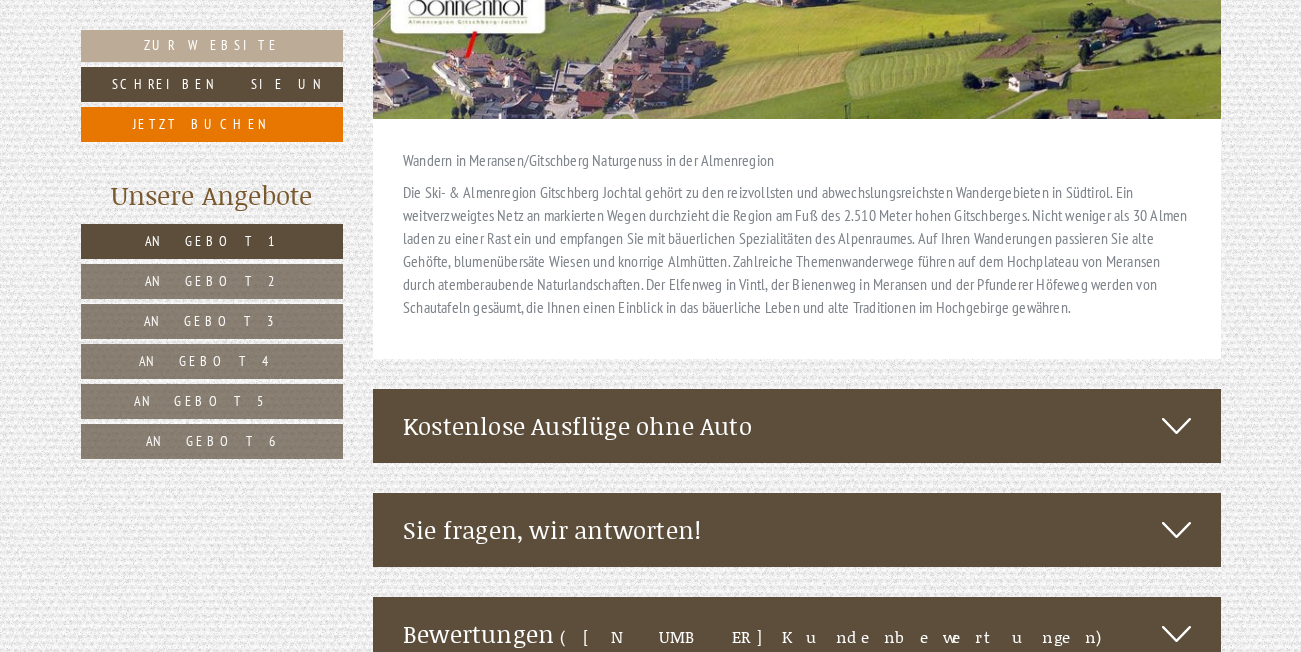 click at bounding box center (1176, 426) 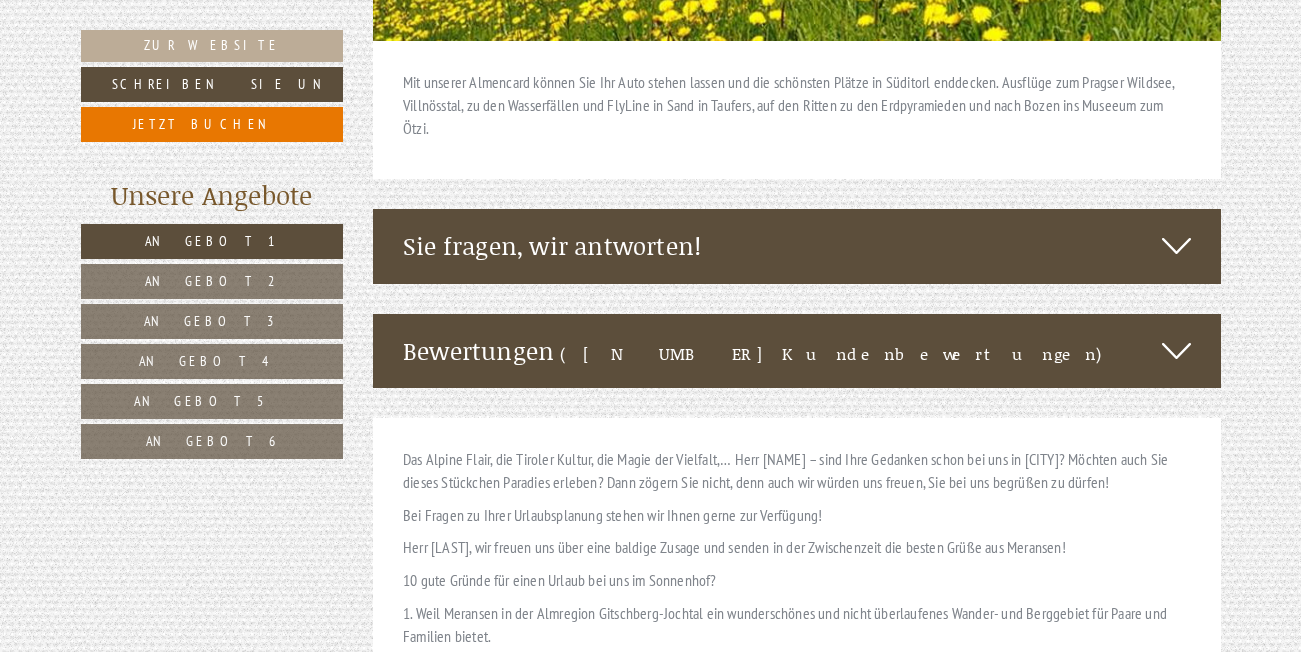 scroll, scrollTop: 10727, scrollLeft: 0, axis: vertical 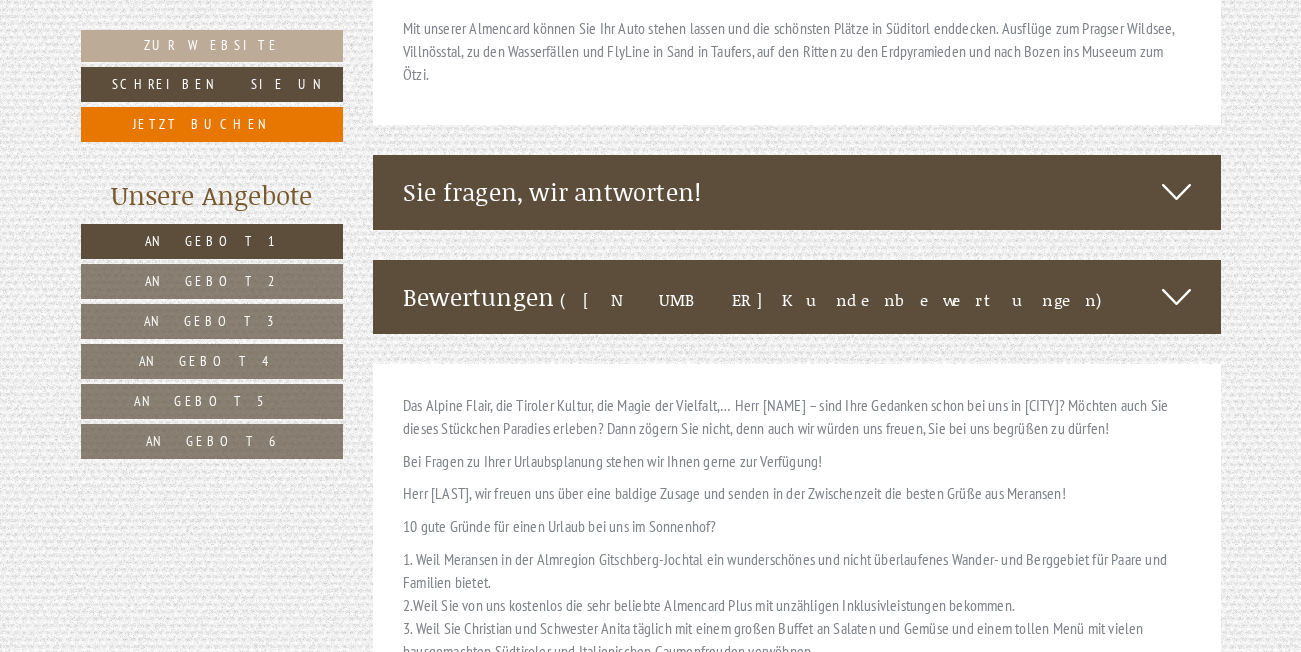 click at bounding box center (1176, 192) 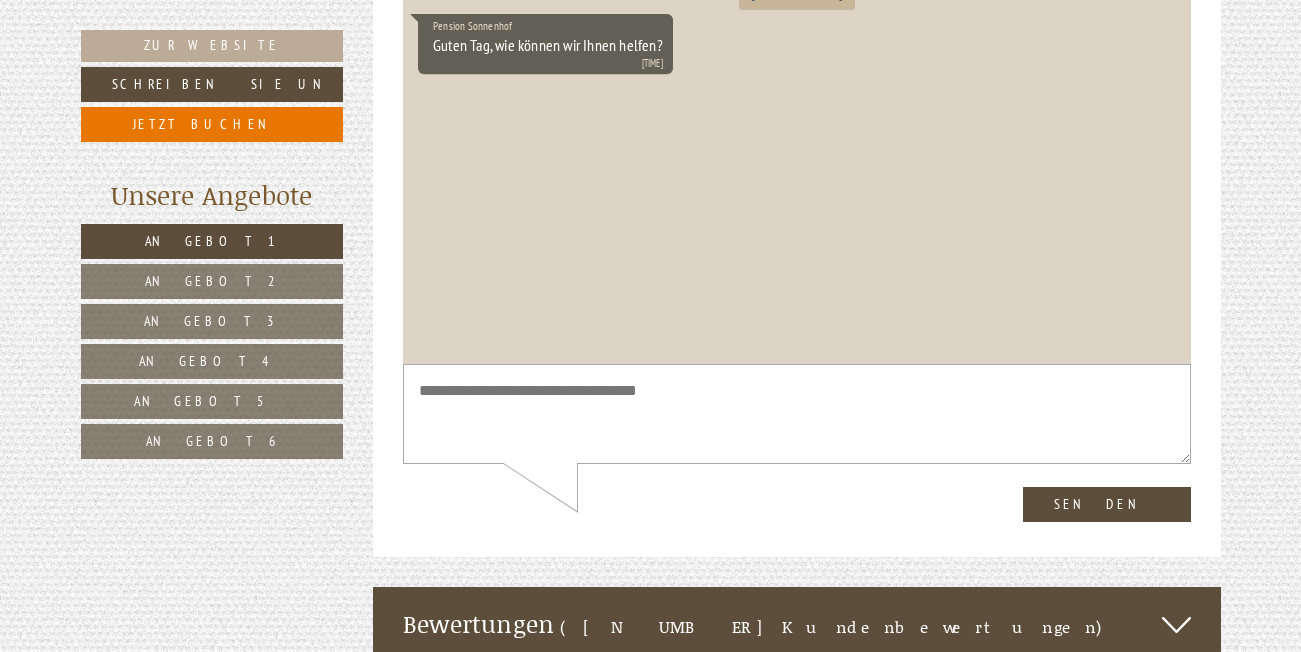 scroll, scrollTop: 11327, scrollLeft: 0, axis: vertical 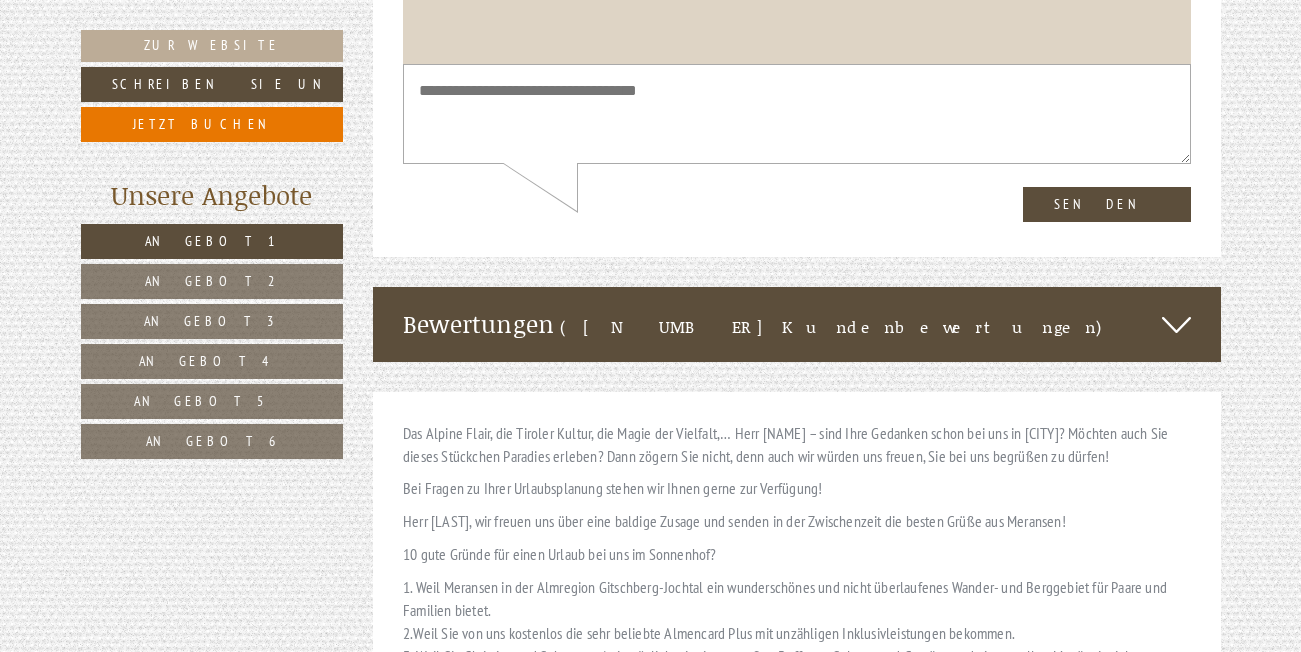 click at bounding box center [1176, 324] 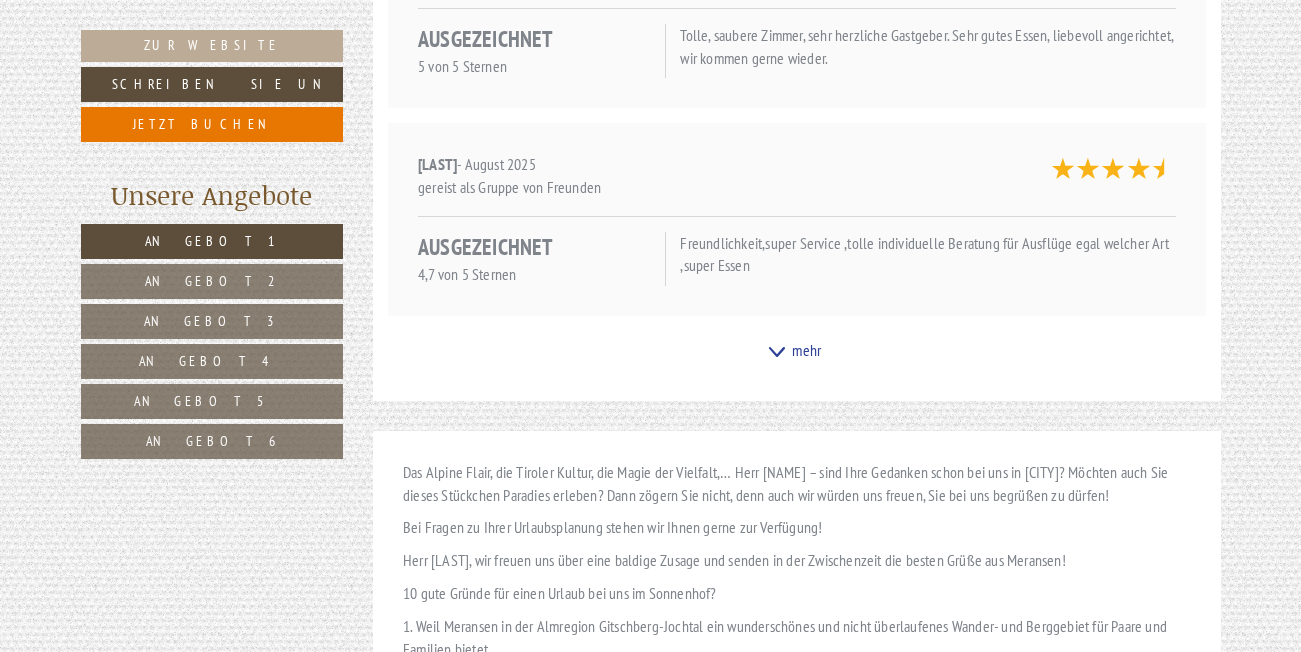 scroll, scrollTop: 11927, scrollLeft: 0, axis: vertical 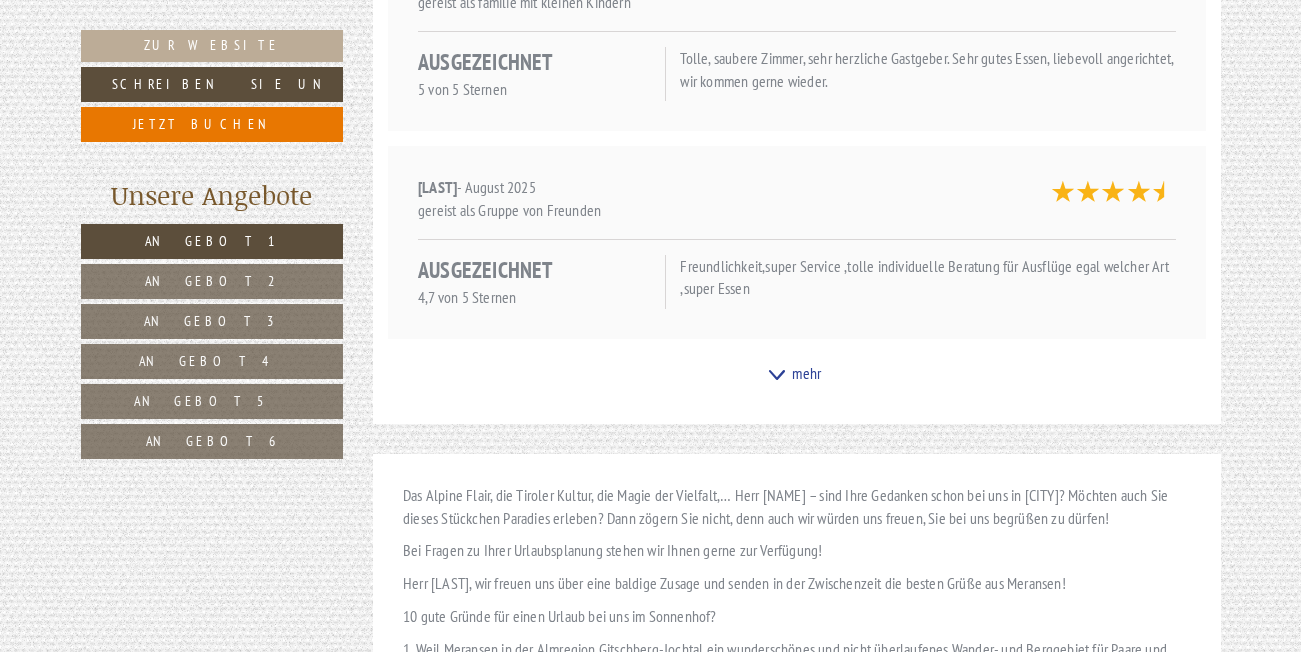 click on "Angebot 1" at bounding box center [212, 241] 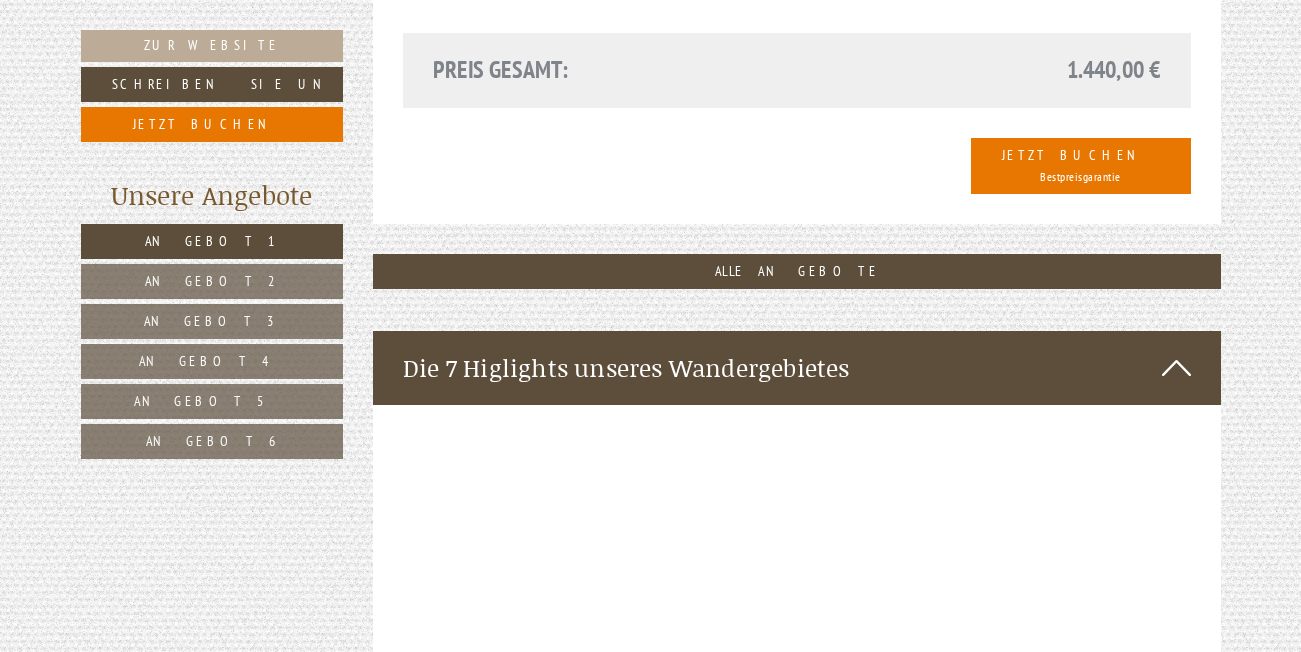 scroll, scrollTop: 1827, scrollLeft: 0, axis: vertical 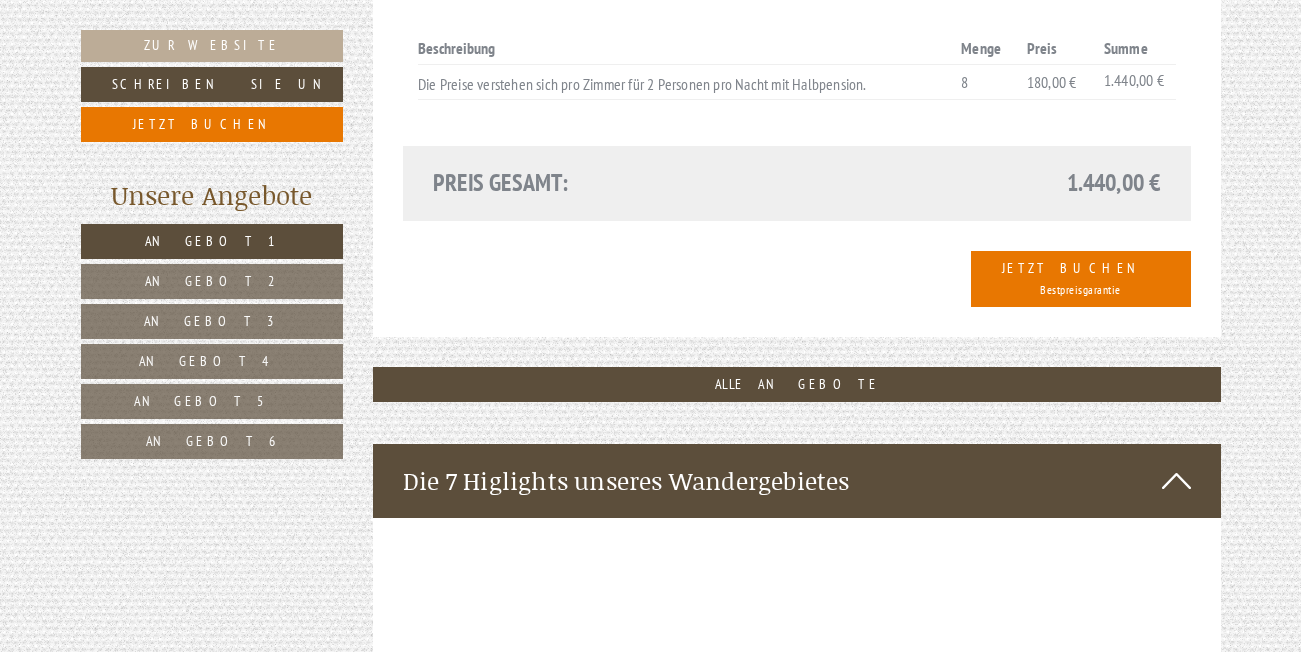 click at bounding box center [1176, 481] 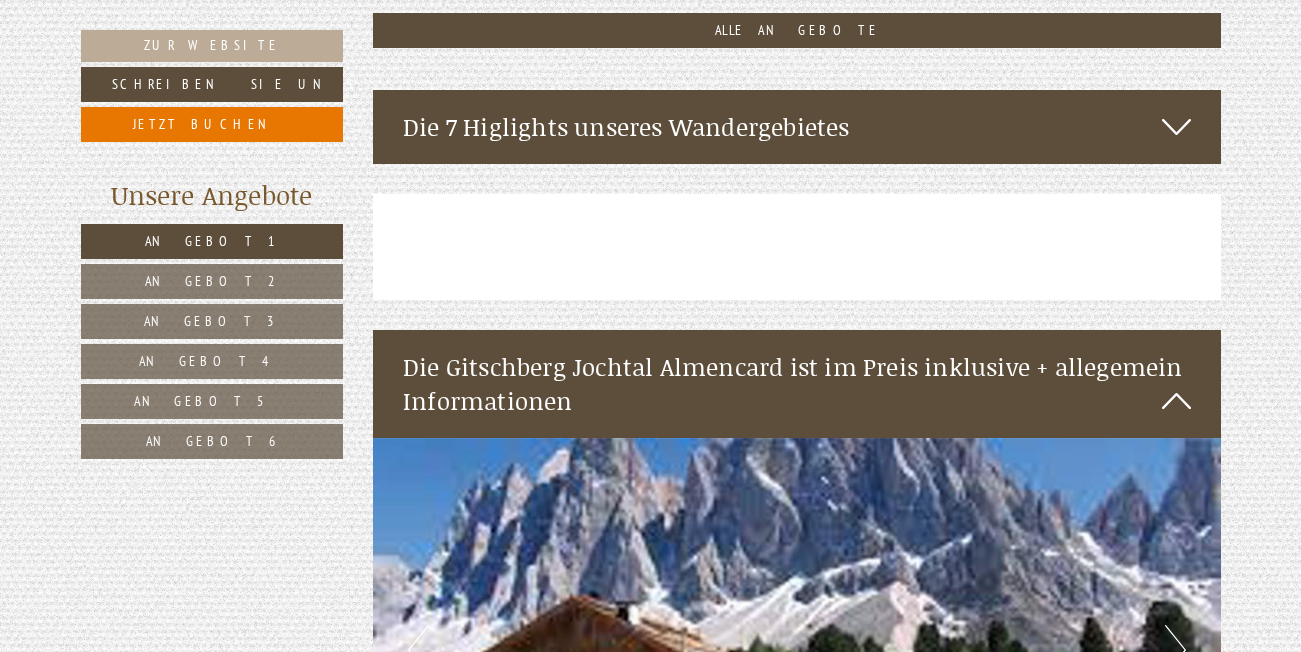 scroll, scrollTop: 2227, scrollLeft: 0, axis: vertical 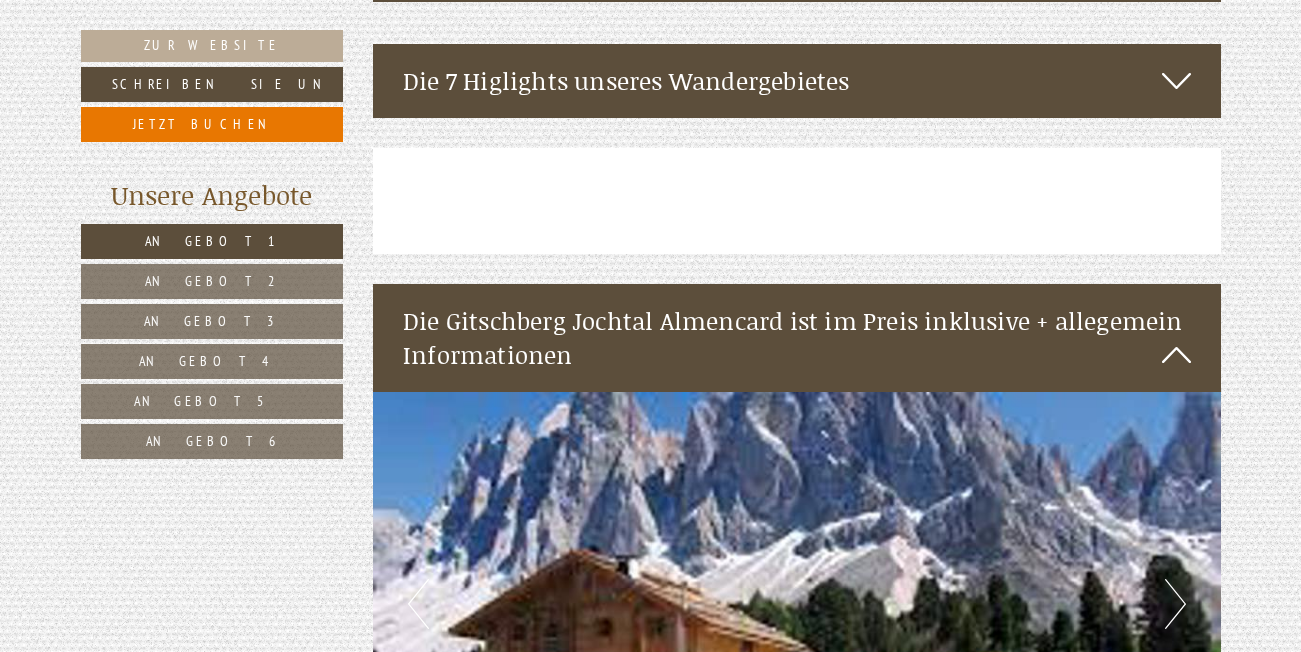 click on "Angebot 2" at bounding box center (212, 281) 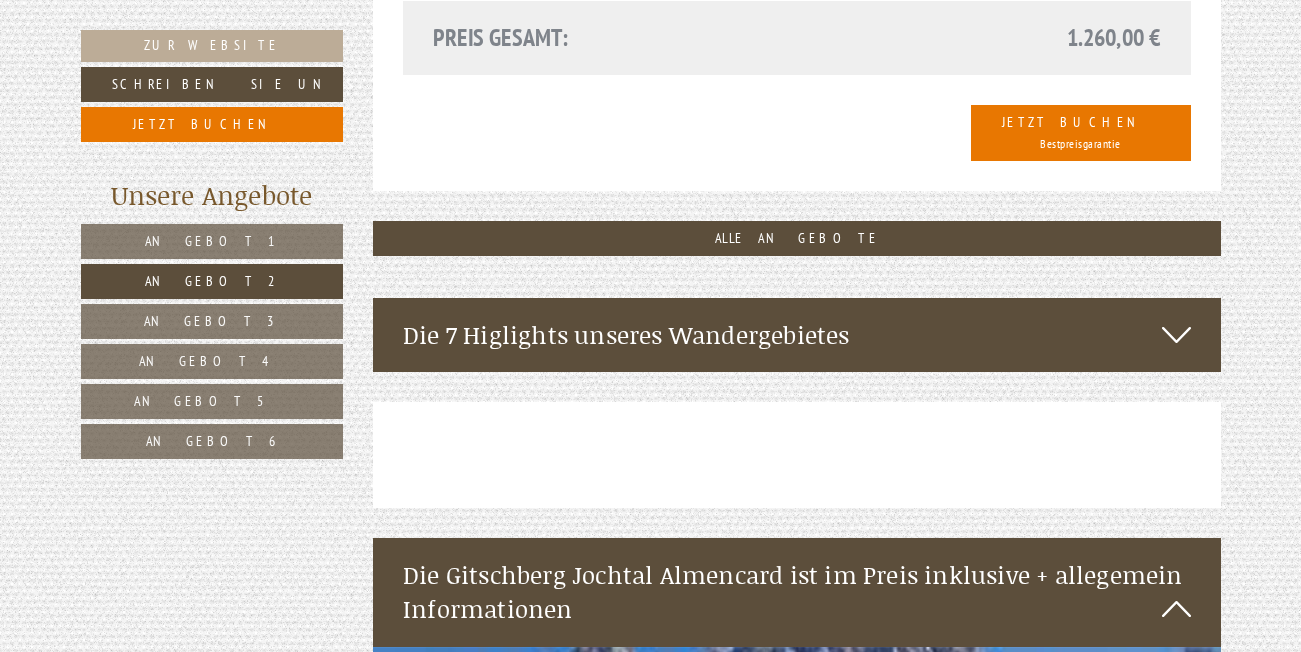 scroll, scrollTop: 1927, scrollLeft: 0, axis: vertical 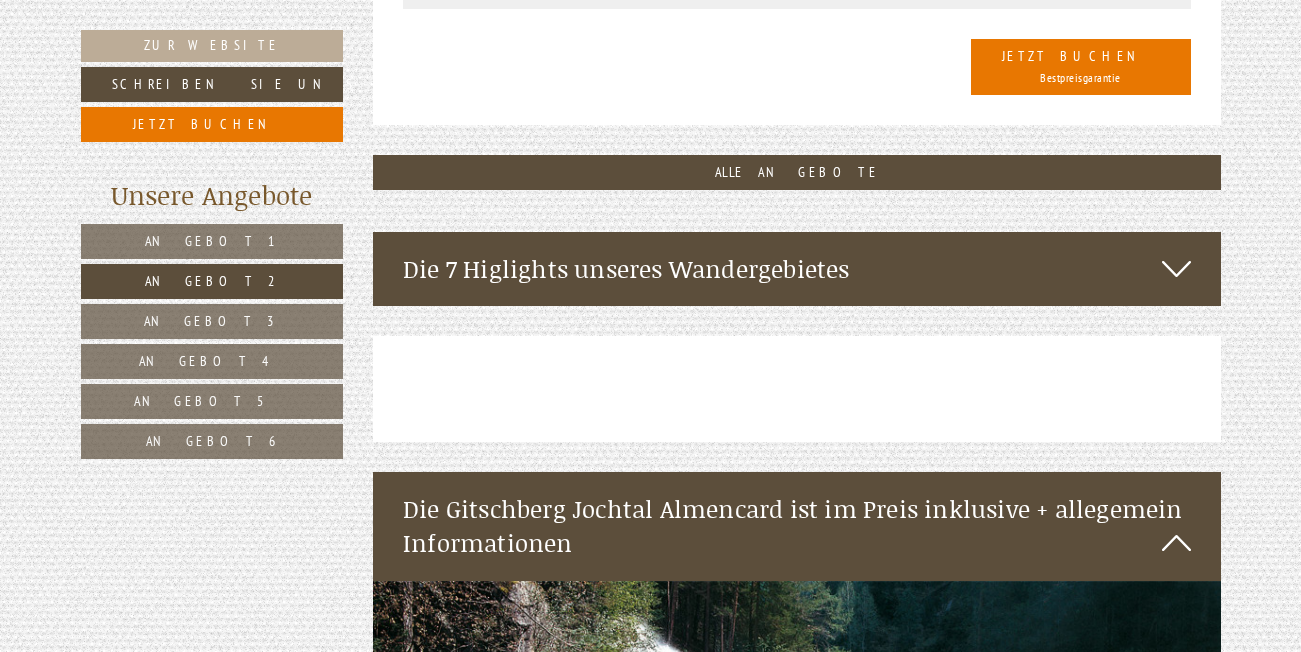 click on "Angebot 1" at bounding box center (212, 241) 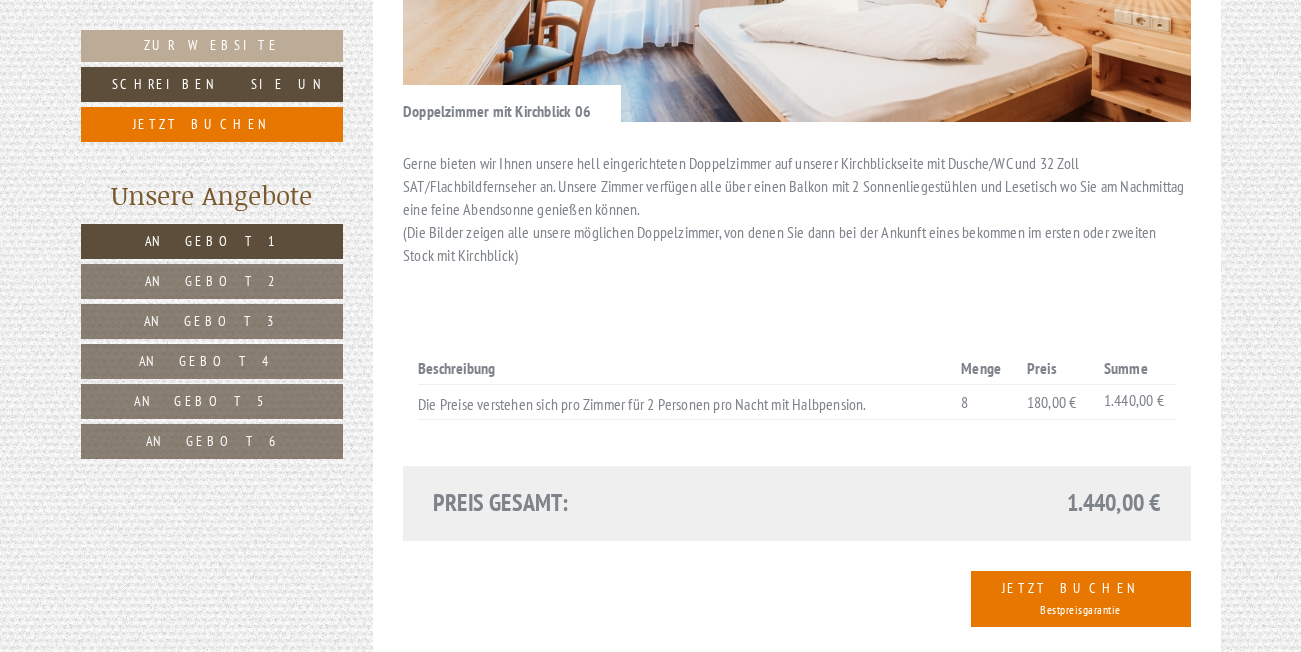 scroll, scrollTop: 1527, scrollLeft: 0, axis: vertical 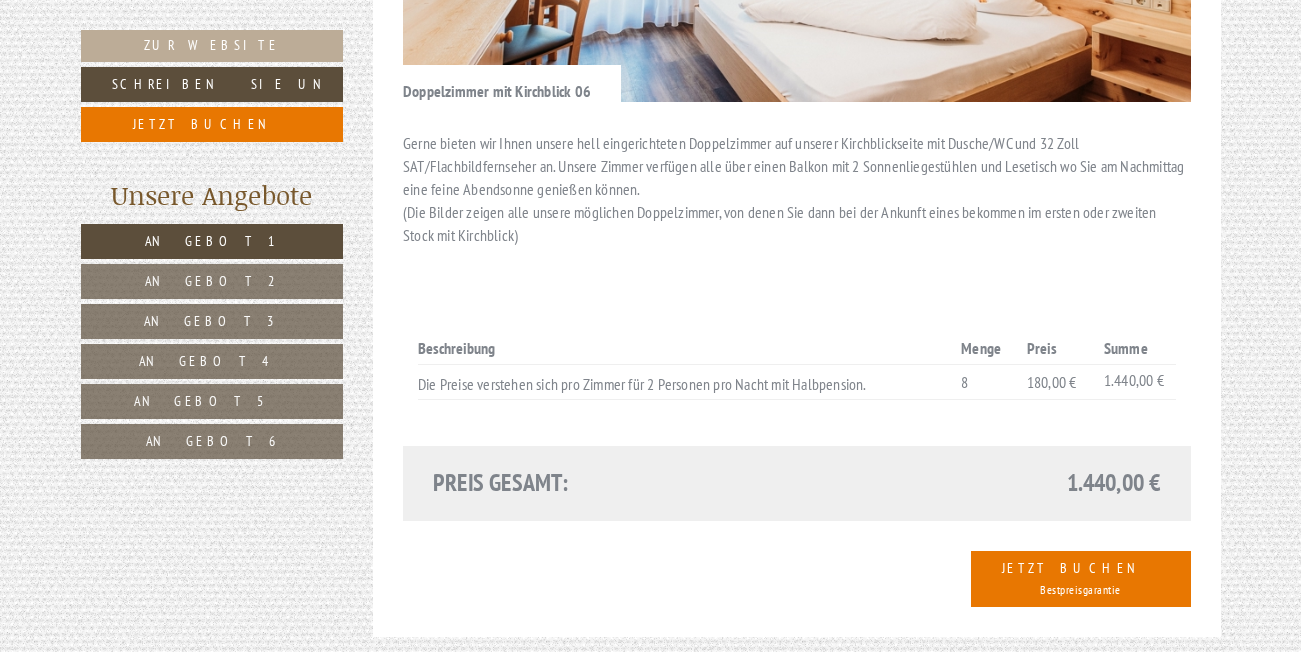 click on "Angebot 2" at bounding box center (212, 281) 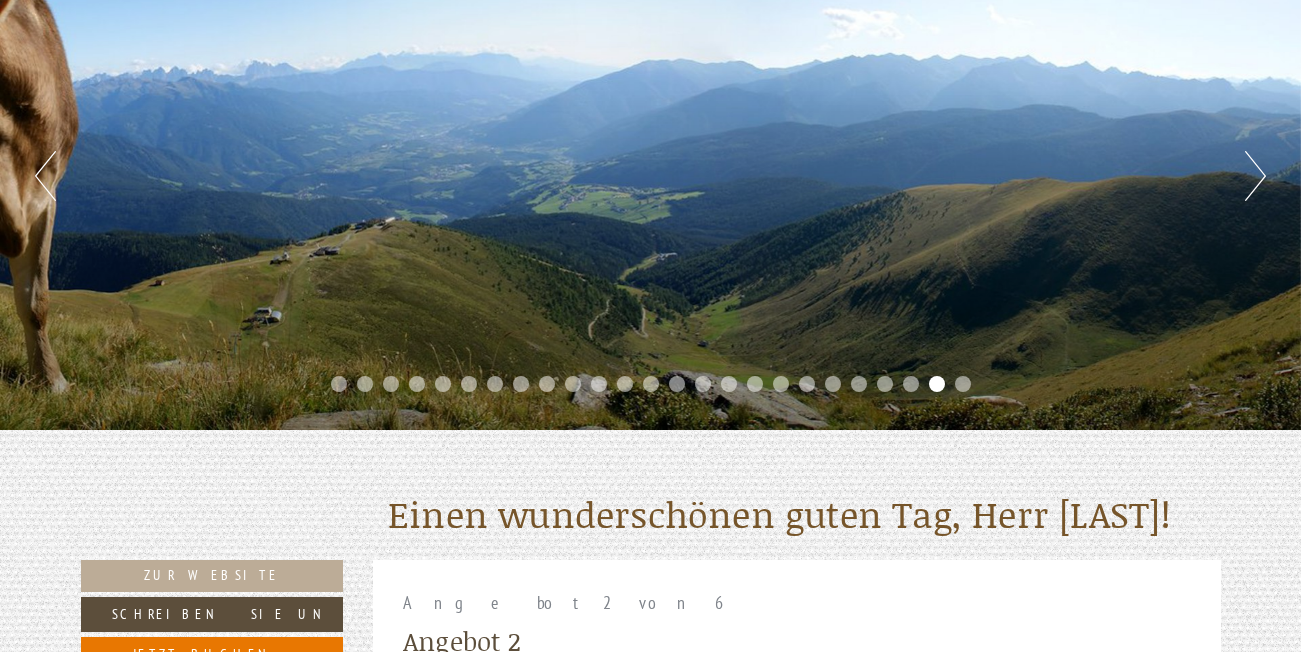 scroll, scrollTop: 227, scrollLeft: 0, axis: vertical 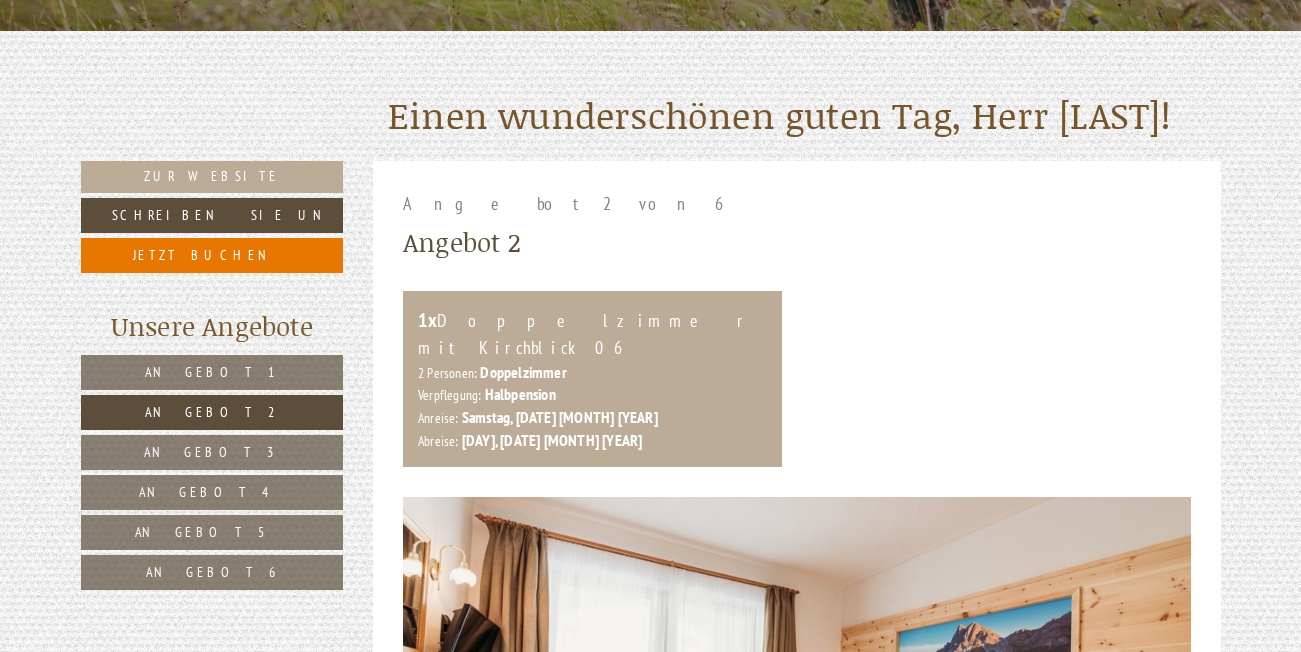 click on "Angebot 1" at bounding box center (212, 372) 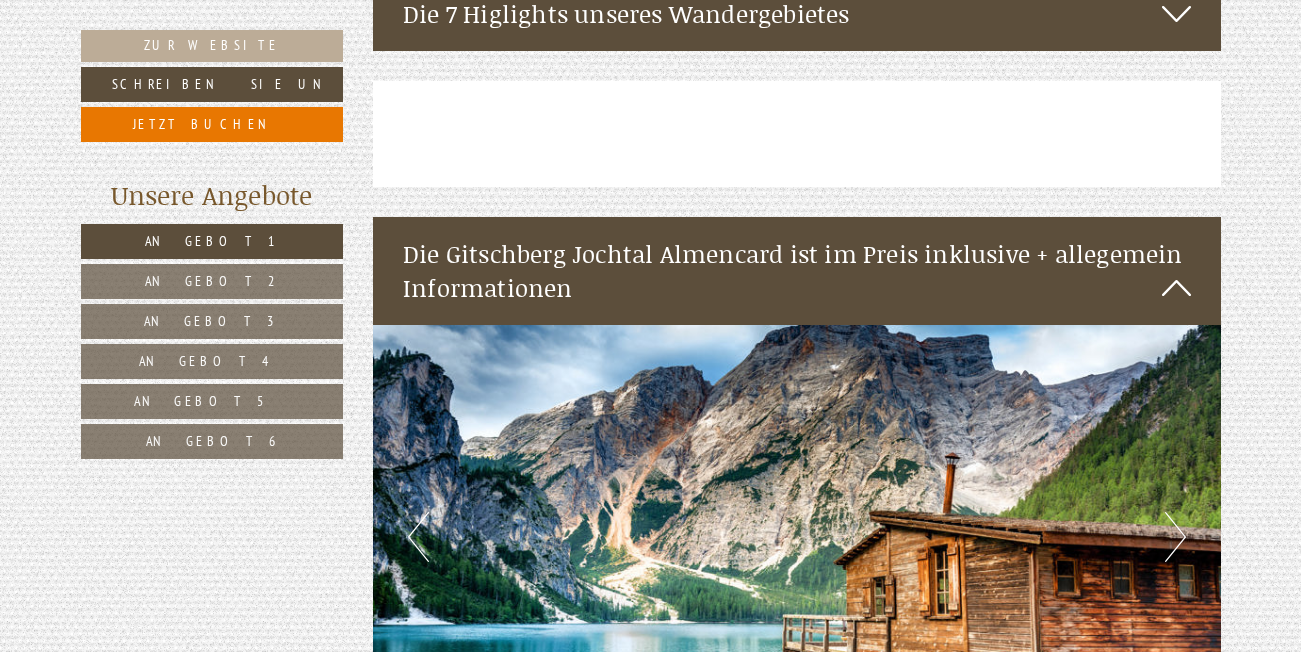 scroll, scrollTop: 2527, scrollLeft: 0, axis: vertical 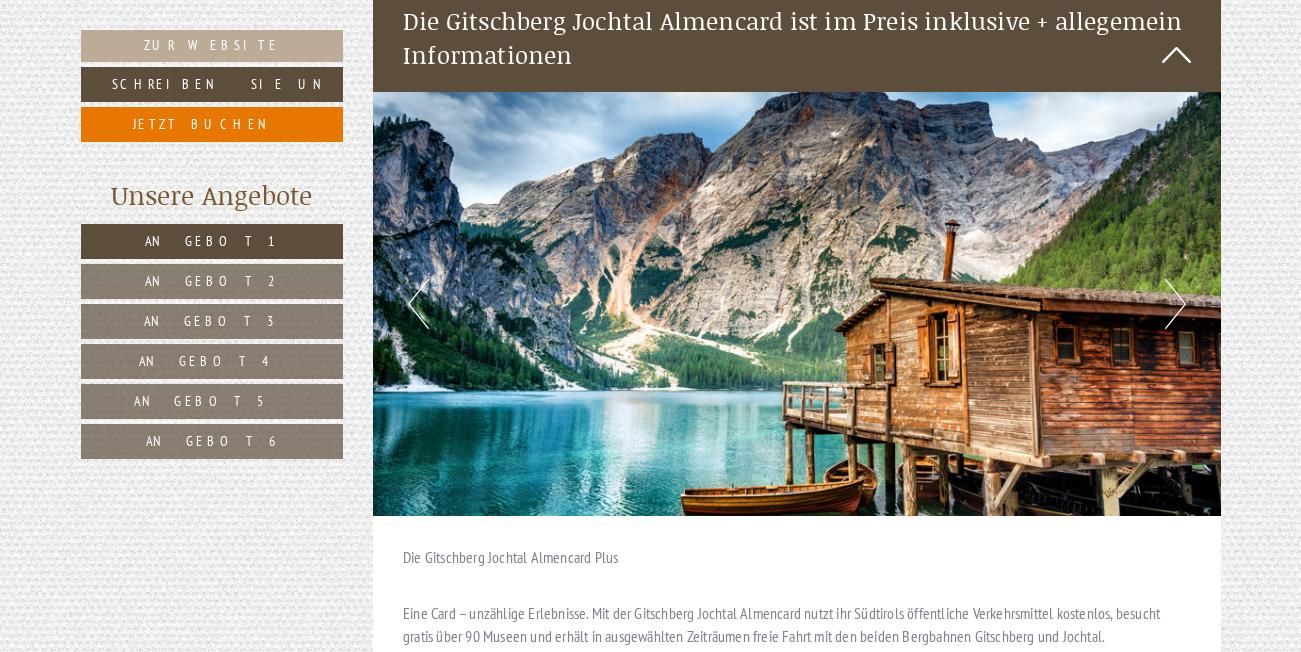 click on "Angebot 3" at bounding box center [212, 321] 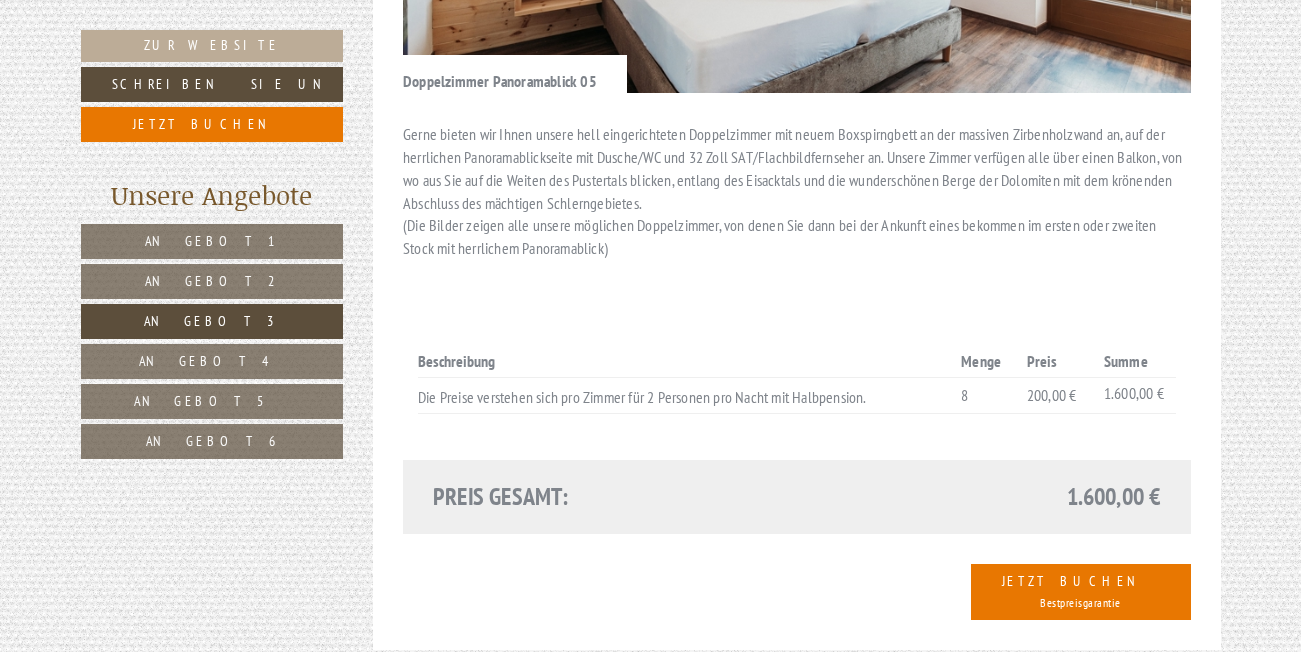 scroll, scrollTop: 1427, scrollLeft: 0, axis: vertical 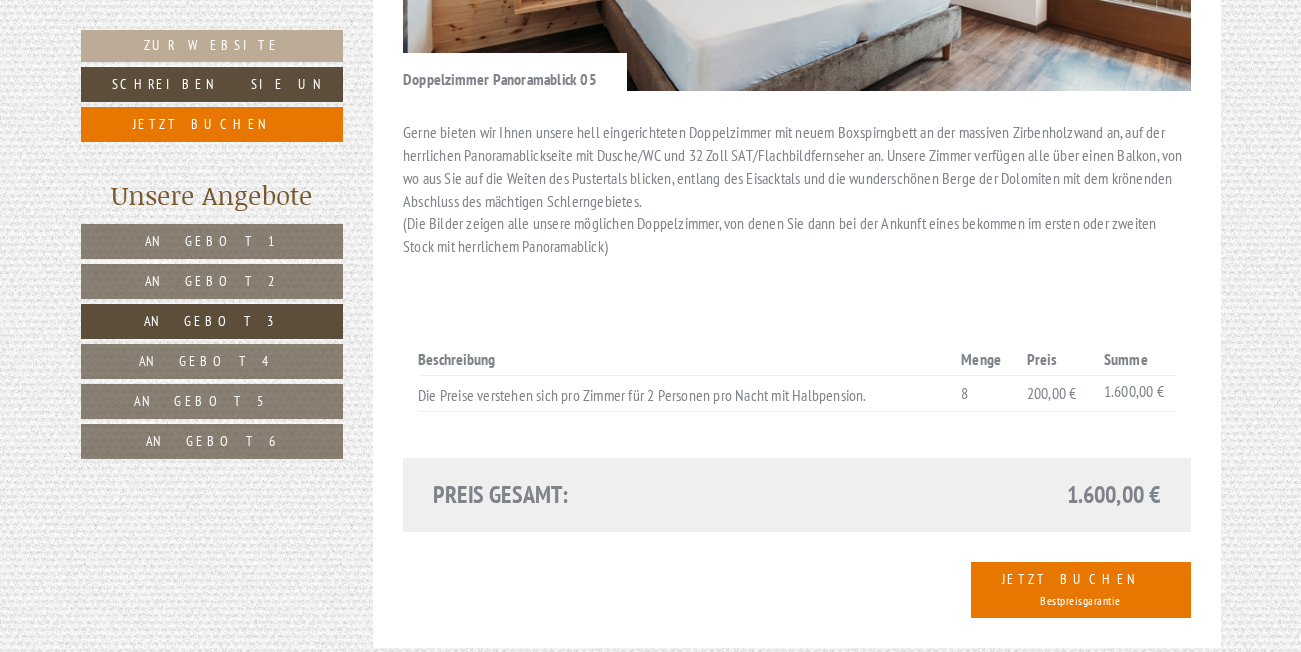 click on "Angebot 4" at bounding box center (212, 361) 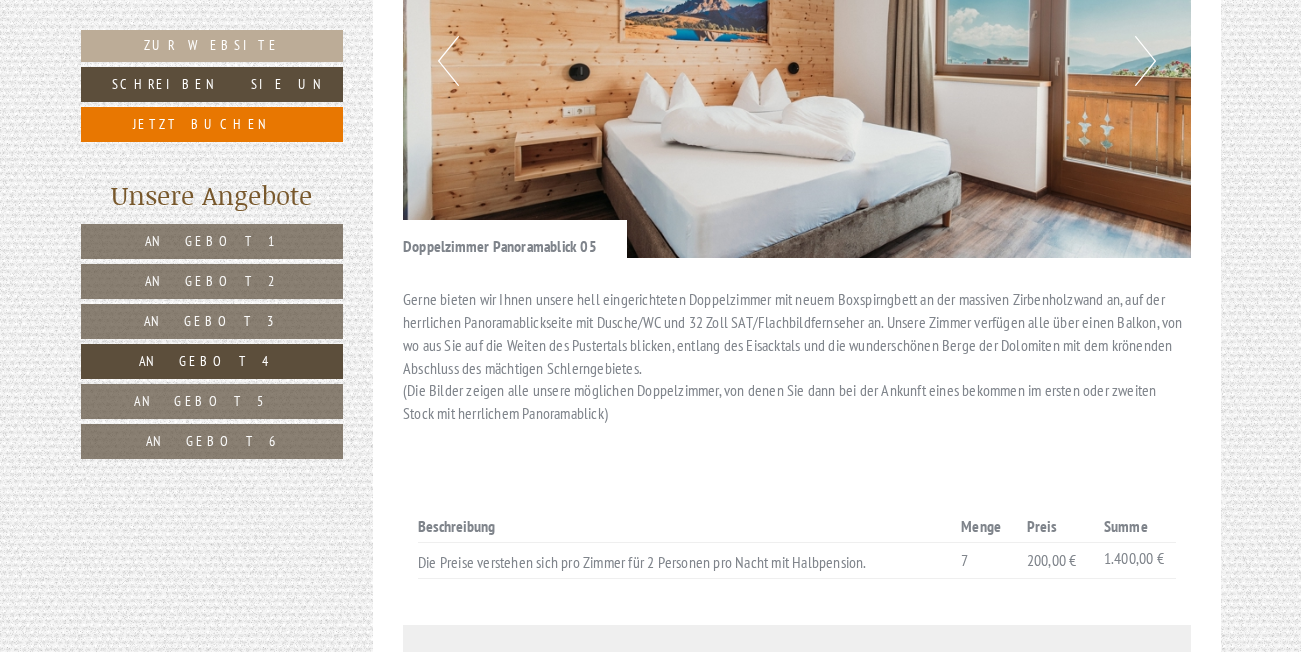 scroll, scrollTop: 1327, scrollLeft: 0, axis: vertical 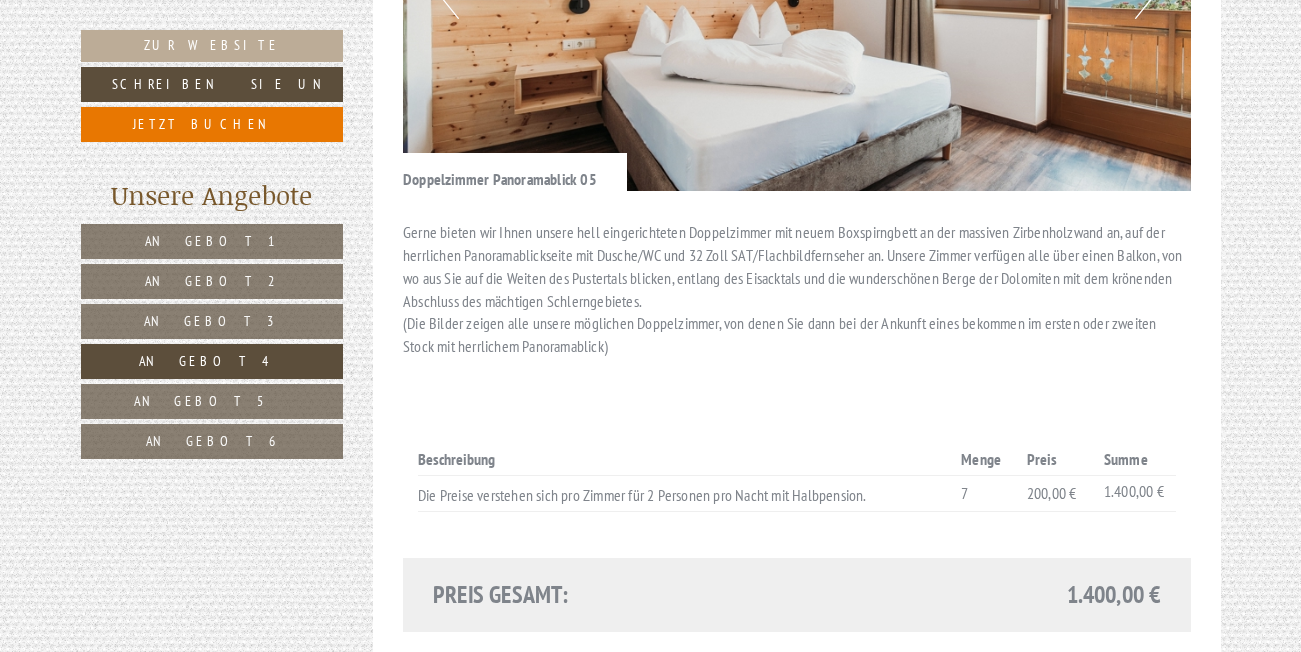 click on "Angebot 5" at bounding box center [211, 401] 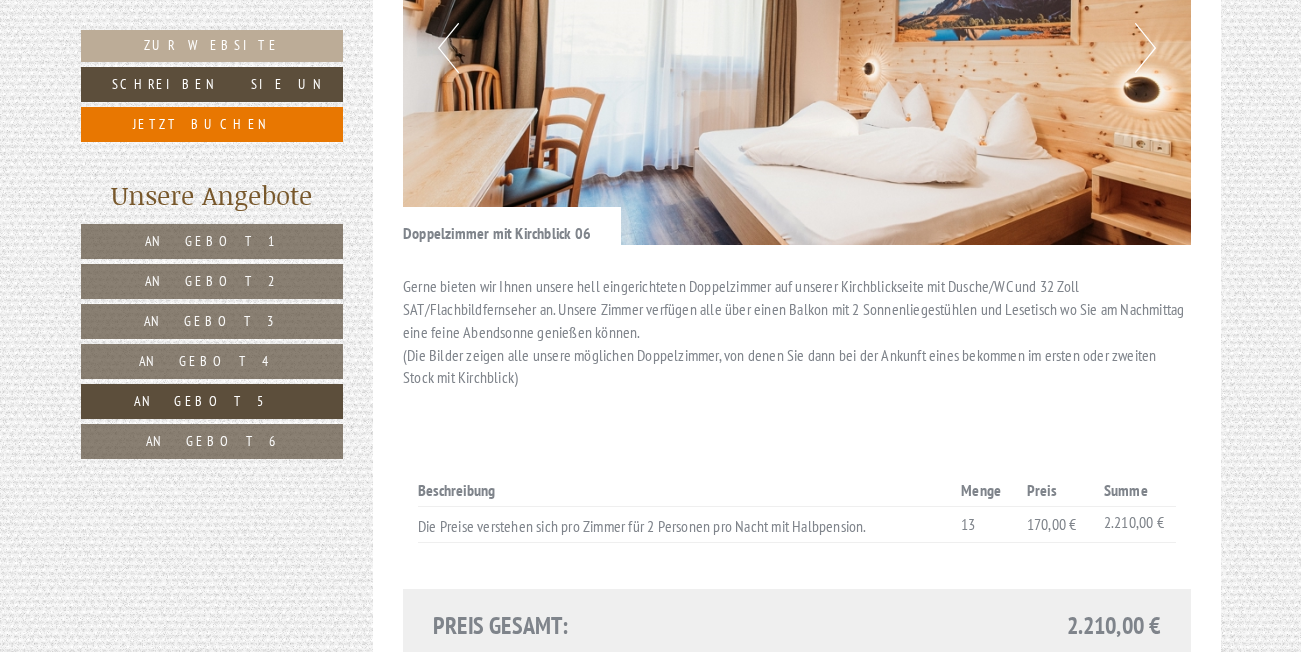 scroll, scrollTop: 1327, scrollLeft: 0, axis: vertical 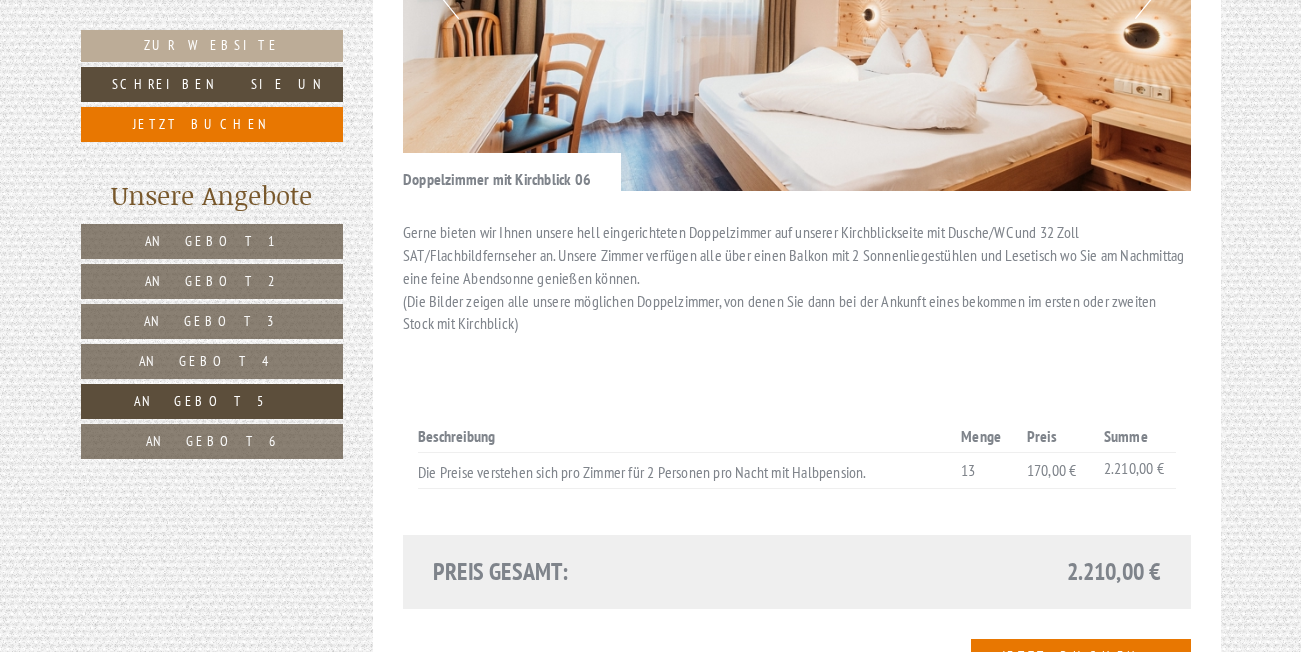 click on "Angebot 6" at bounding box center [212, 441] 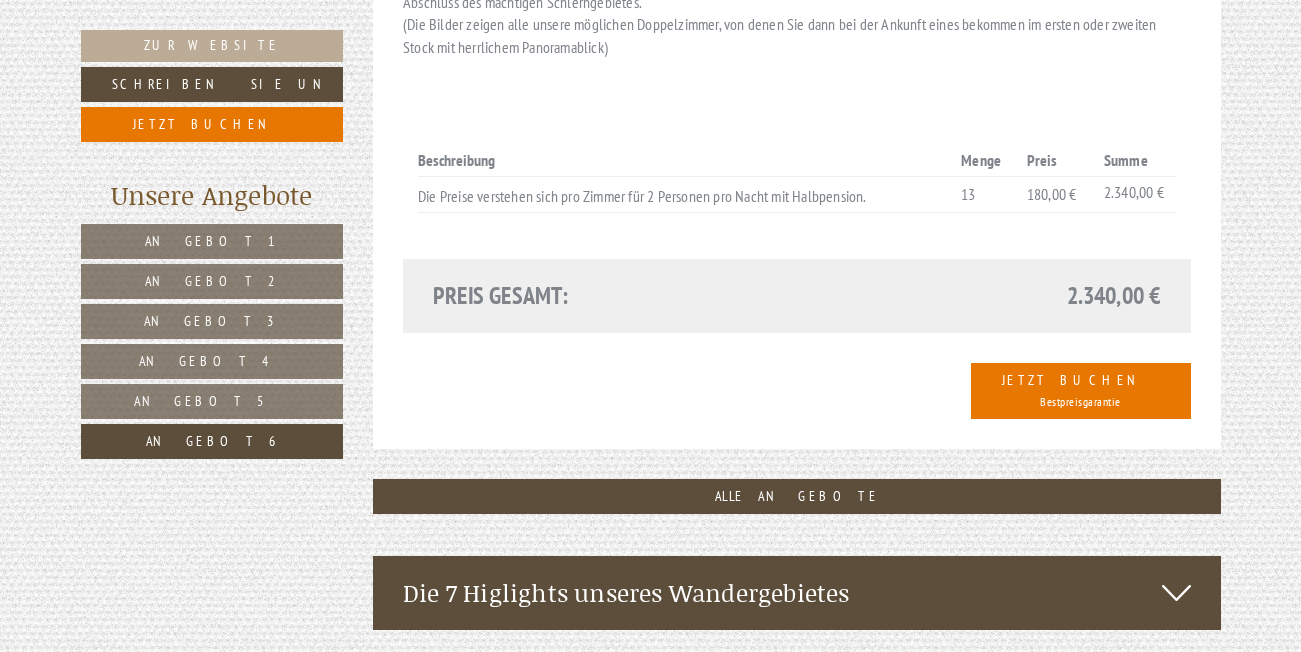 scroll, scrollTop: 1627, scrollLeft: 0, axis: vertical 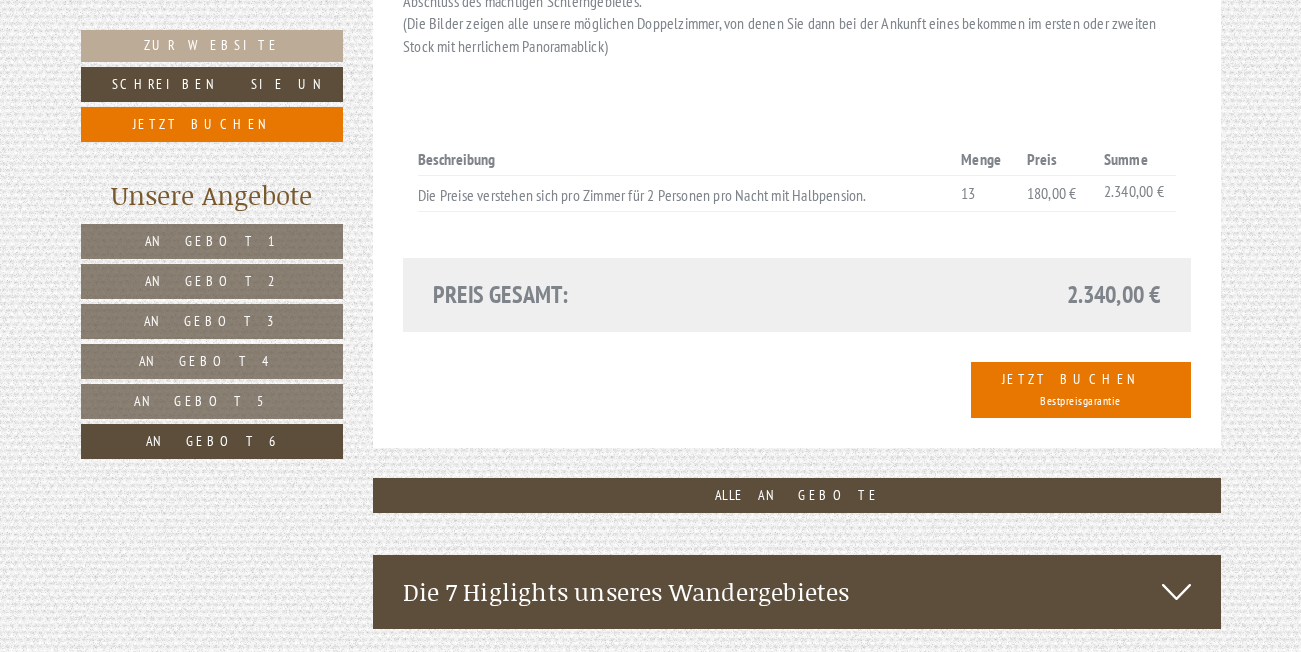 click on "Angebot 4" at bounding box center (212, 361) 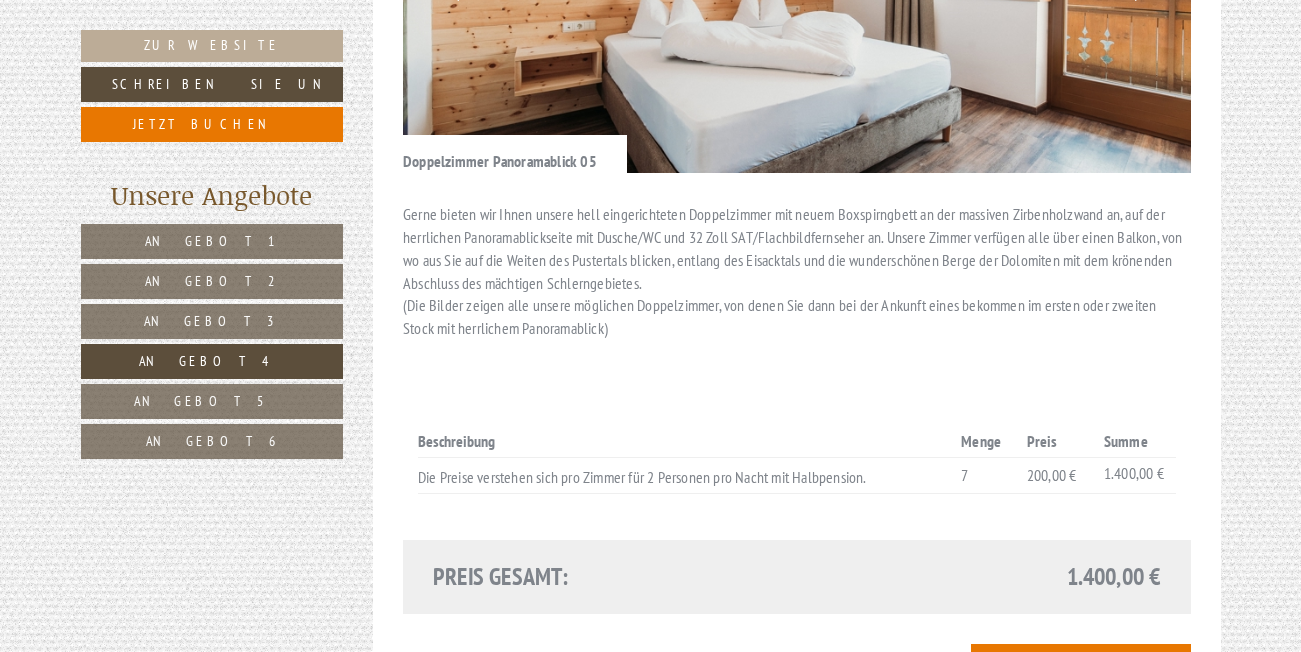 scroll, scrollTop: 1527, scrollLeft: 0, axis: vertical 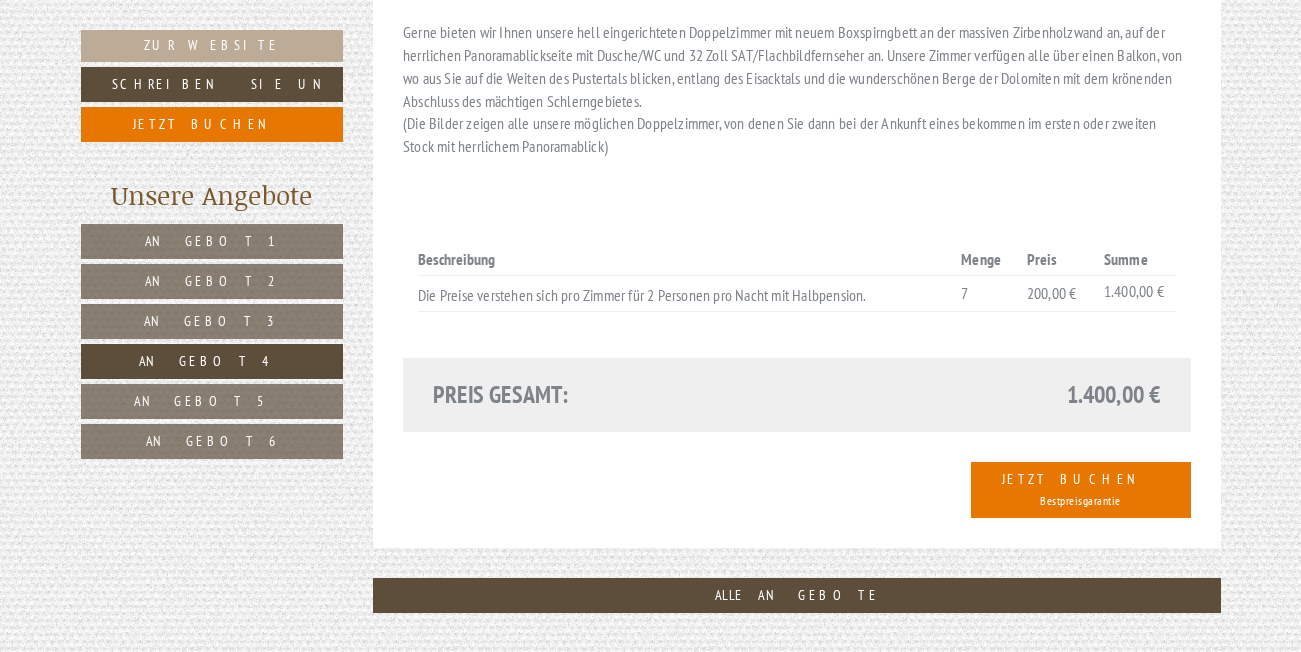 click on "Angebot 3" at bounding box center [212, 321] 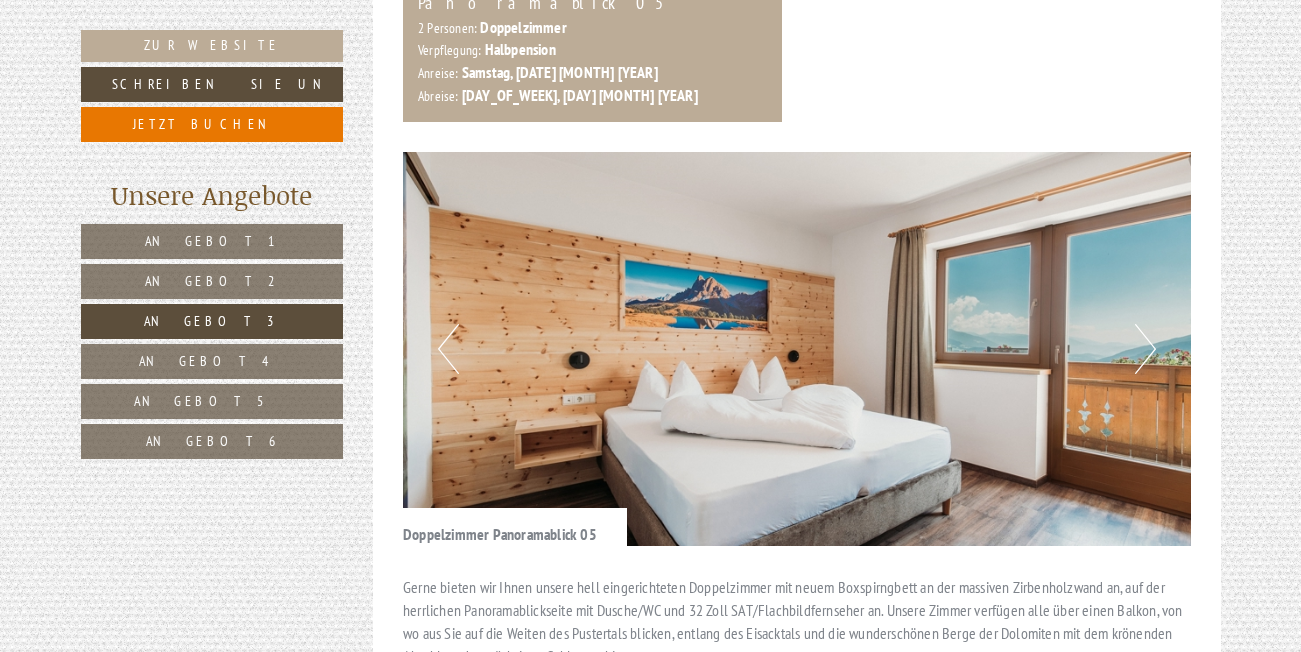 scroll, scrollTop: 1000, scrollLeft: 0, axis: vertical 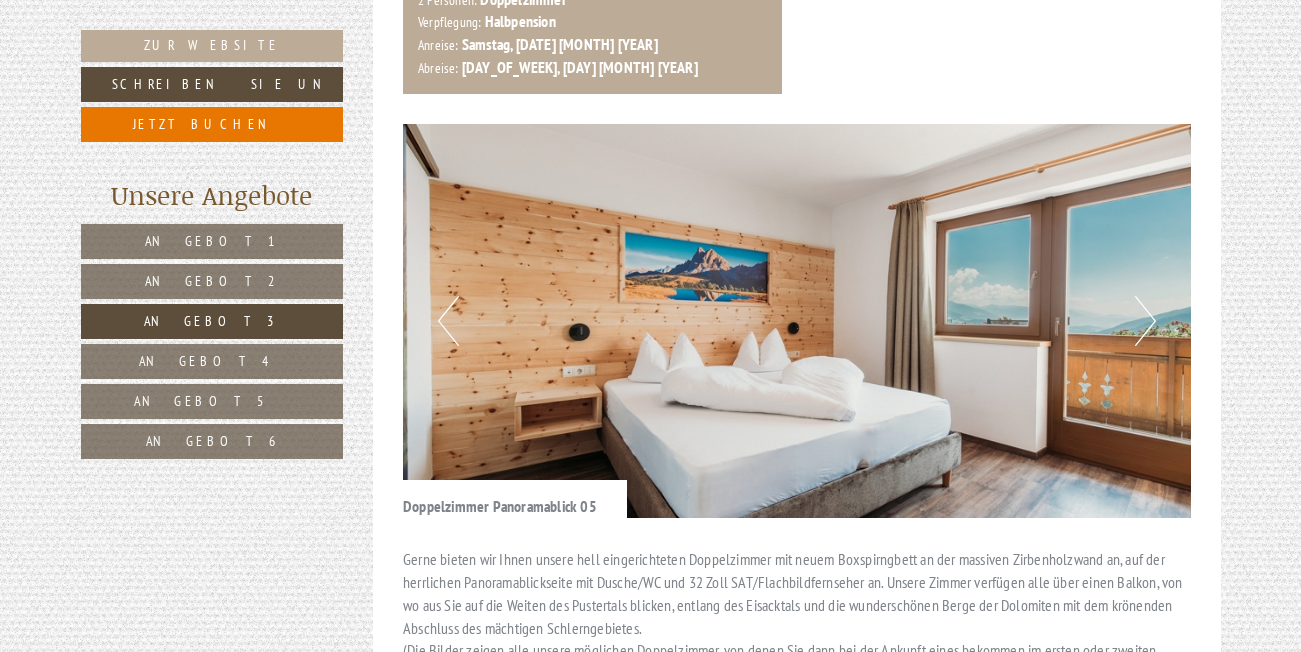 click on "Angebot 1" at bounding box center (212, 241) 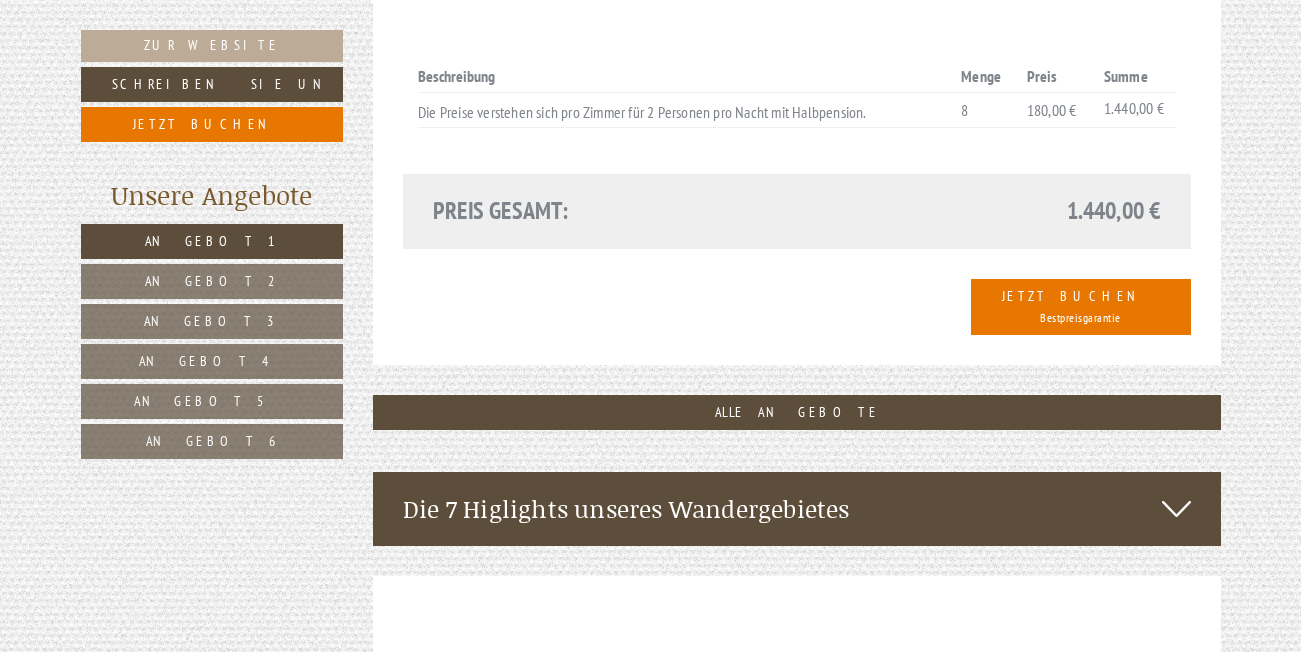 scroll, scrollTop: 1827, scrollLeft: 0, axis: vertical 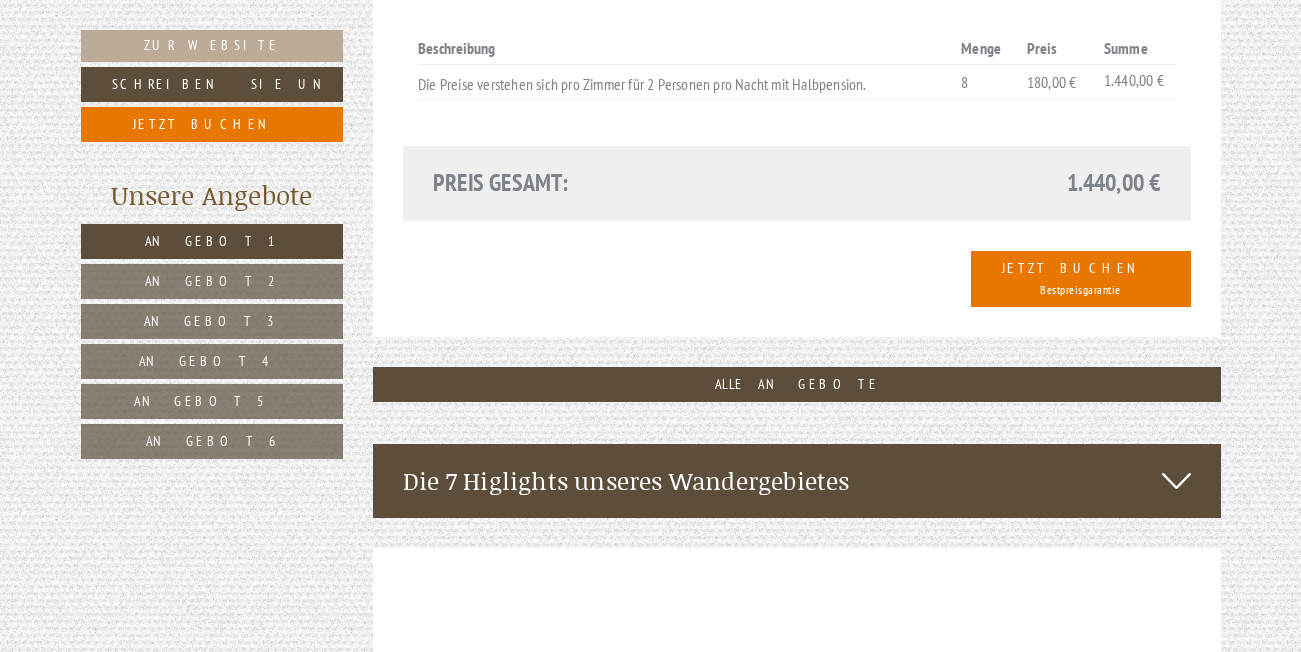 click at bounding box center (1176, 481) 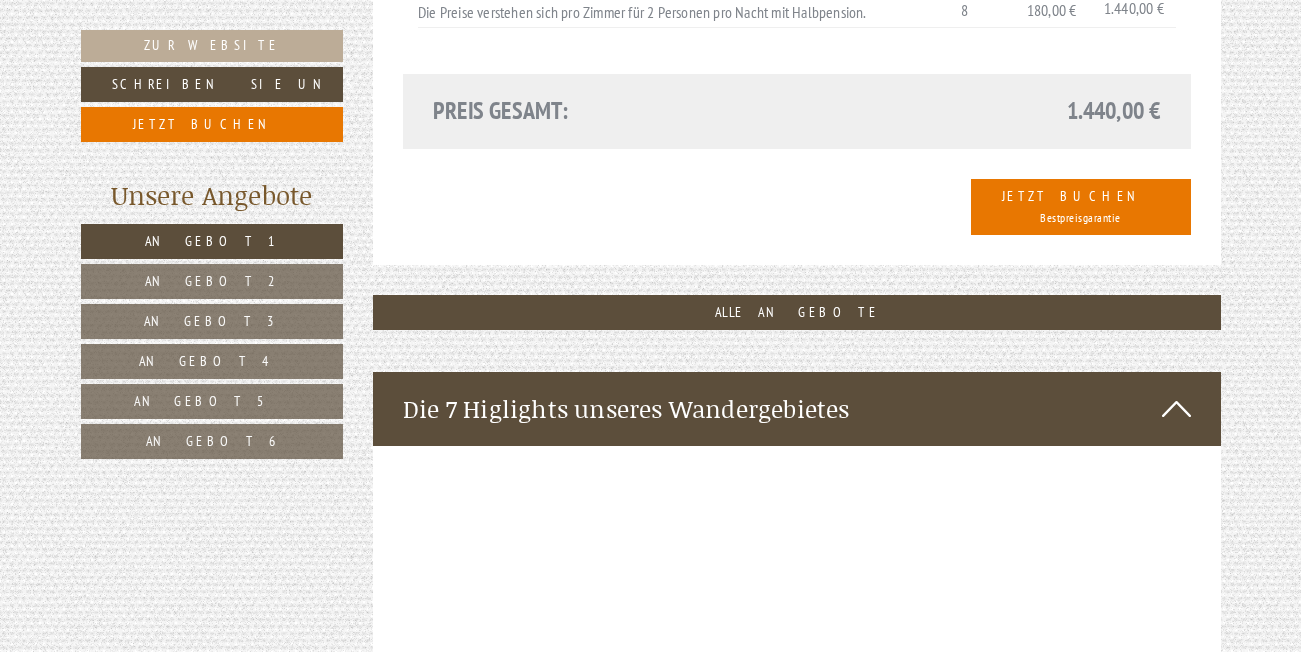 scroll, scrollTop: 1927, scrollLeft: 0, axis: vertical 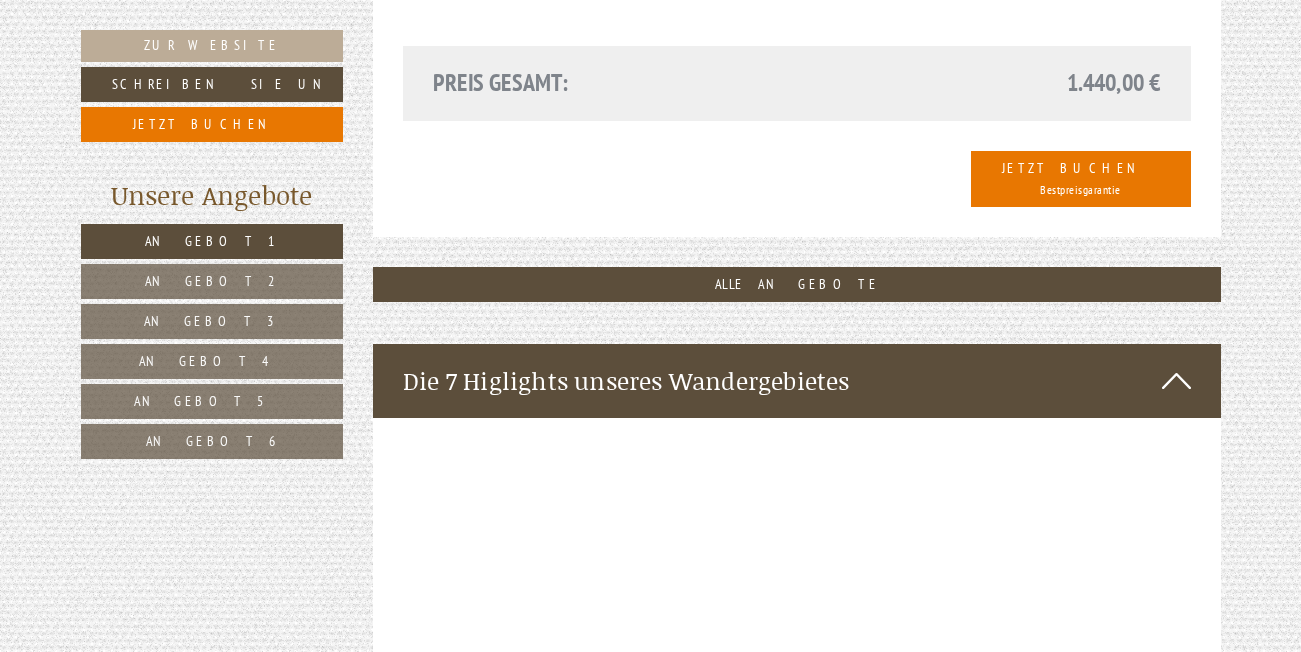 click on "Angebot 1" at bounding box center (212, 241) 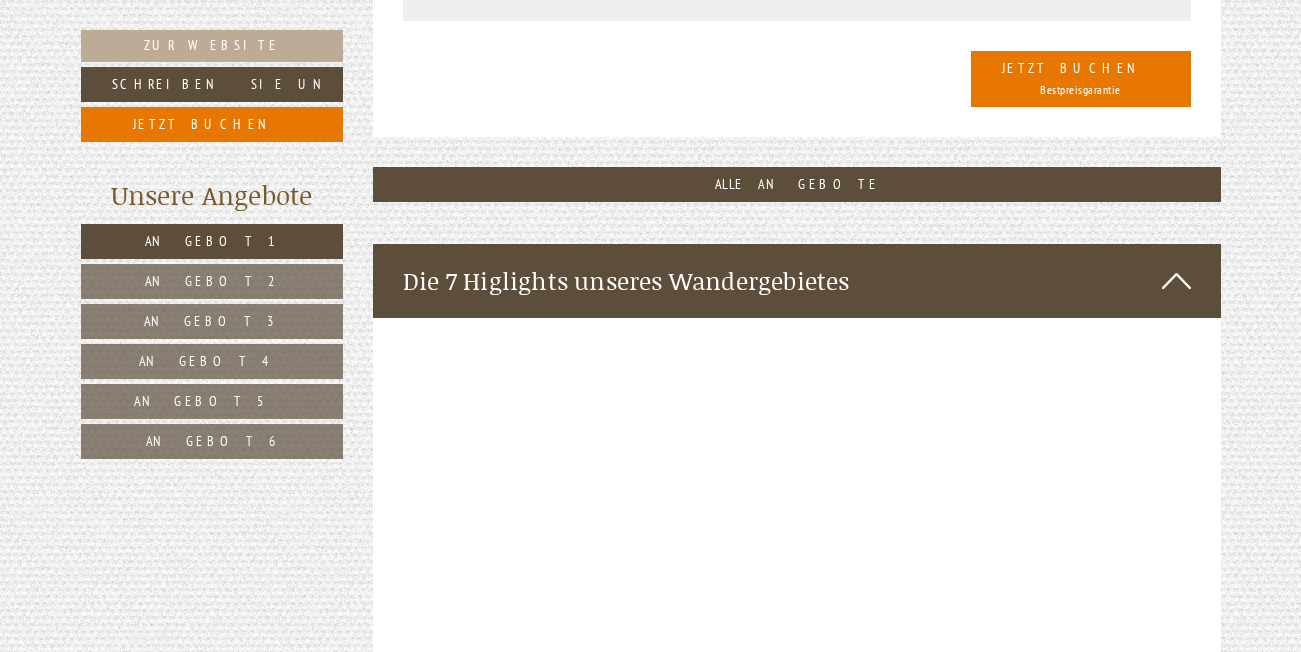 scroll, scrollTop: 1727, scrollLeft: 0, axis: vertical 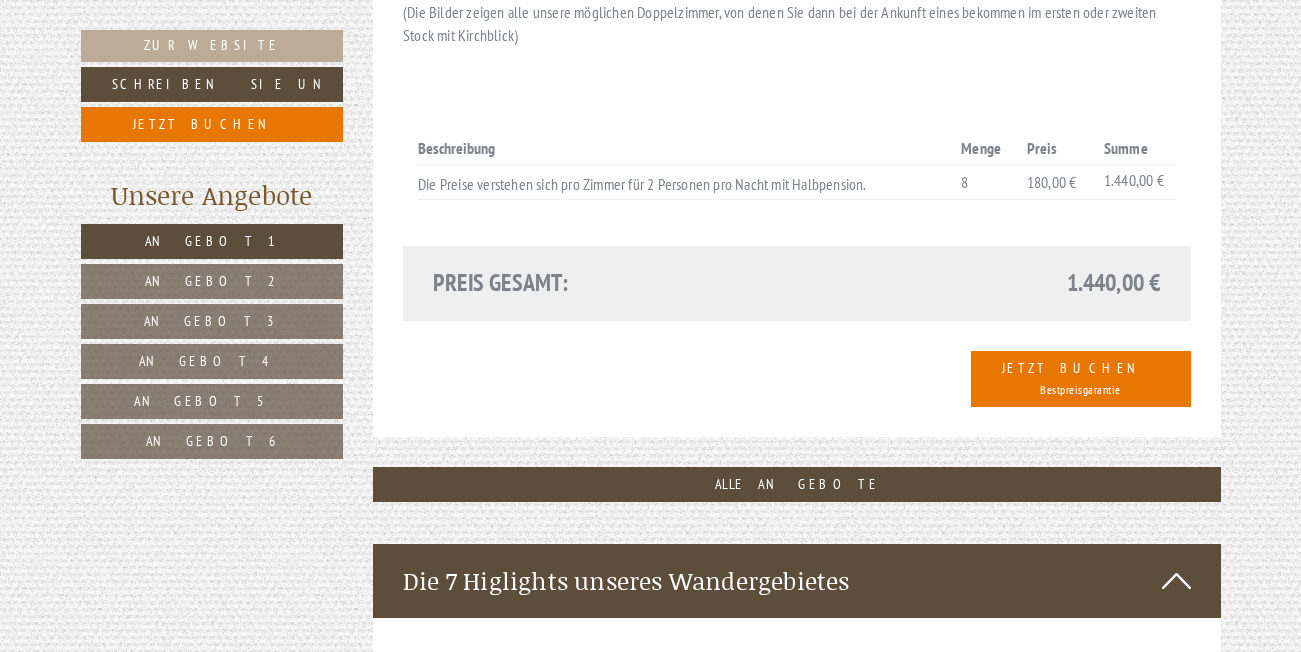 click on "Angebot 3" at bounding box center [212, 321] 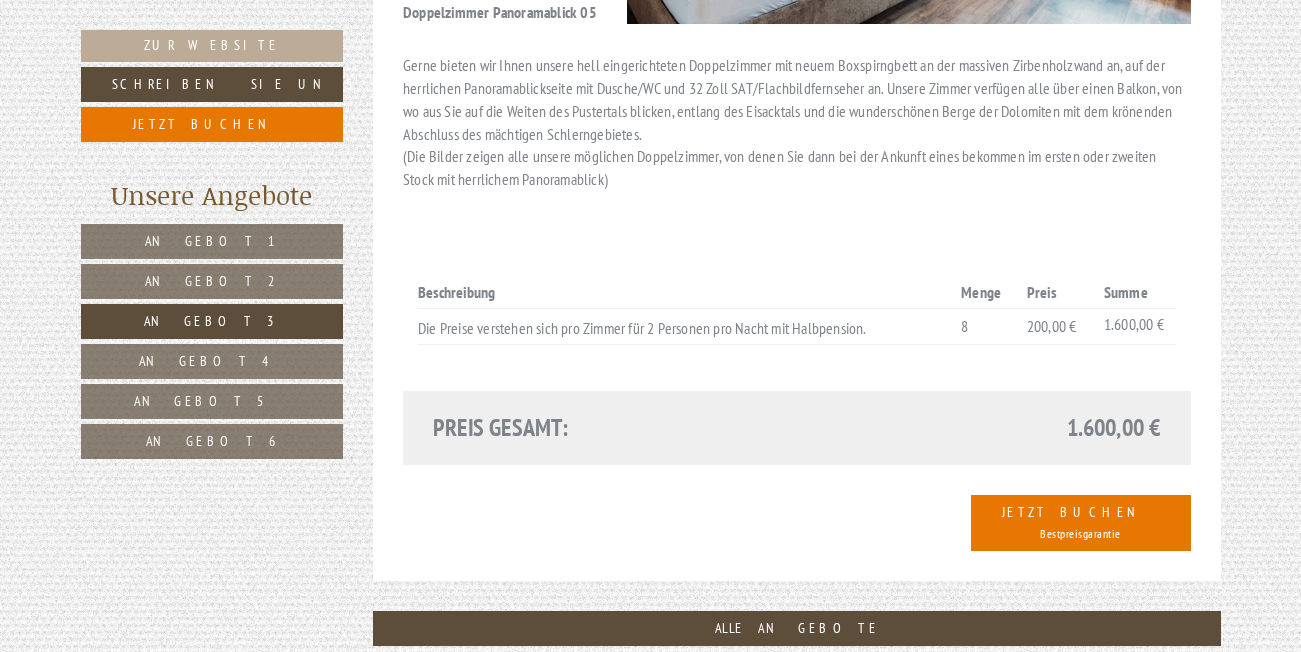 scroll, scrollTop: 1527, scrollLeft: 0, axis: vertical 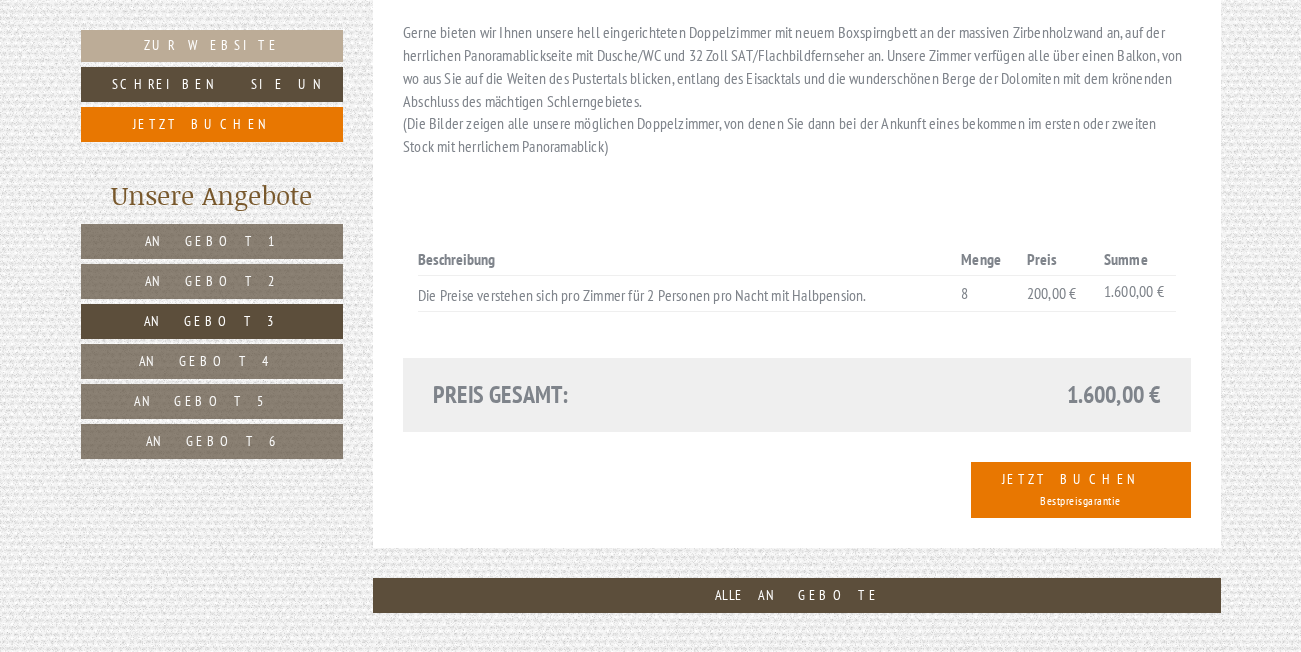click on "Angebot 1" at bounding box center (212, 241) 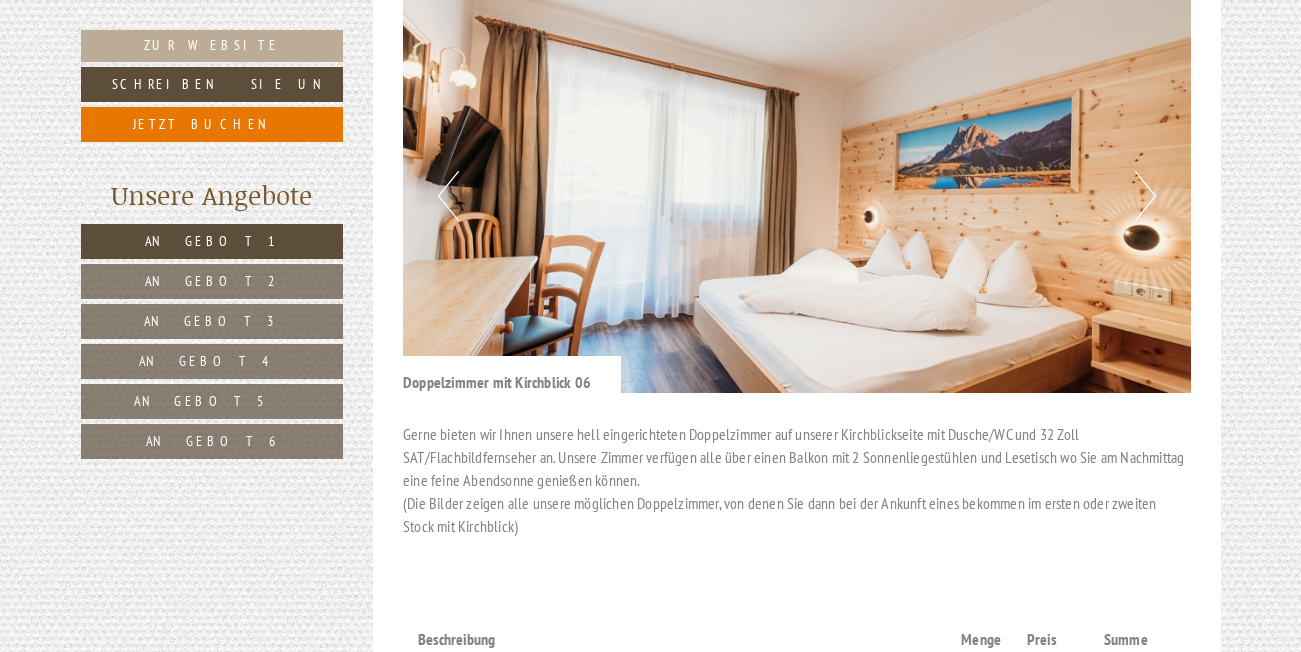 scroll, scrollTop: 1627, scrollLeft: 0, axis: vertical 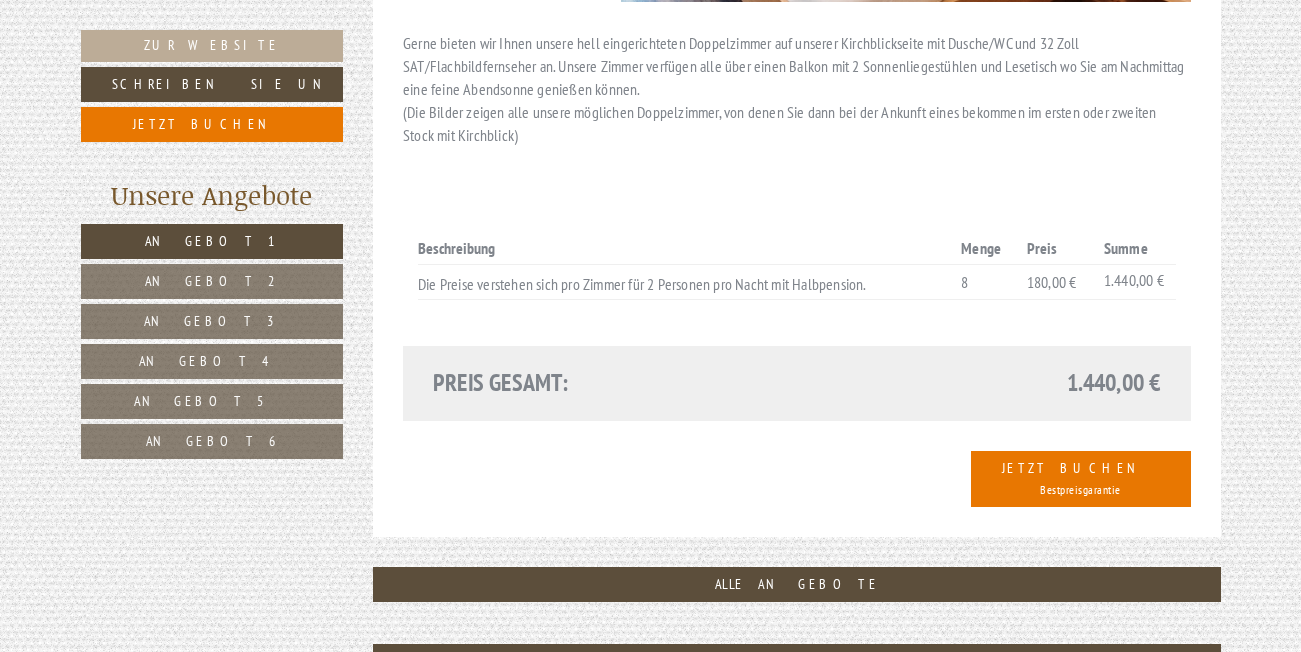click on "Angebot 3" at bounding box center (212, 321) 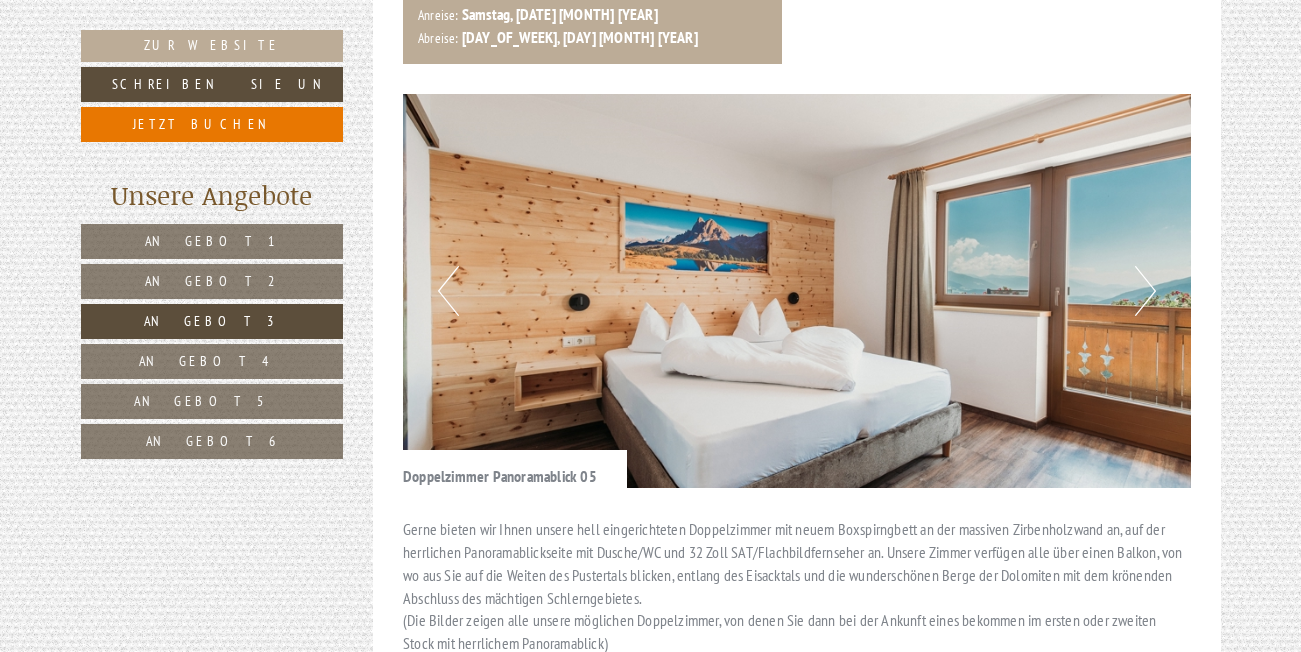 scroll, scrollTop: 1027, scrollLeft: 0, axis: vertical 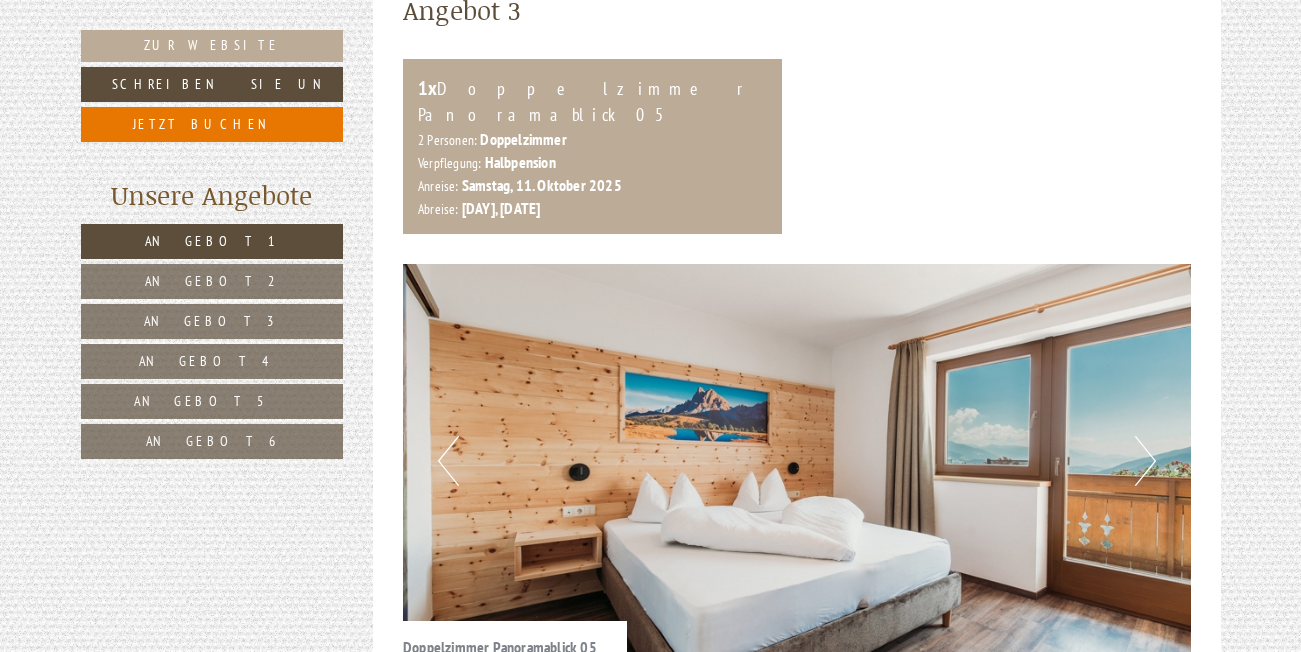 click on "Next" at bounding box center (1145, 461) 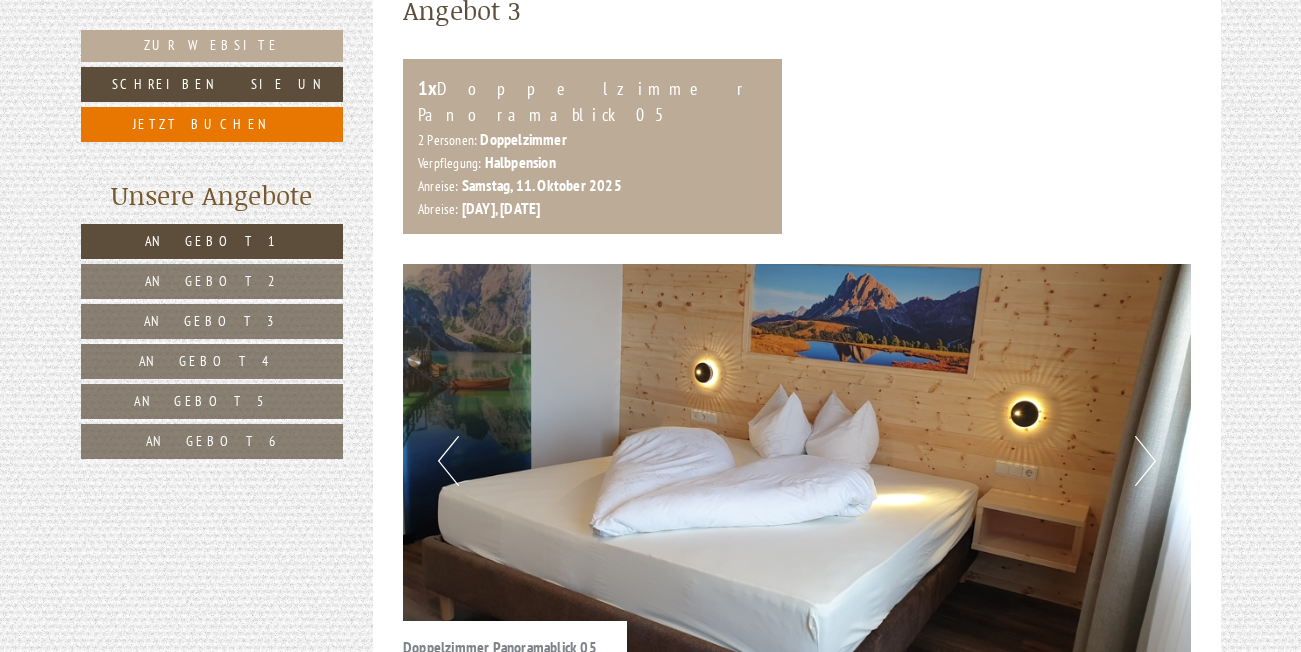 click on "Next" at bounding box center [1145, 461] 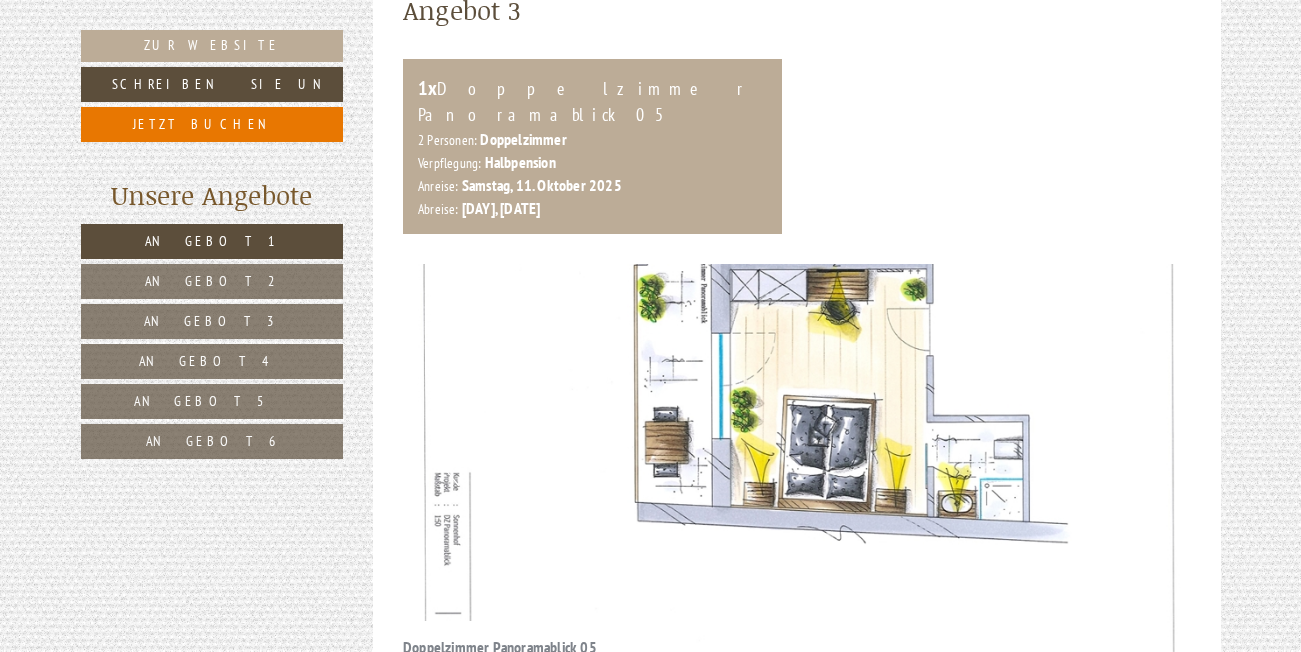 click on "Next" at bounding box center (1145, 461) 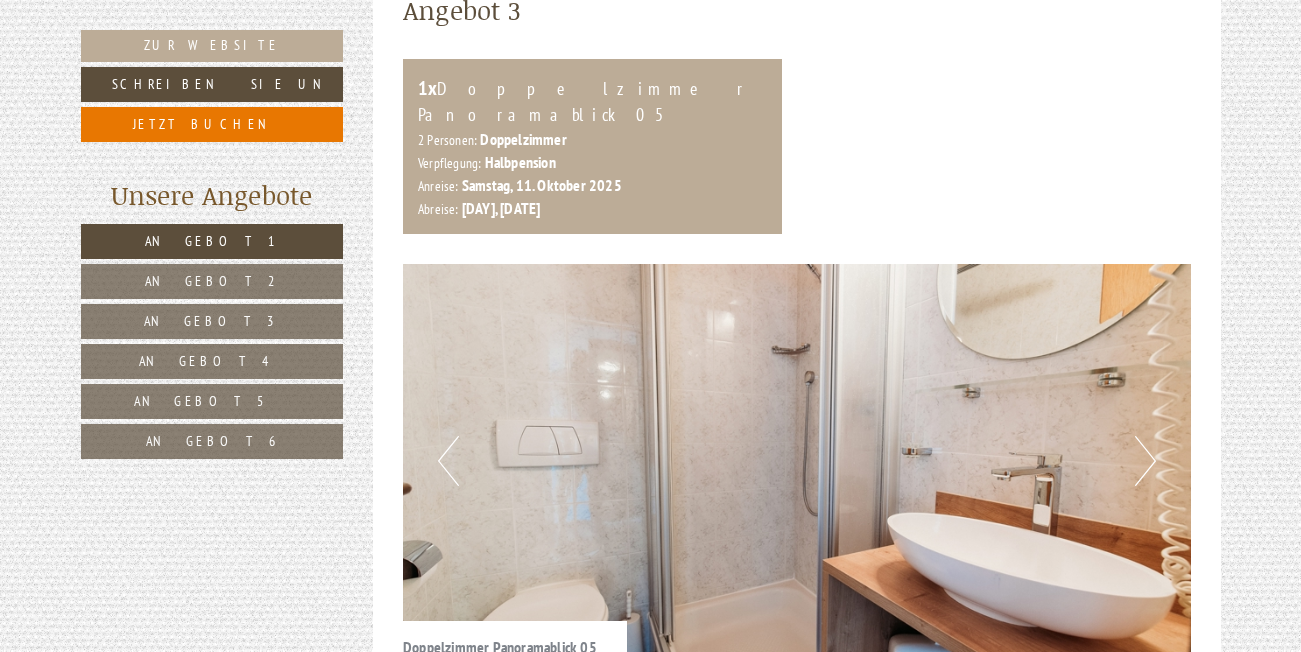 click on "Next" at bounding box center (1145, 461) 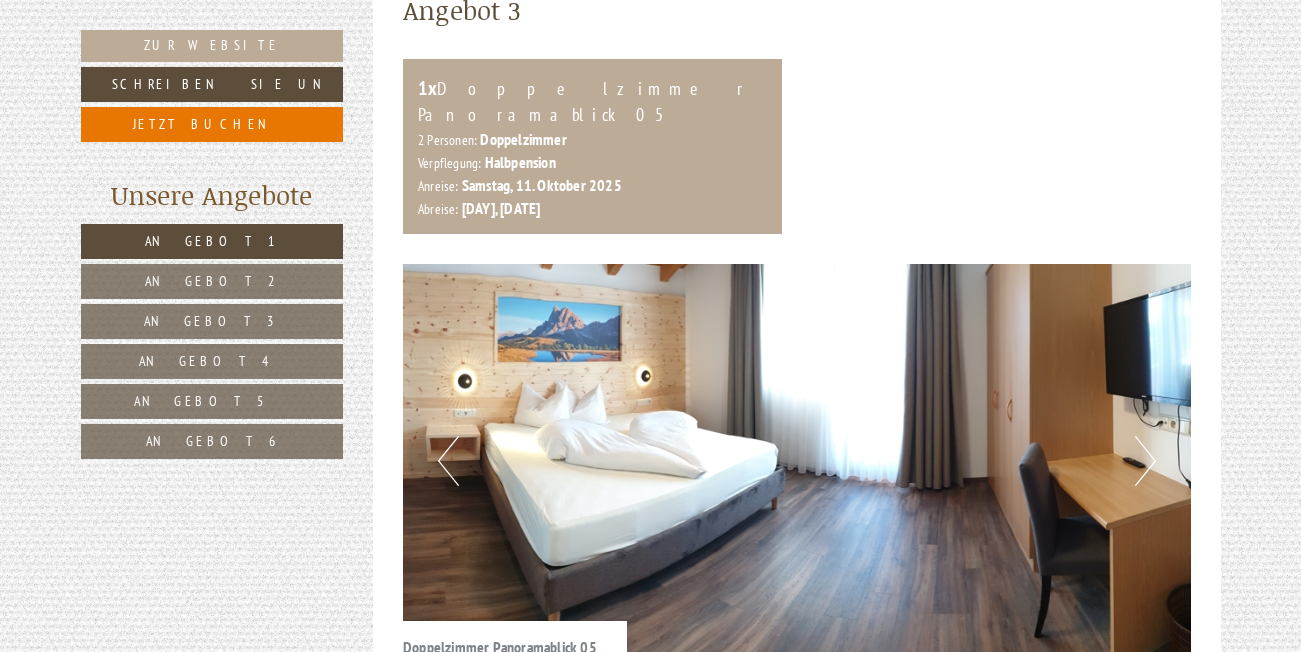 click on "Next" at bounding box center [1145, 461] 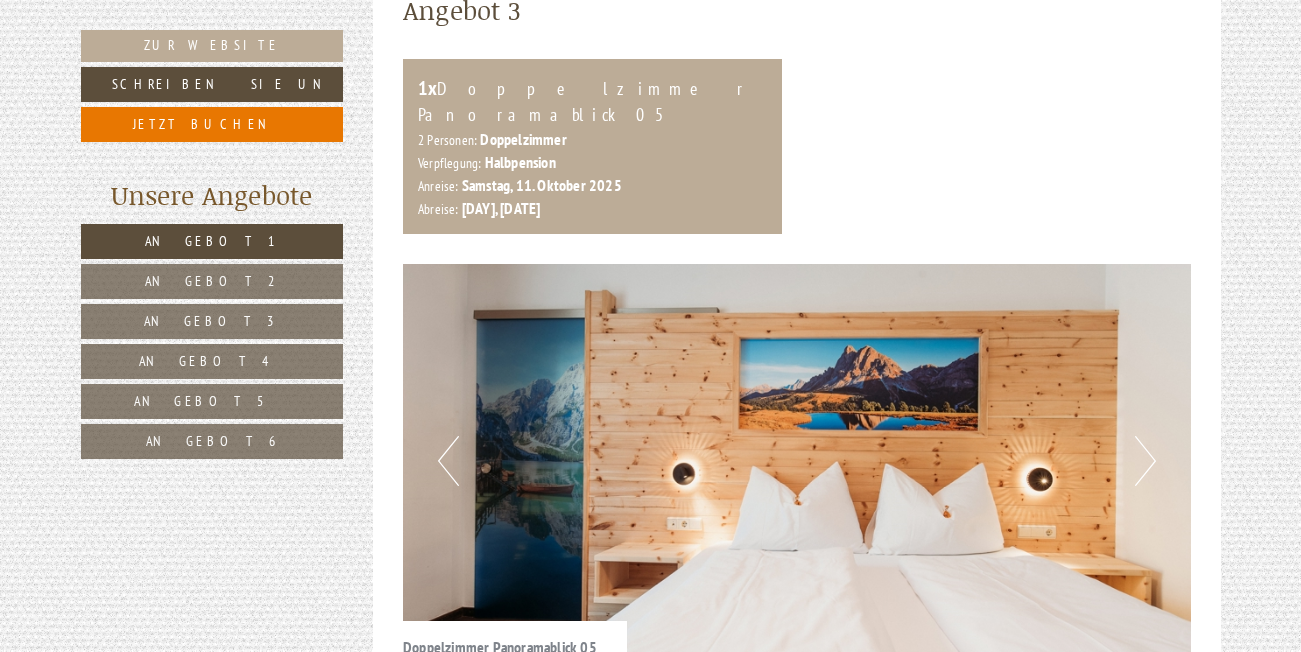 click on "Next" at bounding box center (1145, 461) 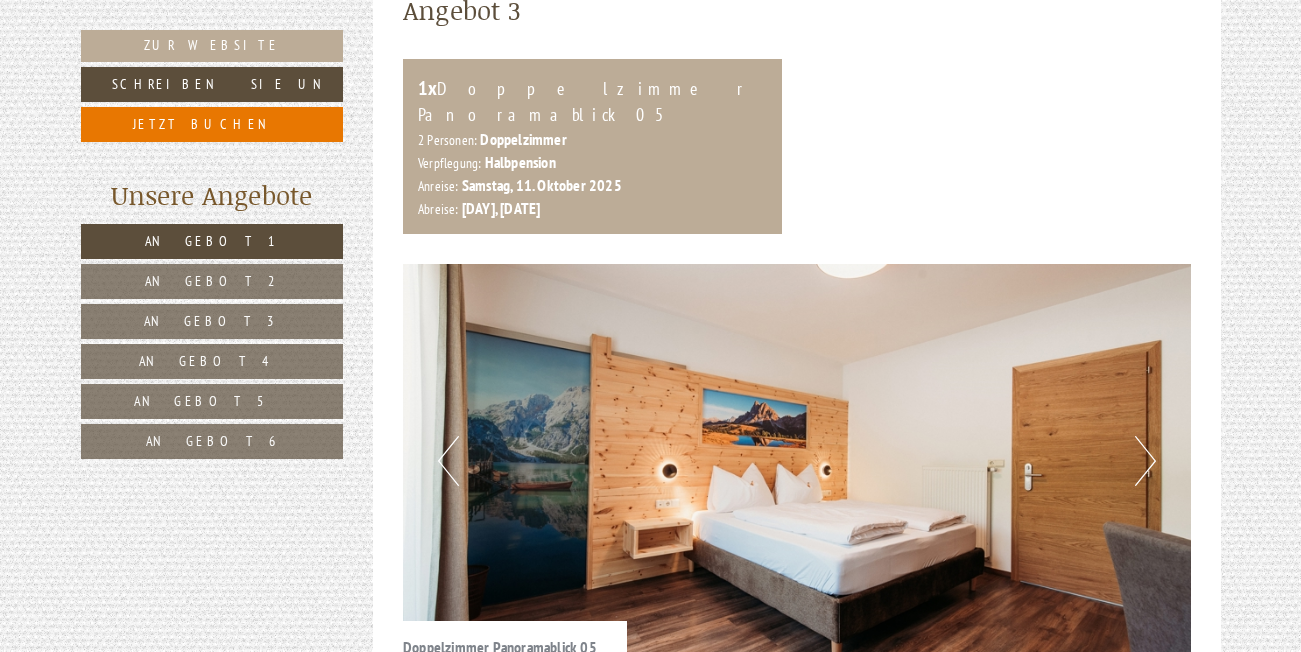 click on "Next" at bounding box center (1145, 461) 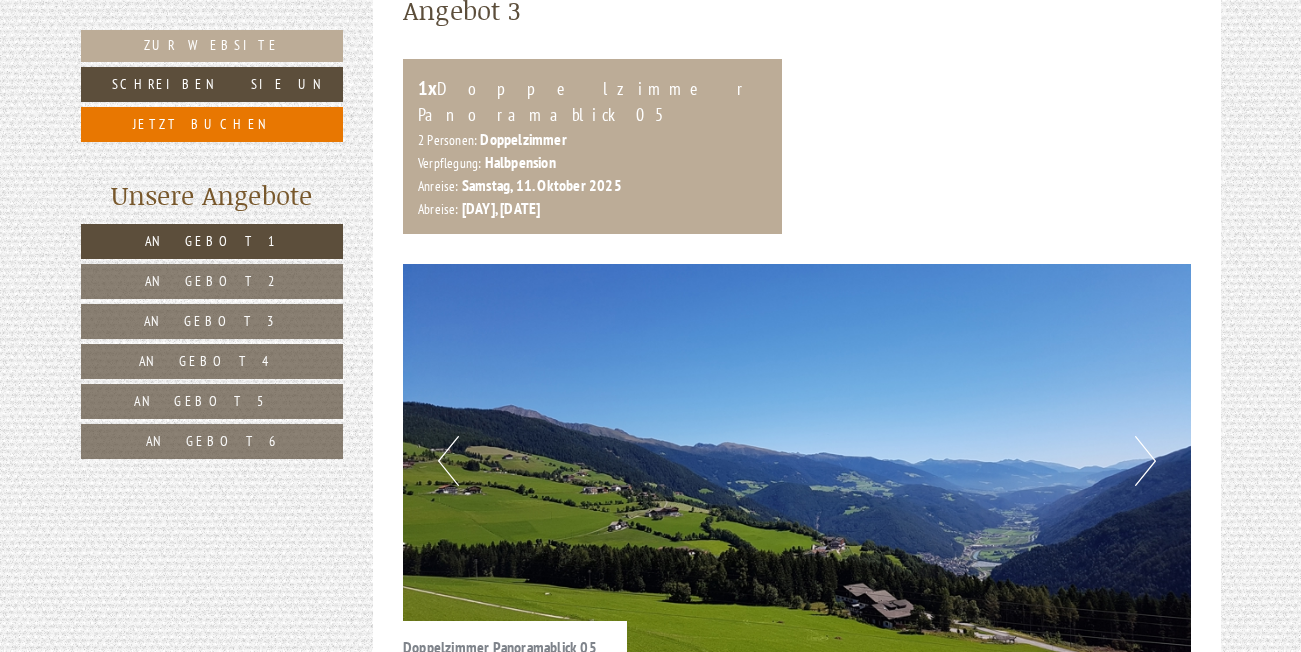 click on "Next" at bounding box center (1145, 461) 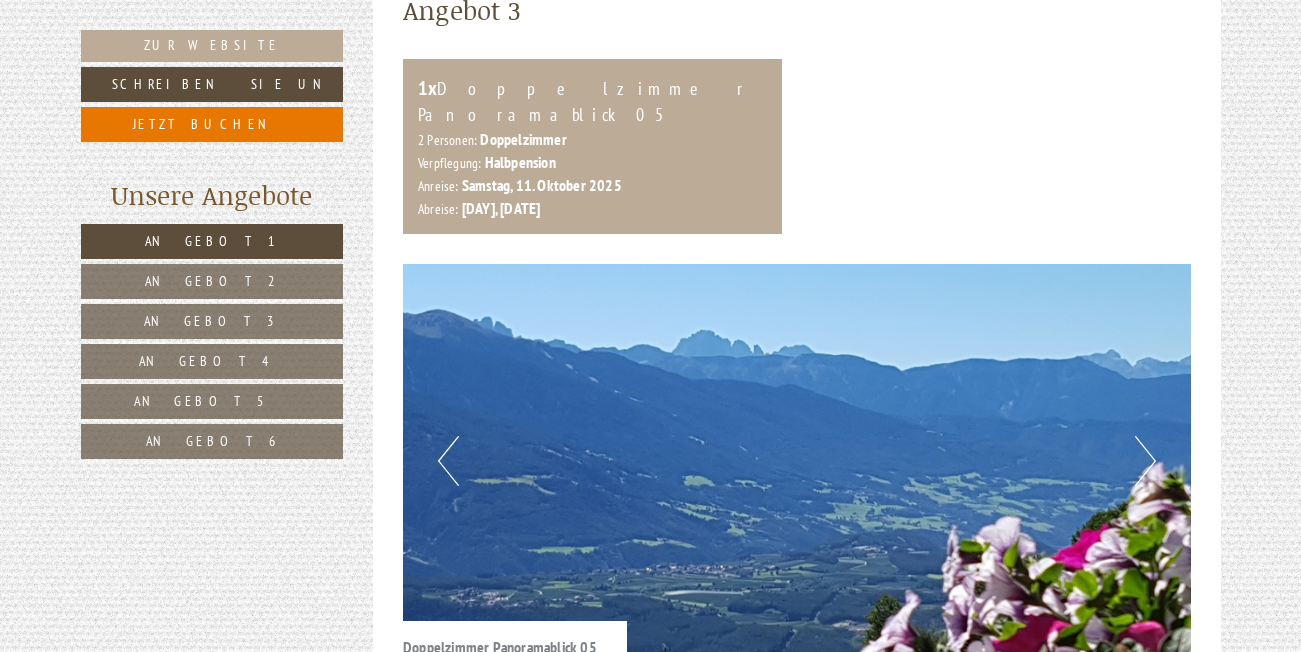 click on "Next" at bounding box center (1145, 461) 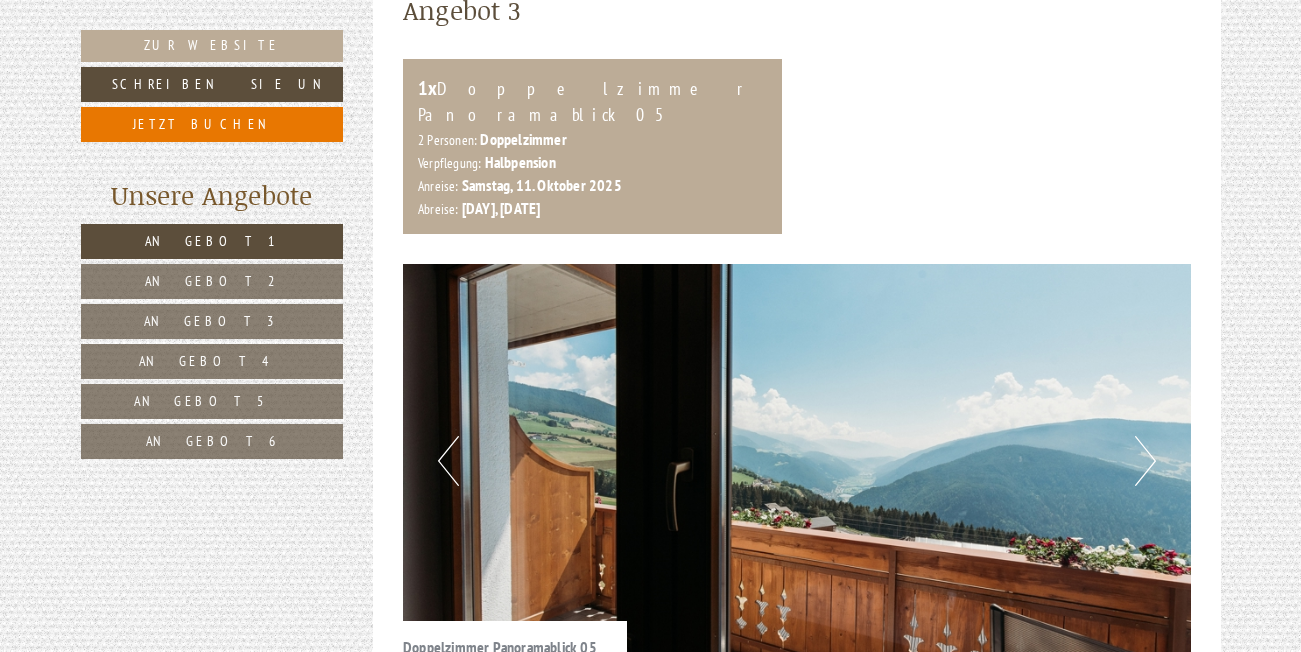 click on "Next" at bounding box center [1145, 461] 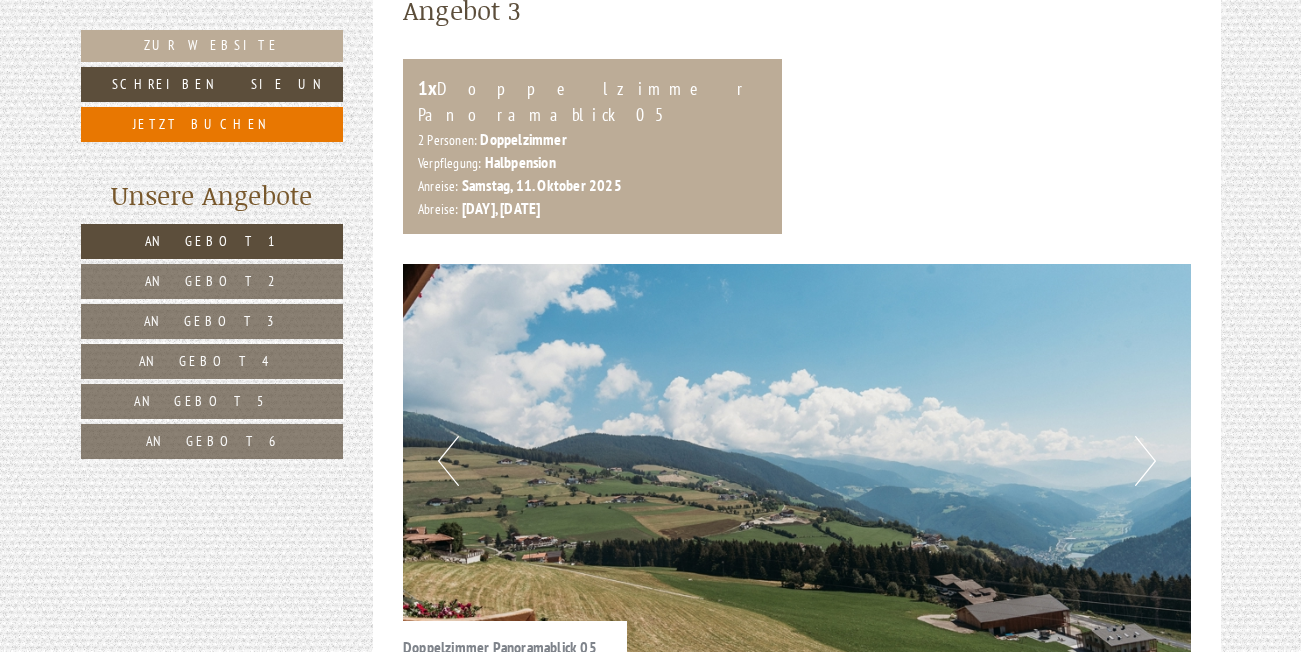 click on "Next" at bounding box center [1145, 461] 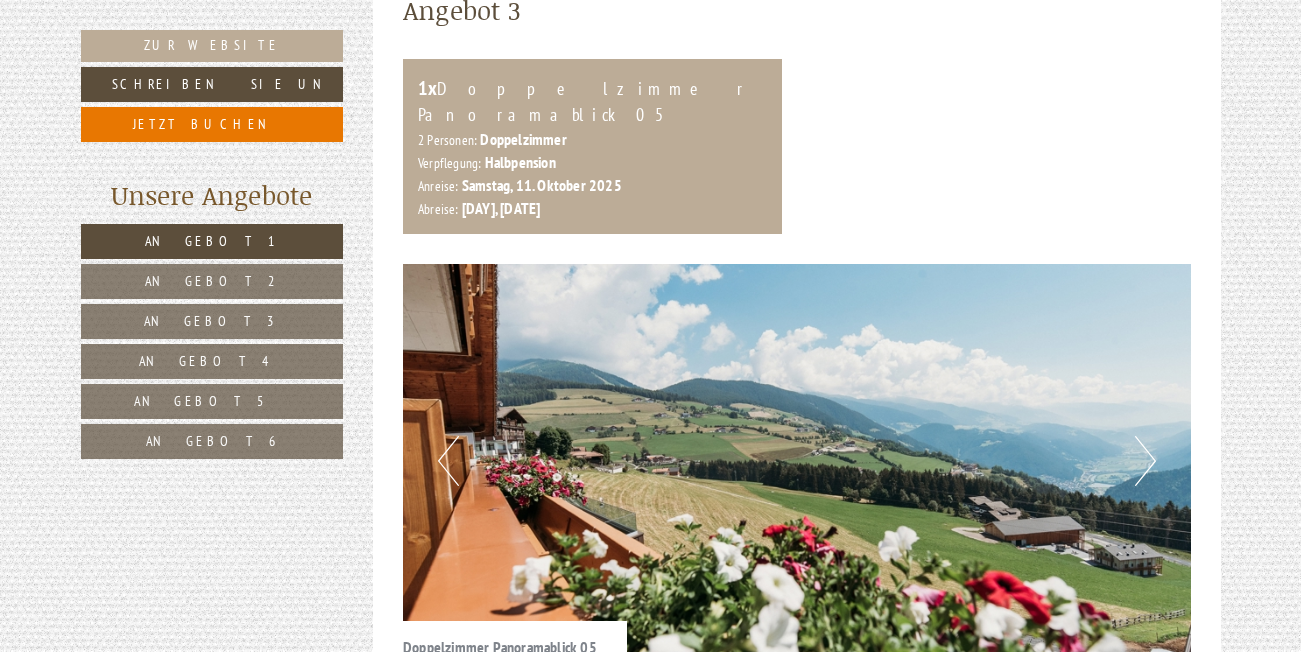 click on "Next" at bounding box center (1145, 461) 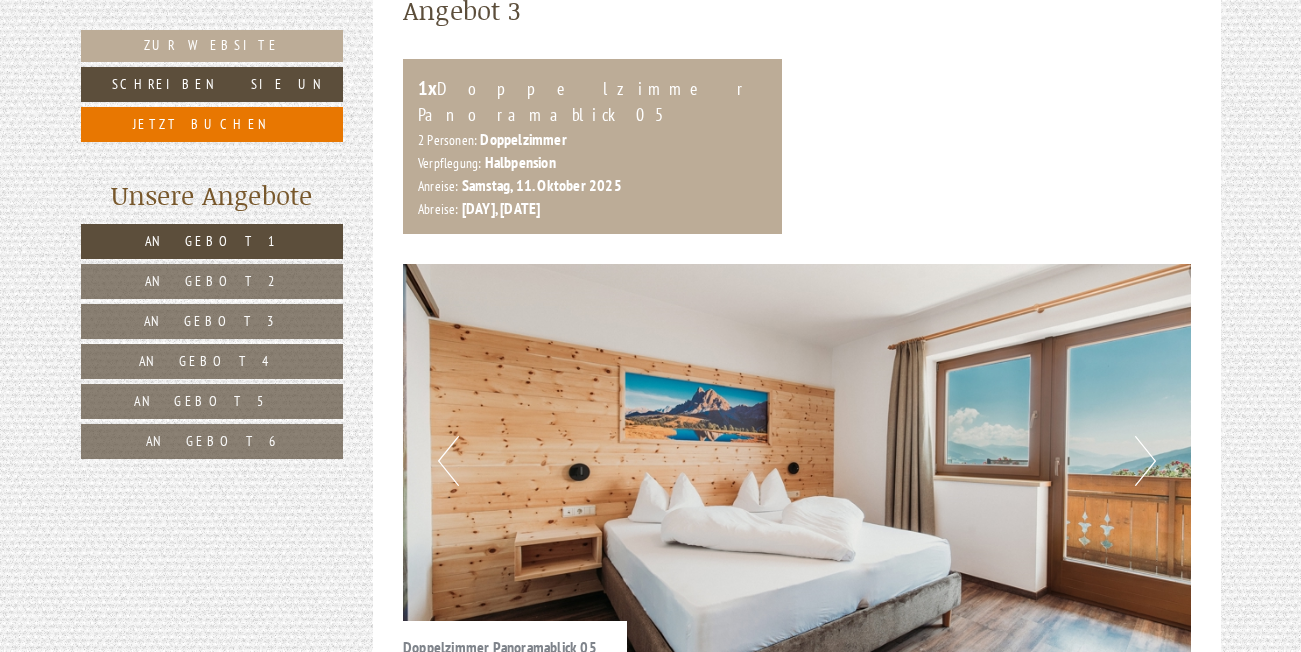 click on "Next" at bounding box center (1145, 461) 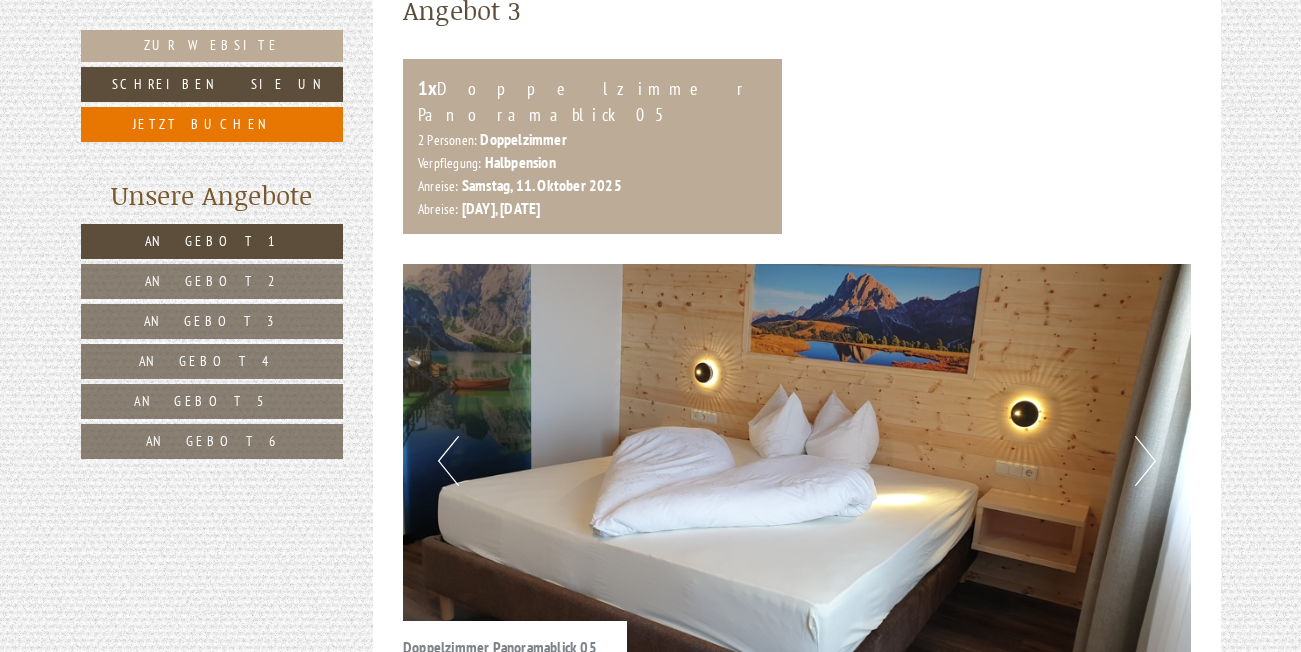 click on "Next" at bounding box center (1145, 461) 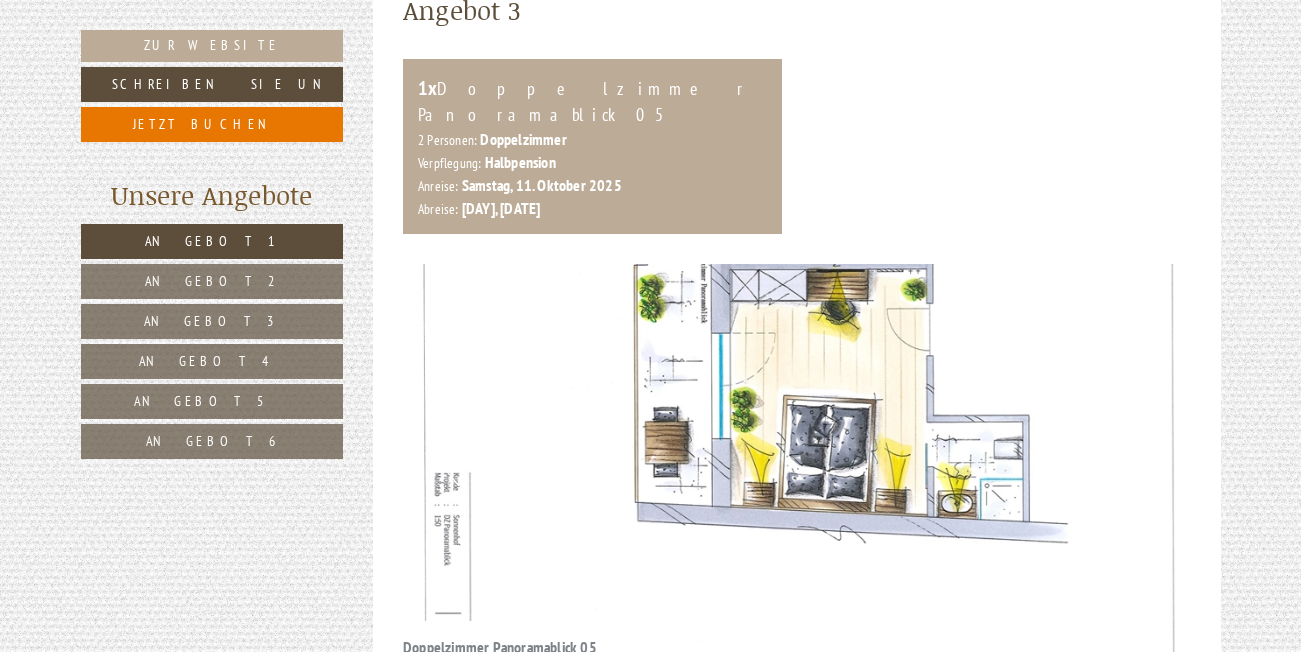 click on "Next" at bounding box center (1145, 461) 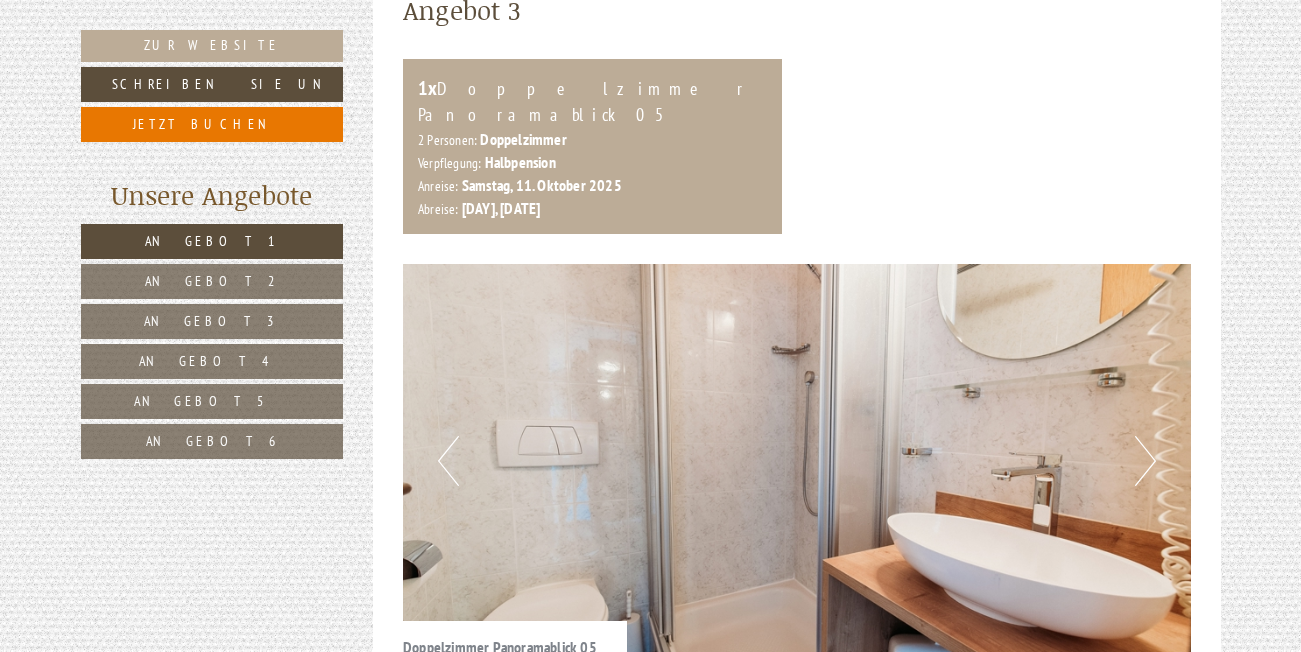 click on "Next" at bounding box center [1145, 461] 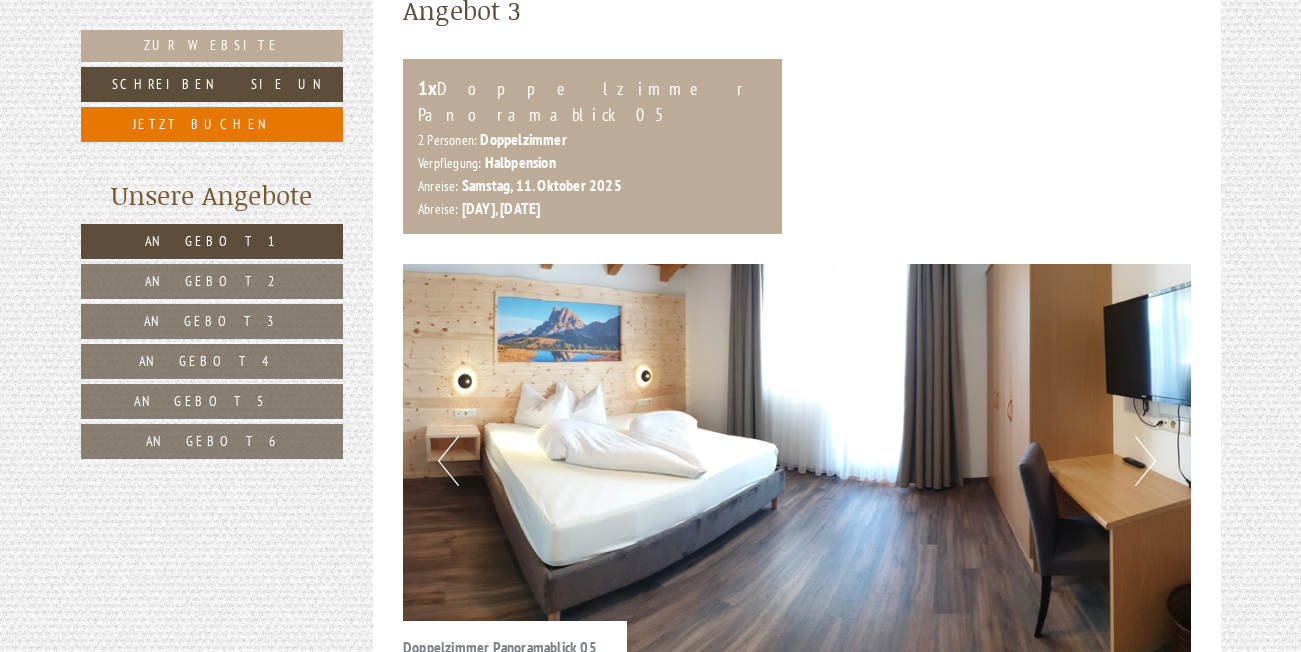 click on "Next" at bounding box center [1145, 461] 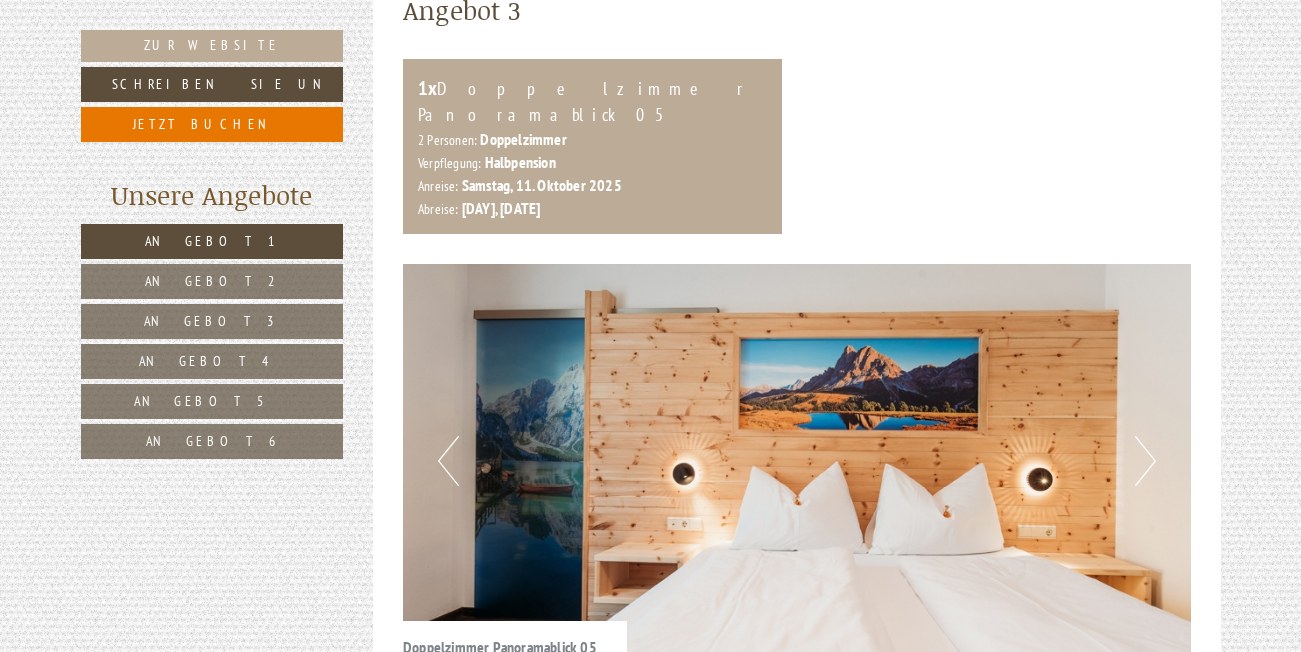 click on "Angebot 1" at bounding box center [212, 241] 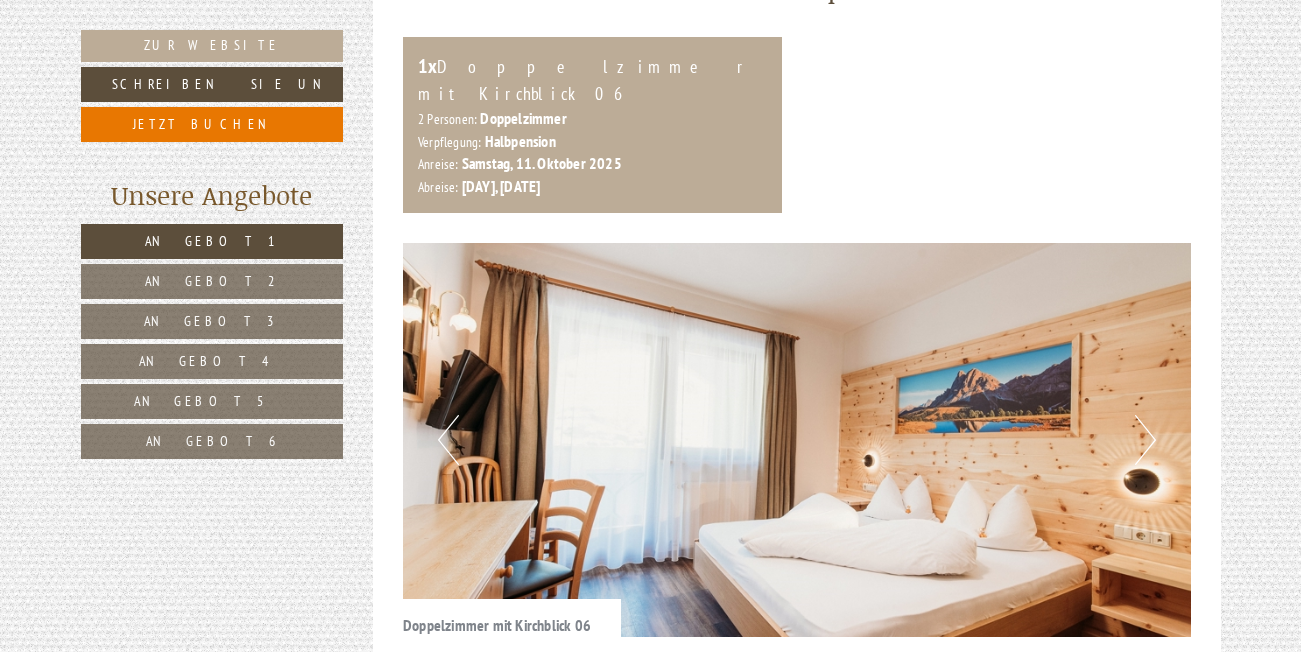 scroll, scrollTop: 1027, scrollLeft: 0, axis: vertical 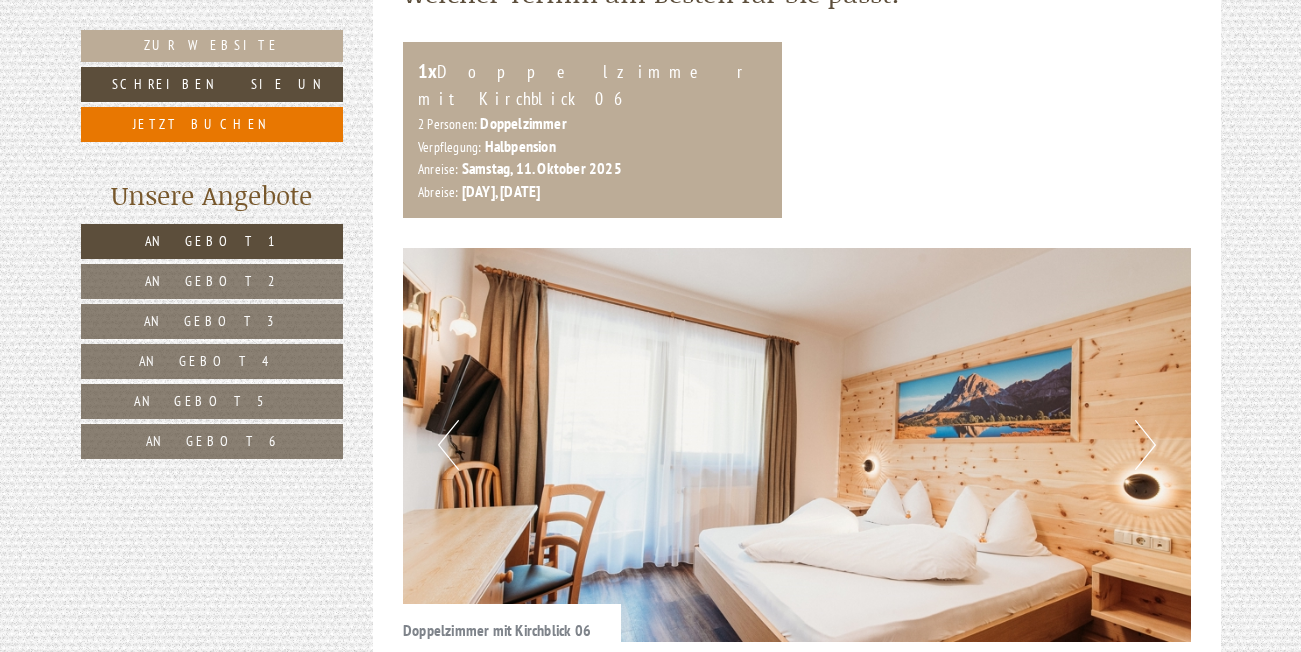 click on "Next" at bounding box center [1145, 445] 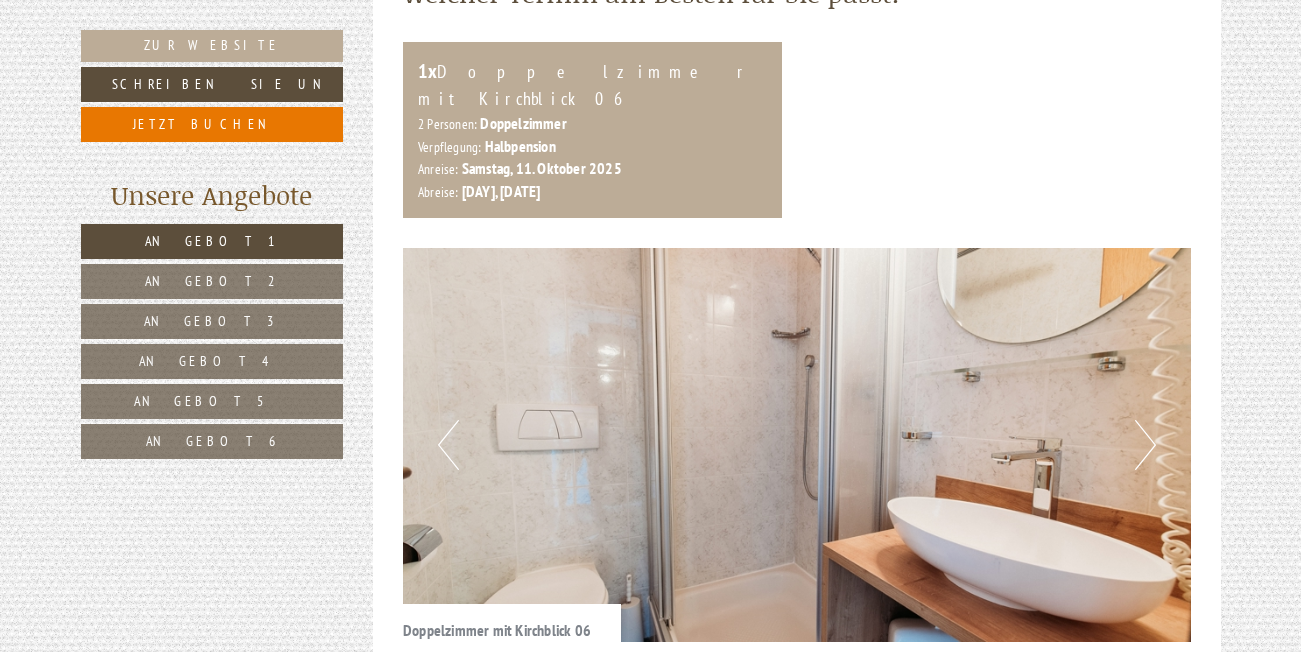 click on "Next" at bounding box center (1145, 445) 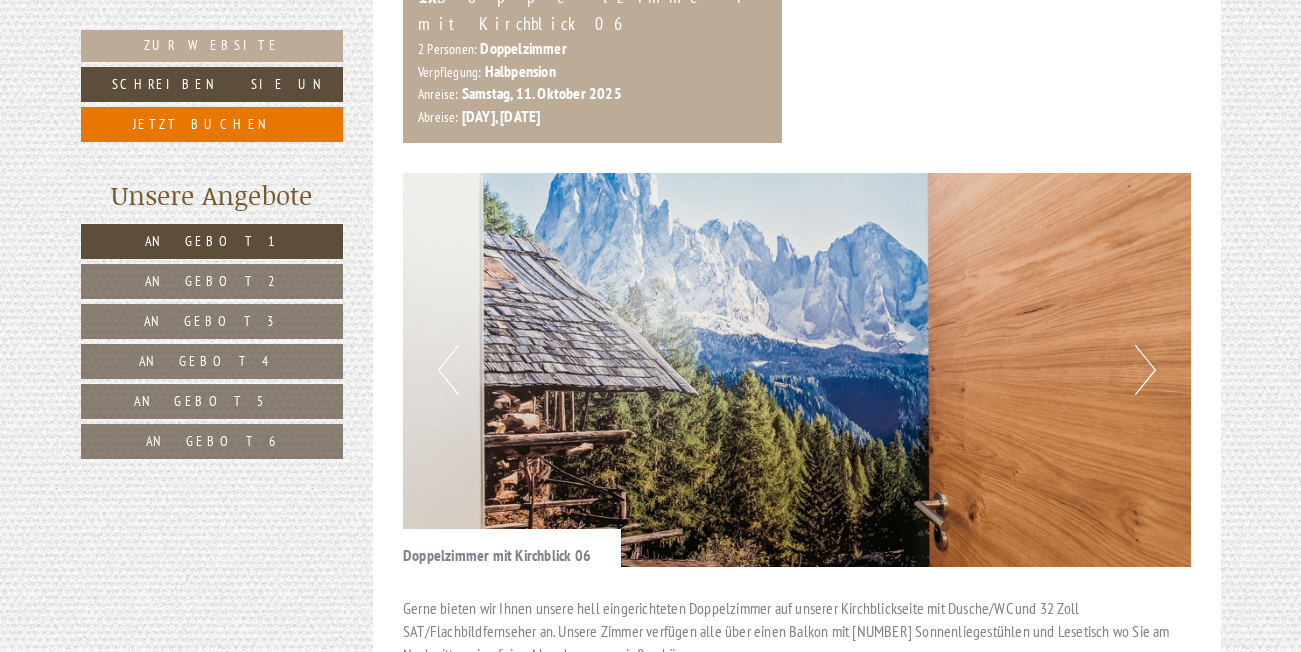 scroll, scrollTop: 1127, scrollLeft: 0, axis: vertical 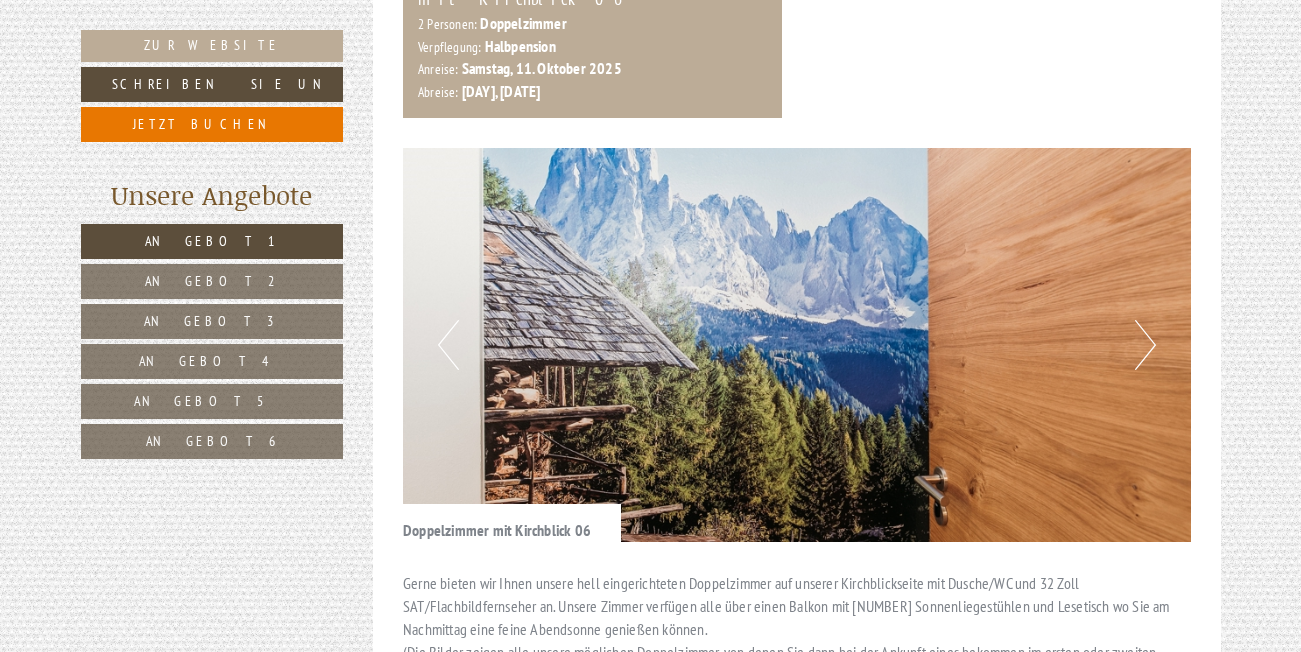 click on "Next" at bounding box center (1145, 345) 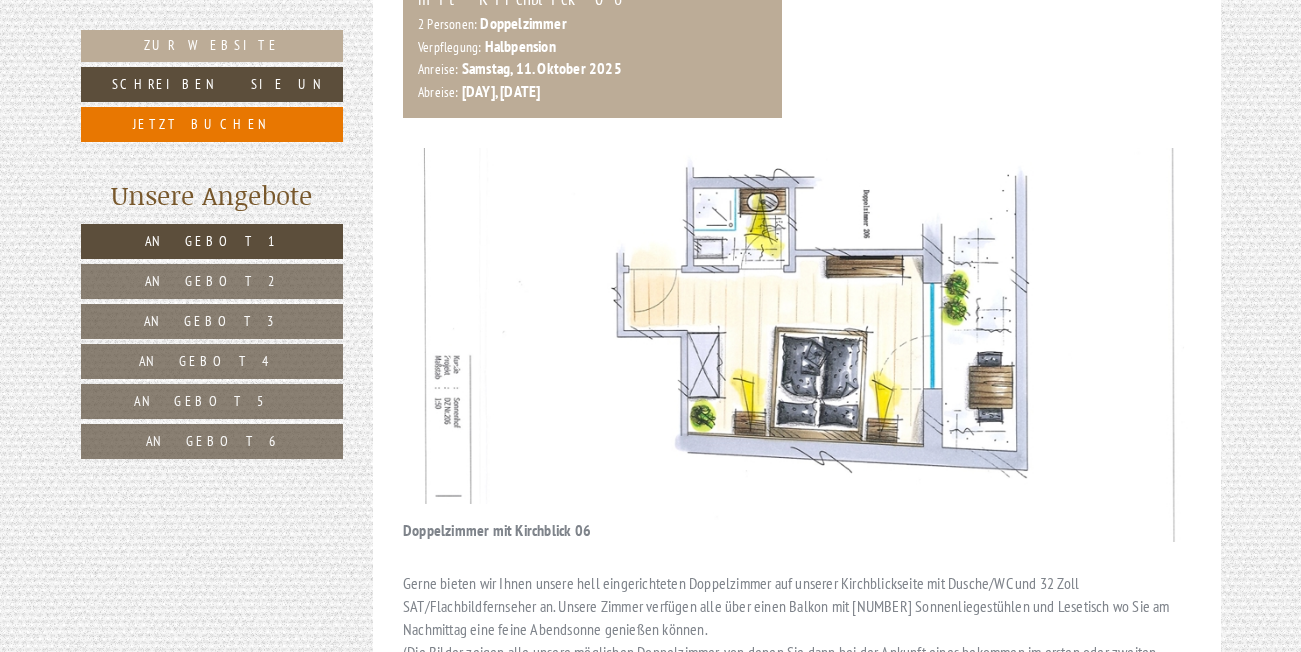 click on "Next" at bounding box center [1145, 345] 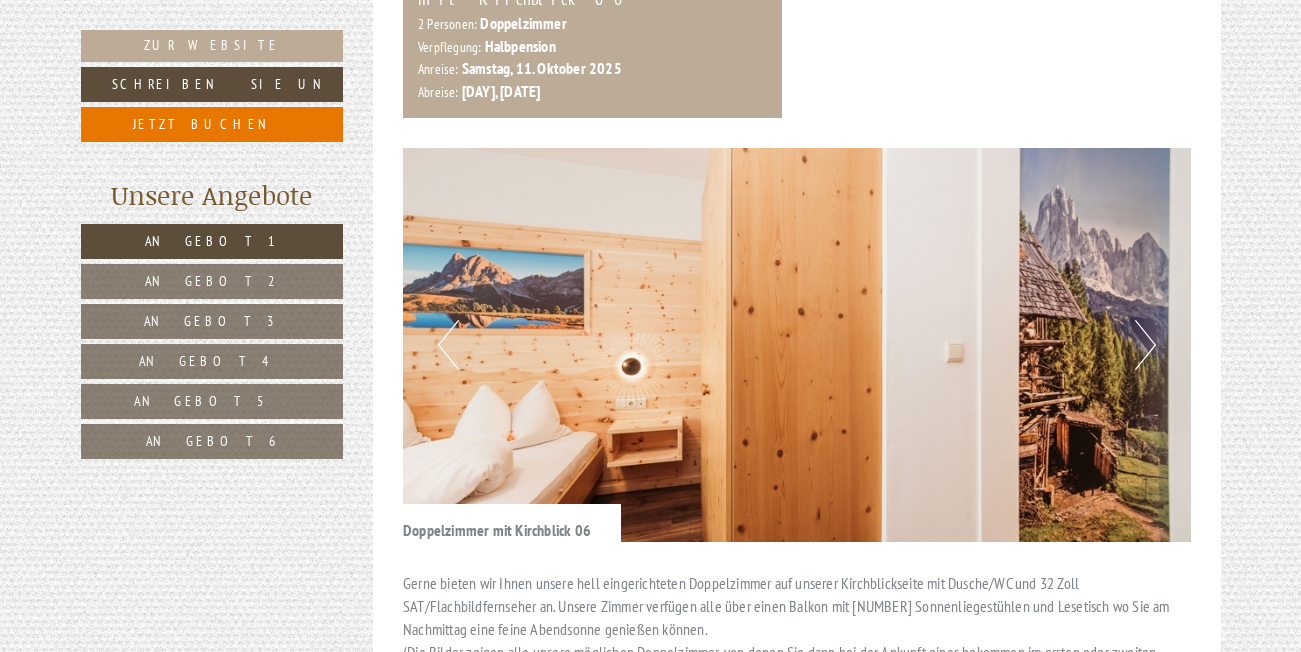 click on "Next" at bounding box center [1145, 345] 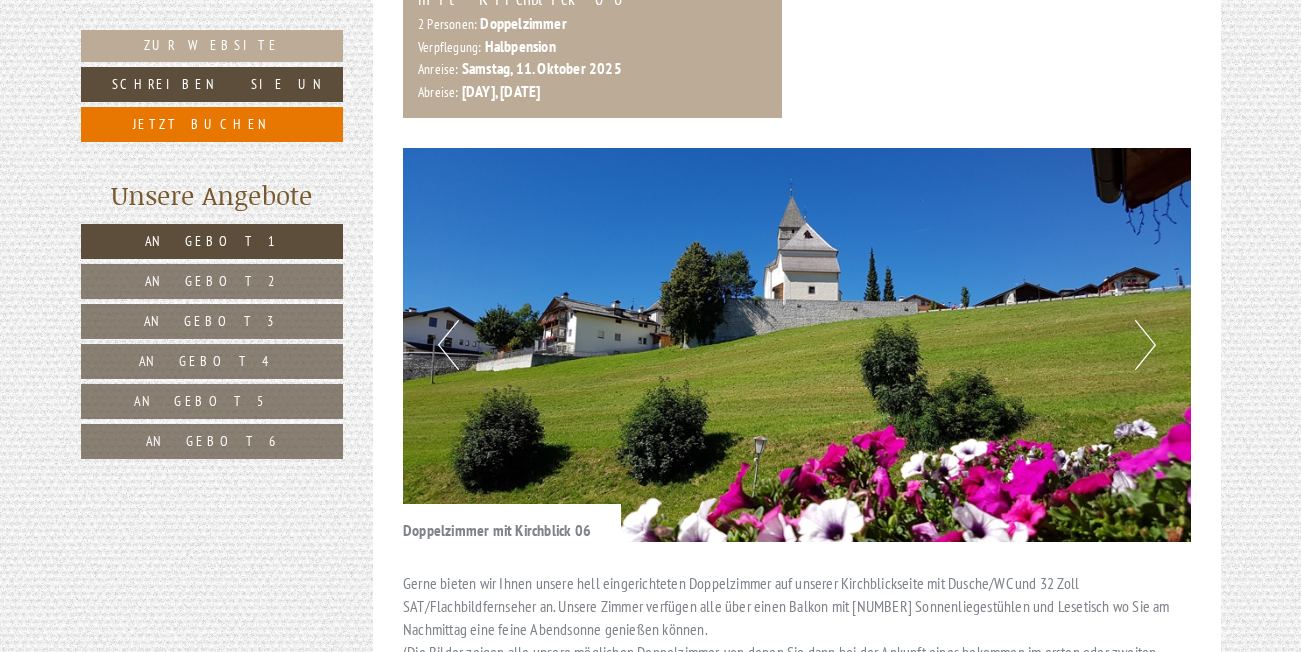 click on "Next" at bounding box center [1145, 345] 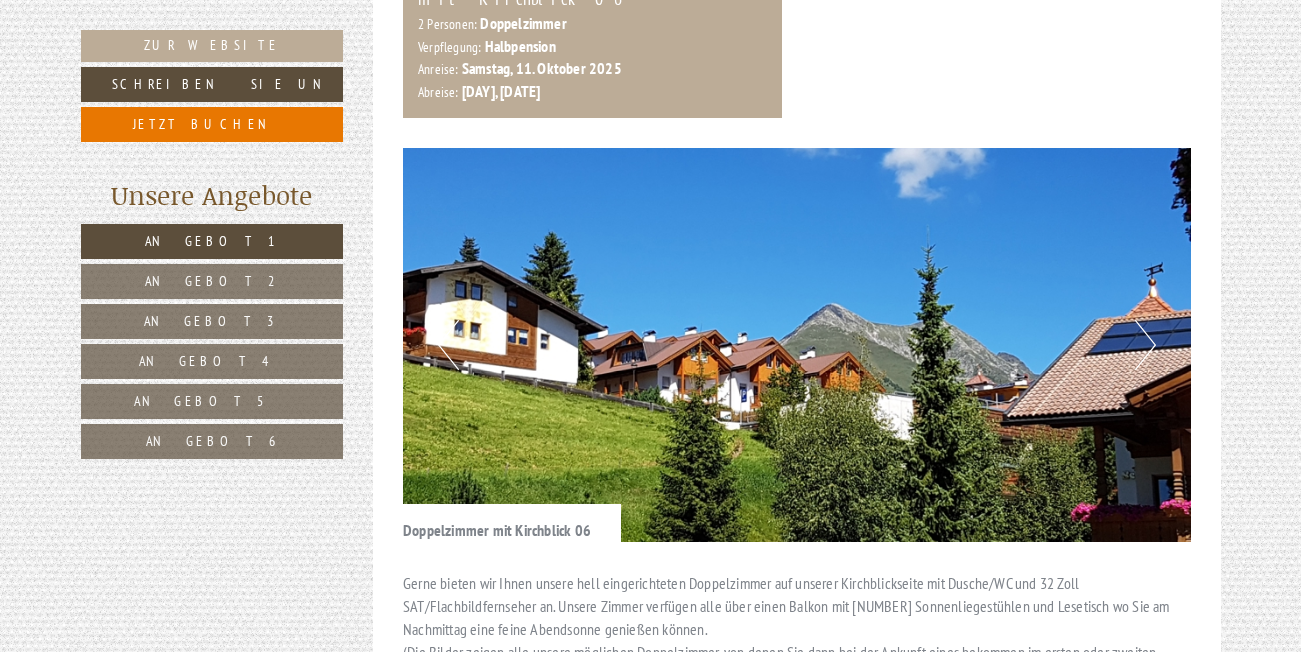click on "Next" at bounding box center [1145, 345] 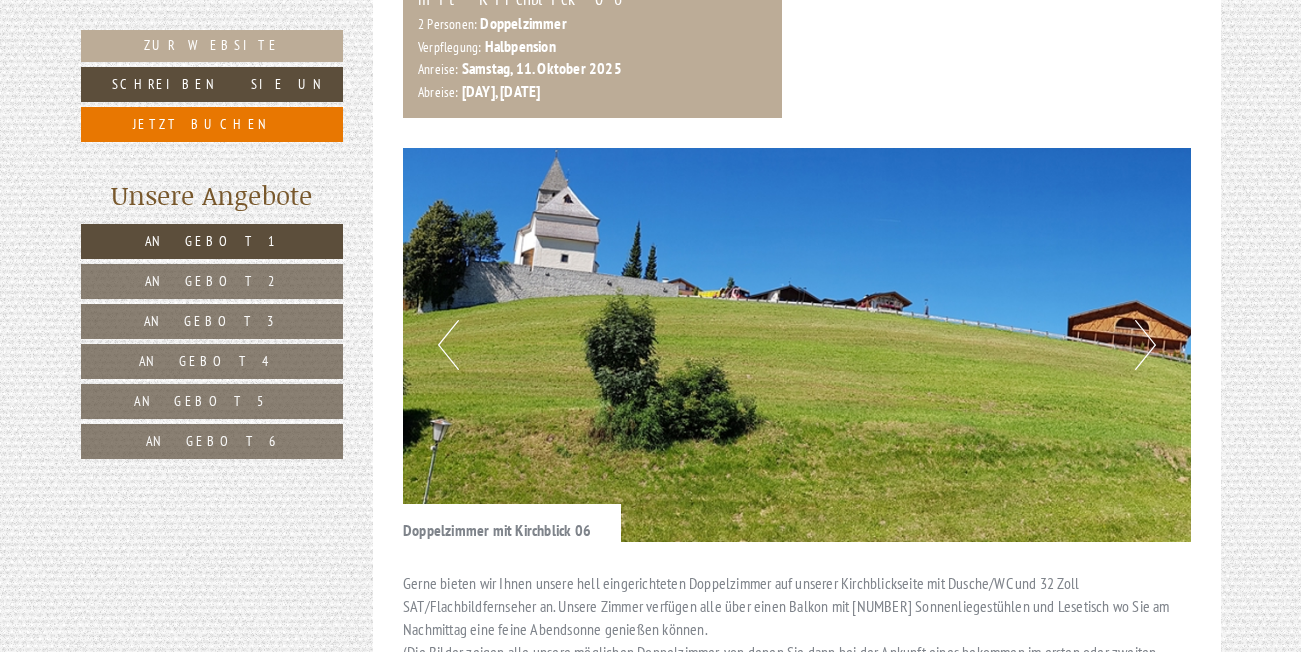 click on "Next" at bounding box center (1145, 345) 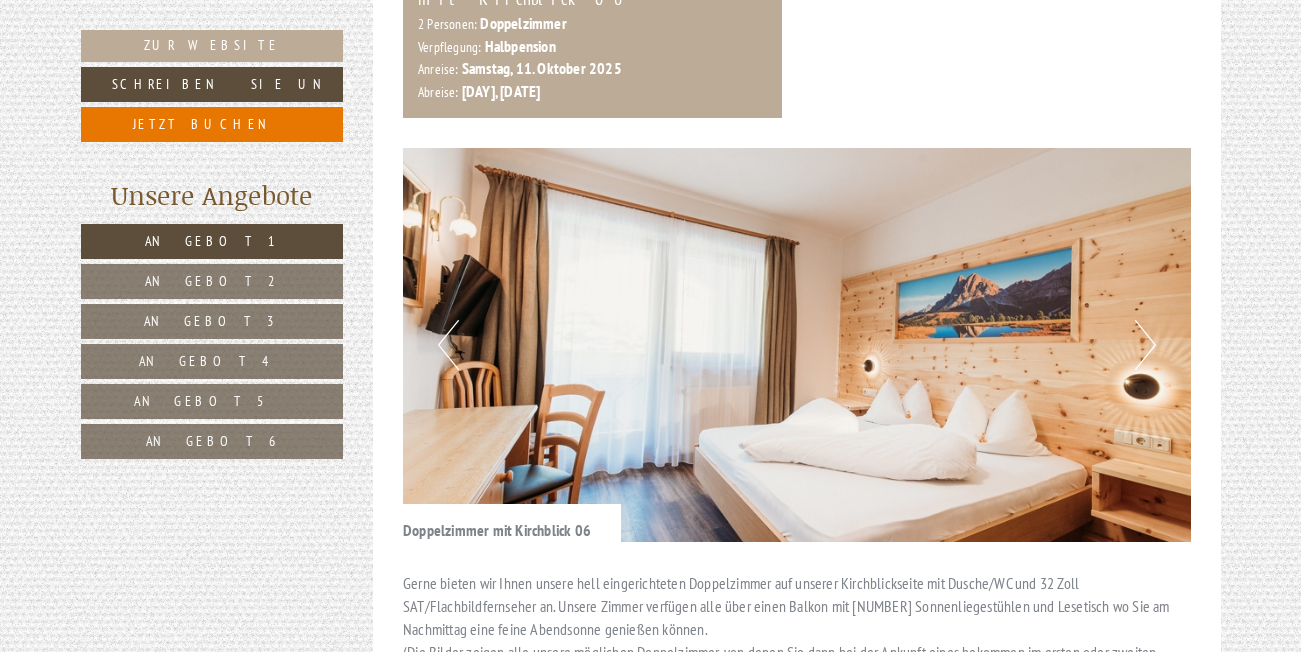 click on "Next" at bounding box center (1145, 345) 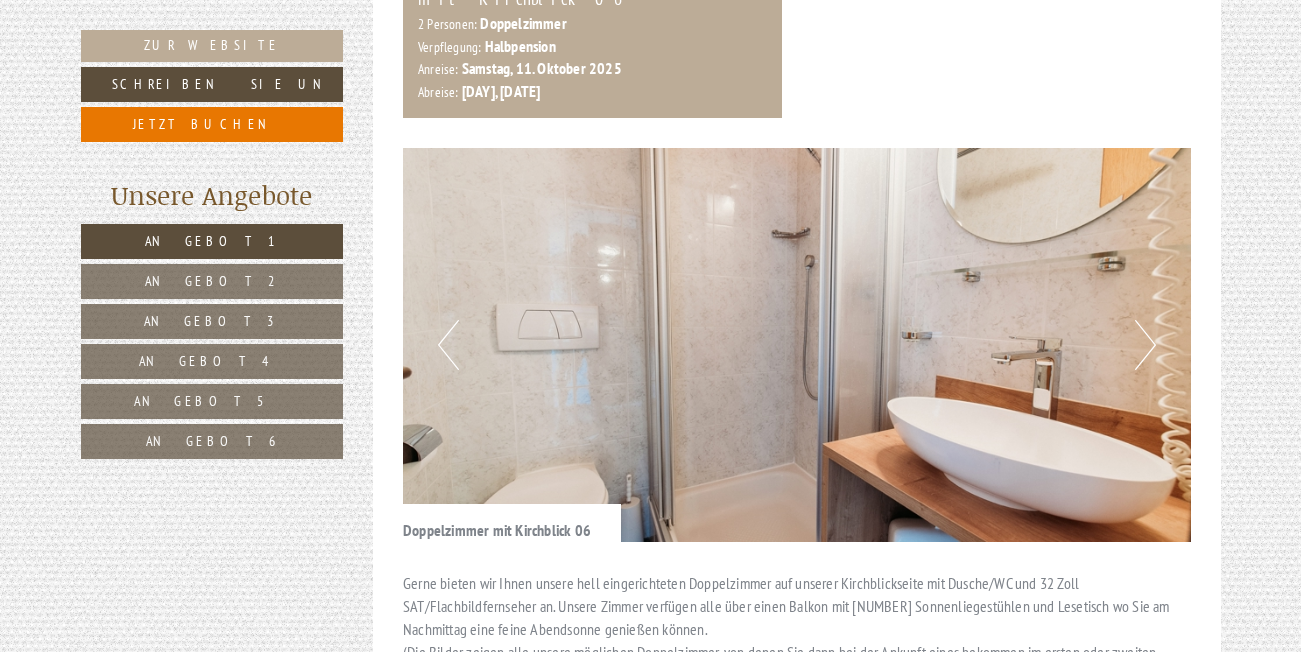 click on "Next" at bounding box center [1145, 345] 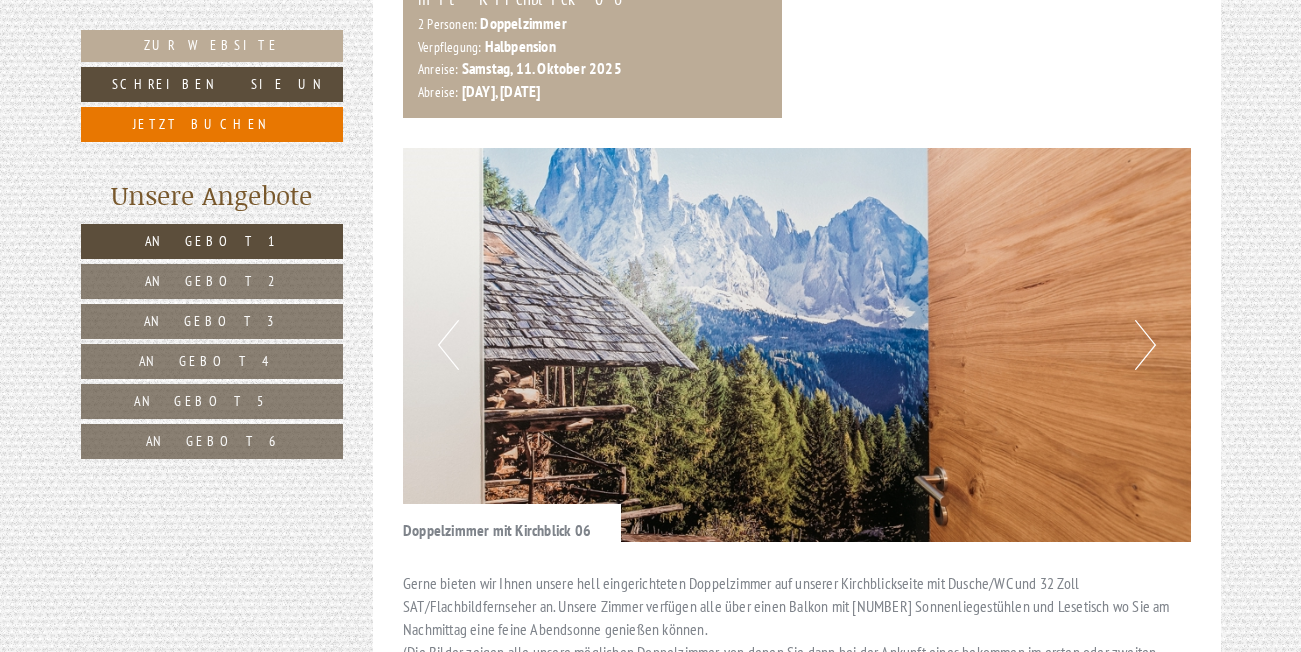 click on "Next" at bounding box center [1145, 345] 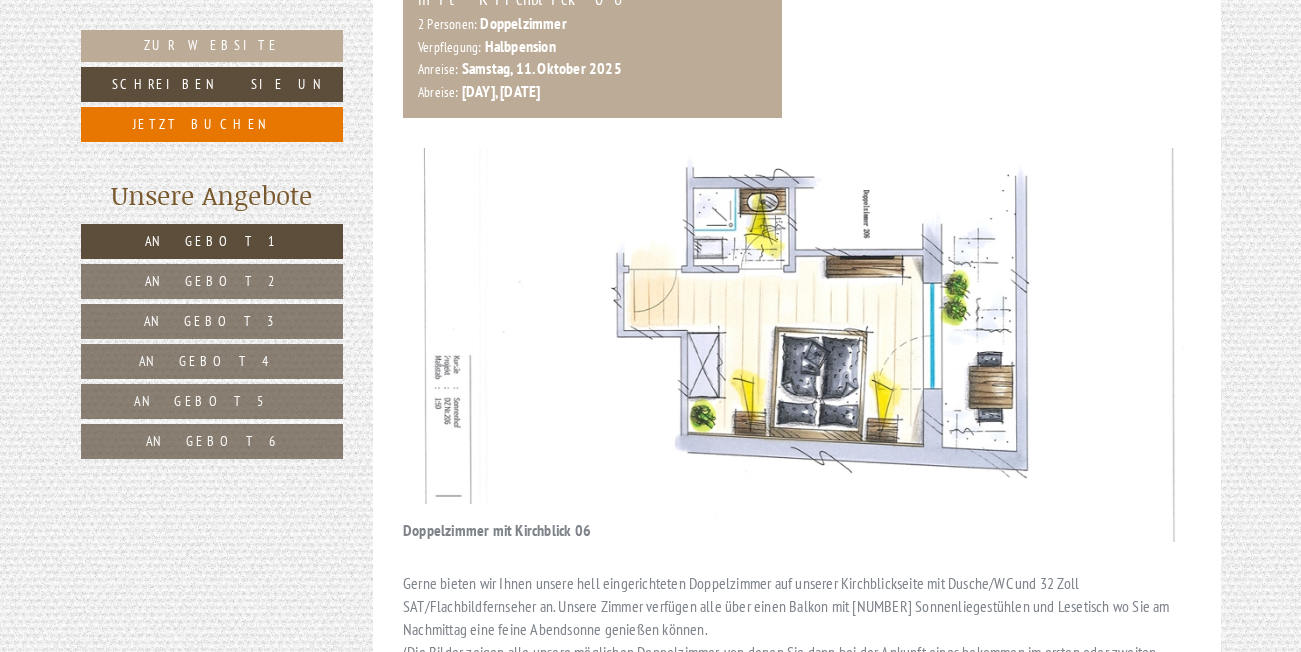 click on "Next" at bounding box center (1145, 345) 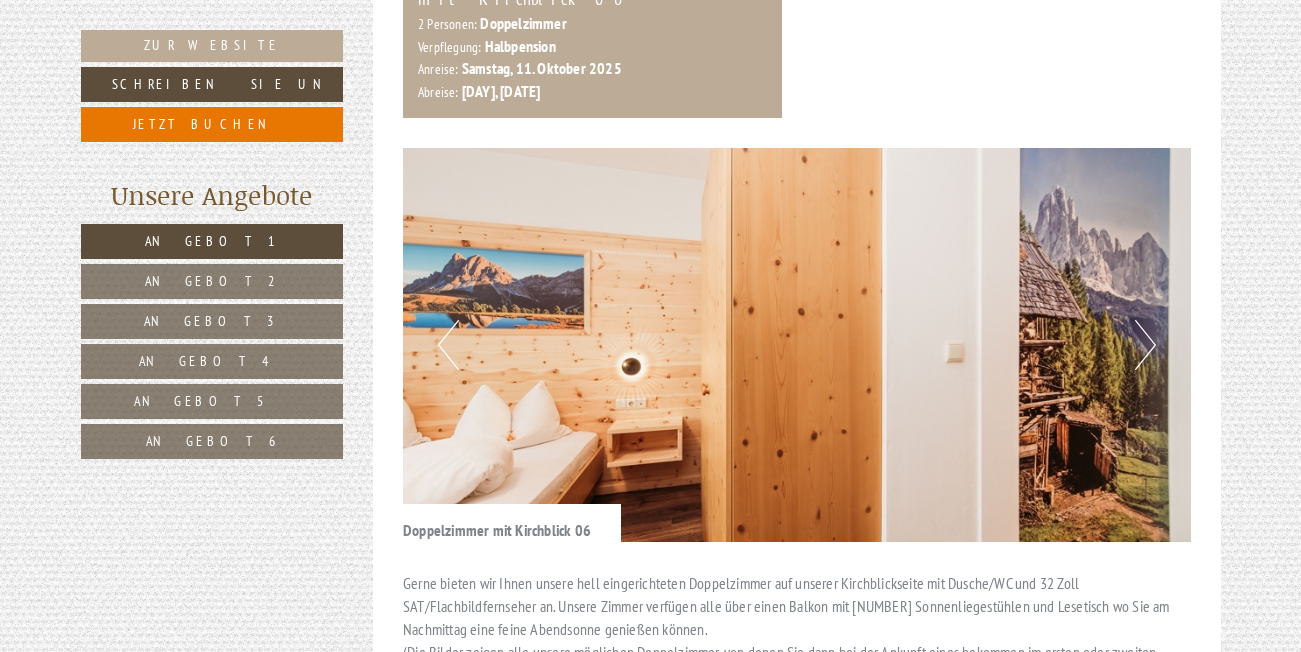 click on "Next" at bounding box center (1145, 345) 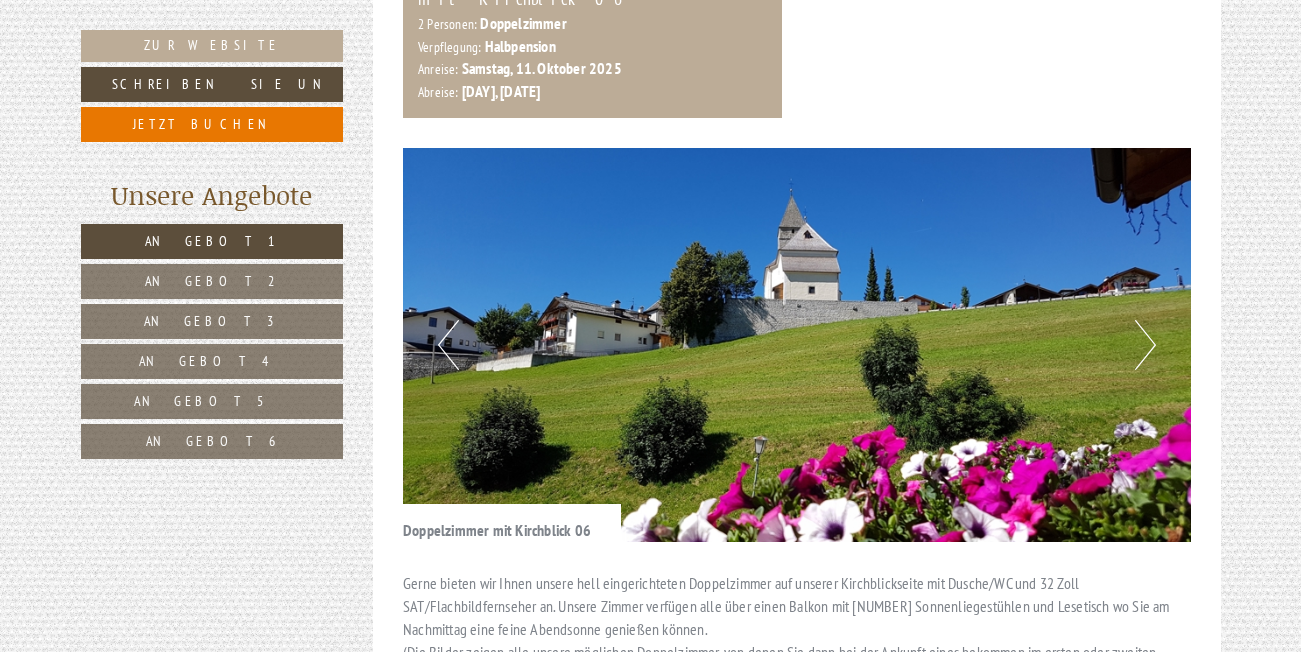 click on "Next" at bounding box center (1145, 345) 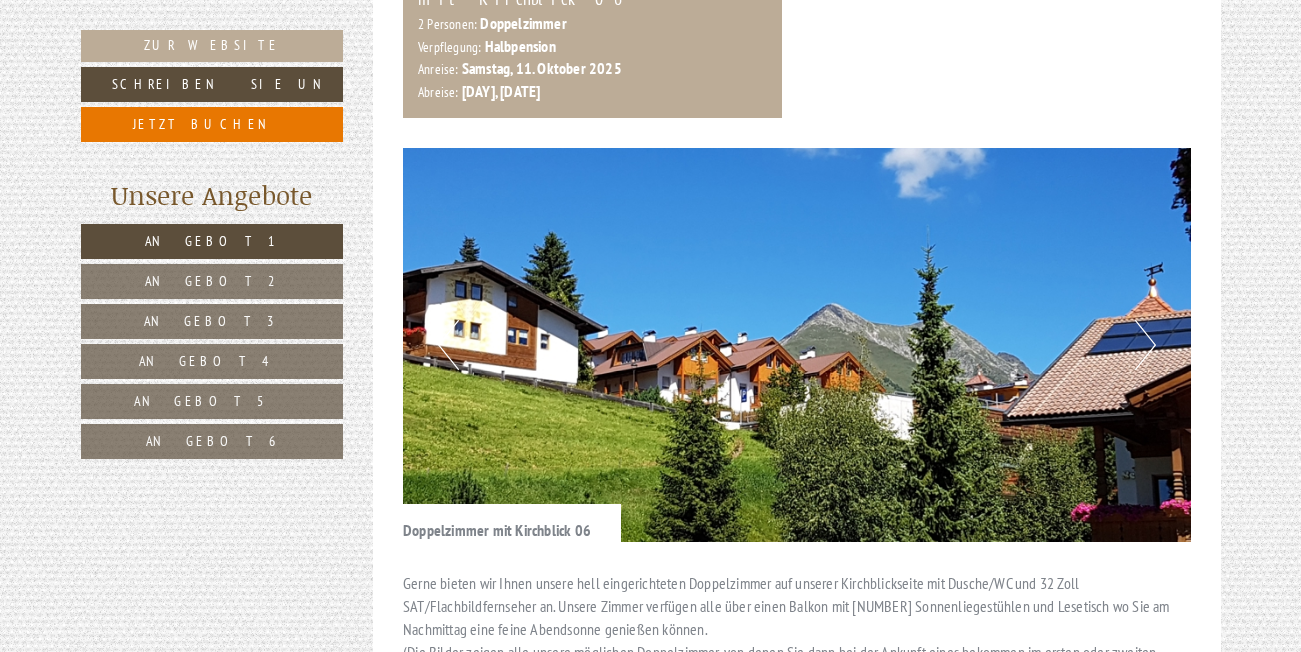 click on "Next" at bounding box center (1145, 345) 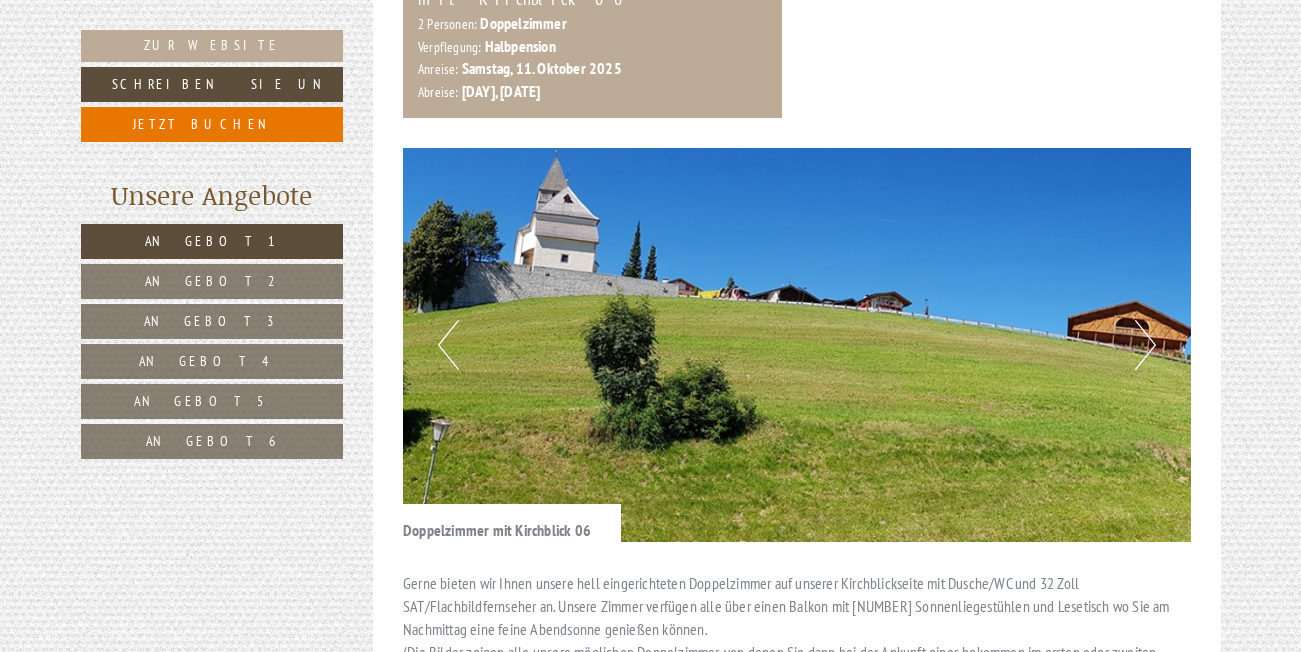 click on "Next" at bounding box center [1145, 345] 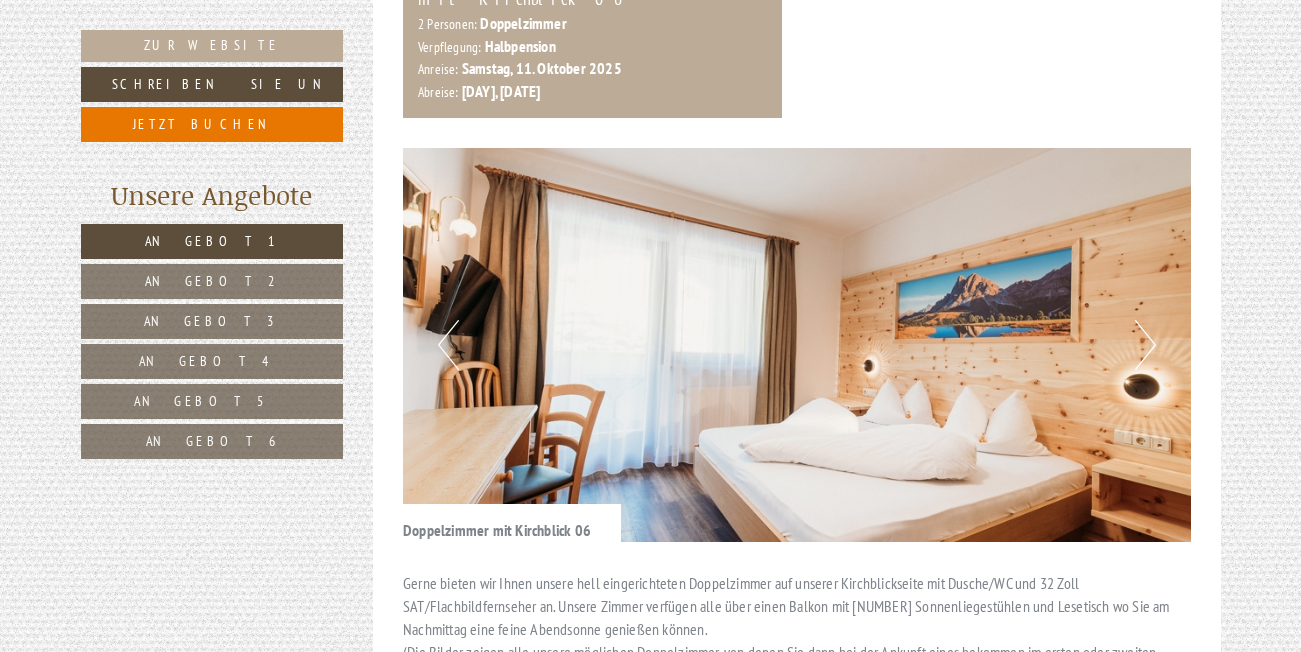 click on "Next" at bounding box center [1145, 345] 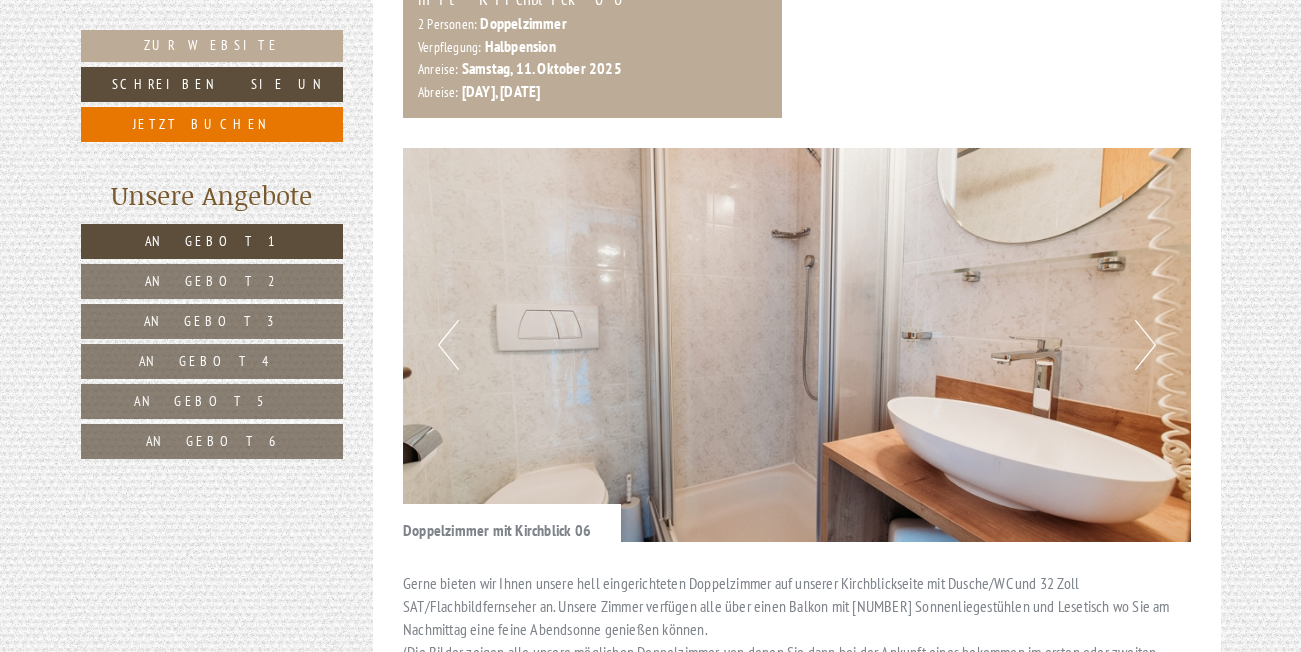 click on "Next" at bounding box center (1145, 345) 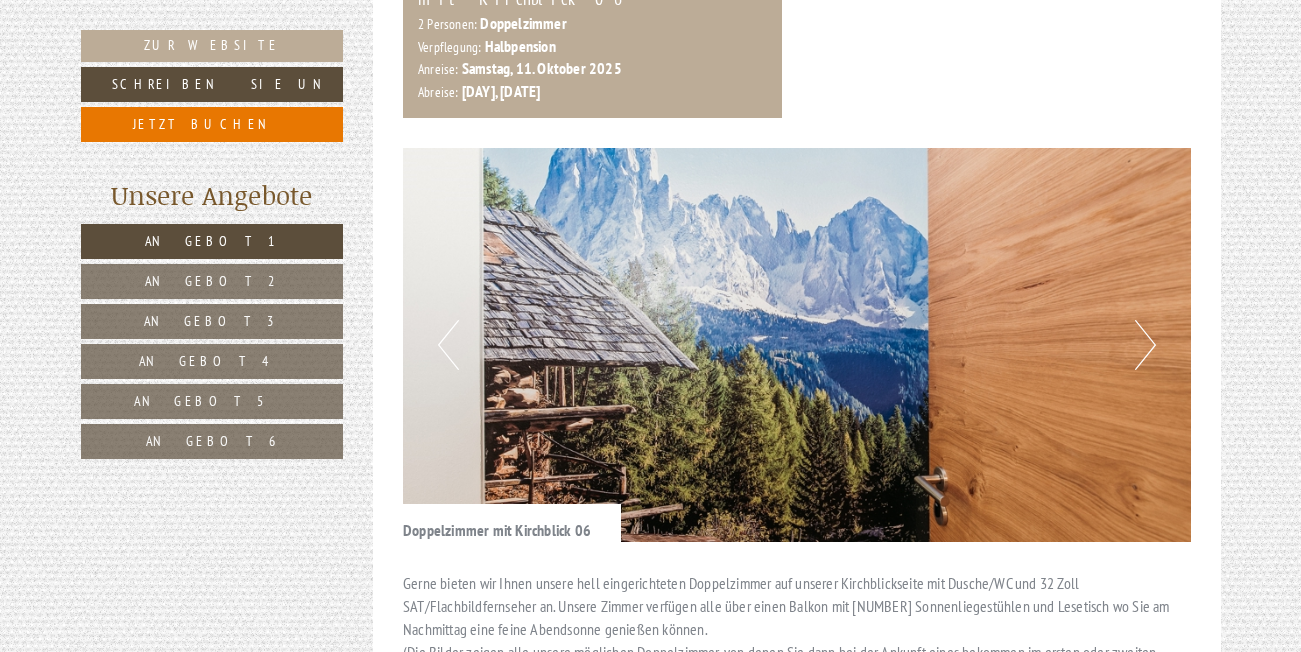 click on "Next" at bounding box center [1145, 345] 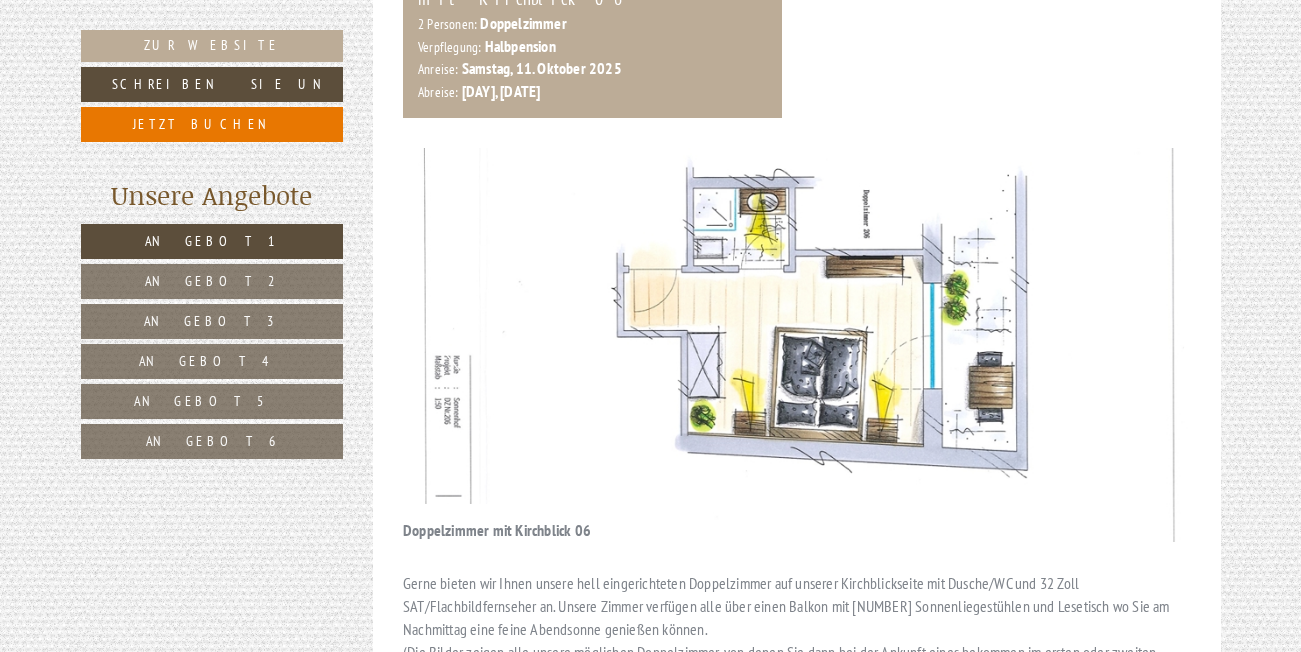 click on "Next" at bounding box center [1145, 345] 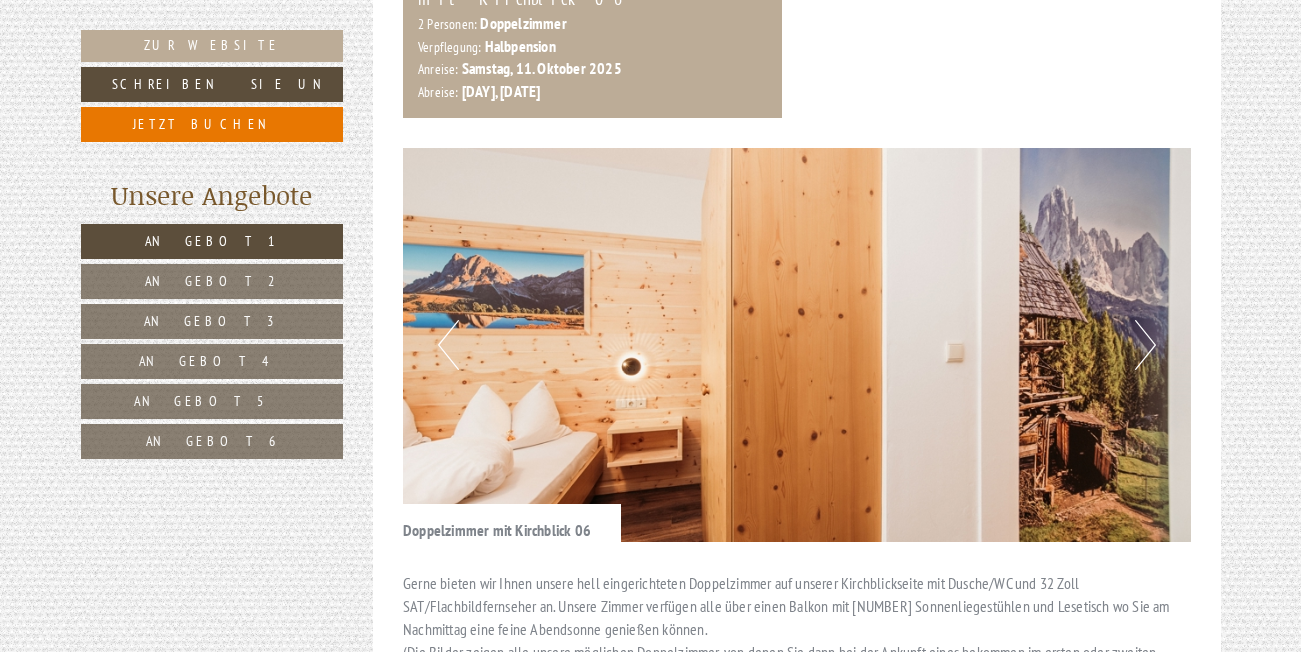 click on "Next" at bounding box center (1145, 345) 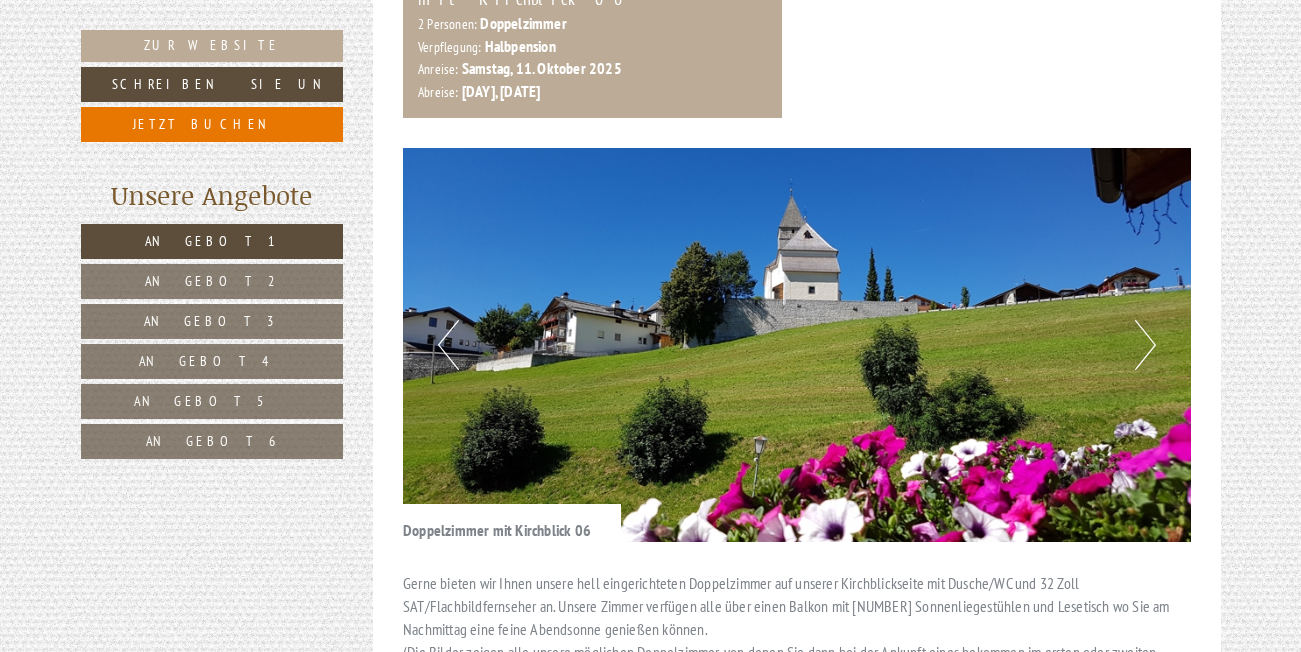 click on "Next" at bounding box center (1145, 345) 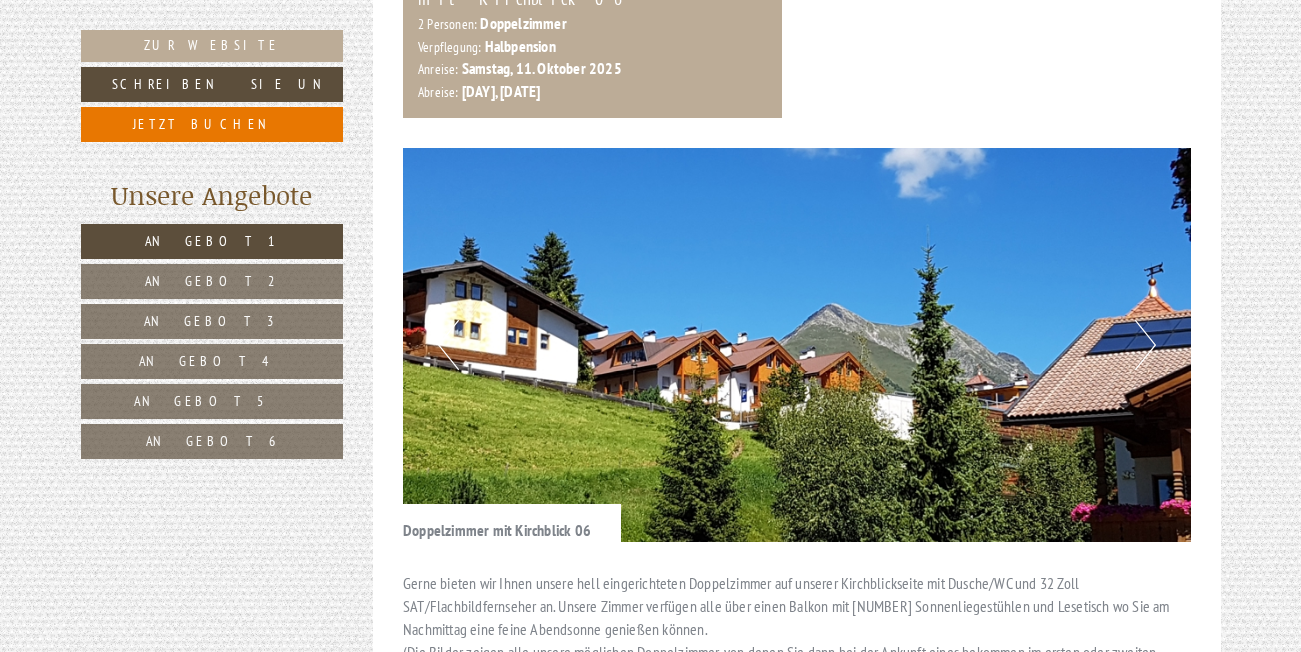 click on "Next" at bounding box center [1145, 345] 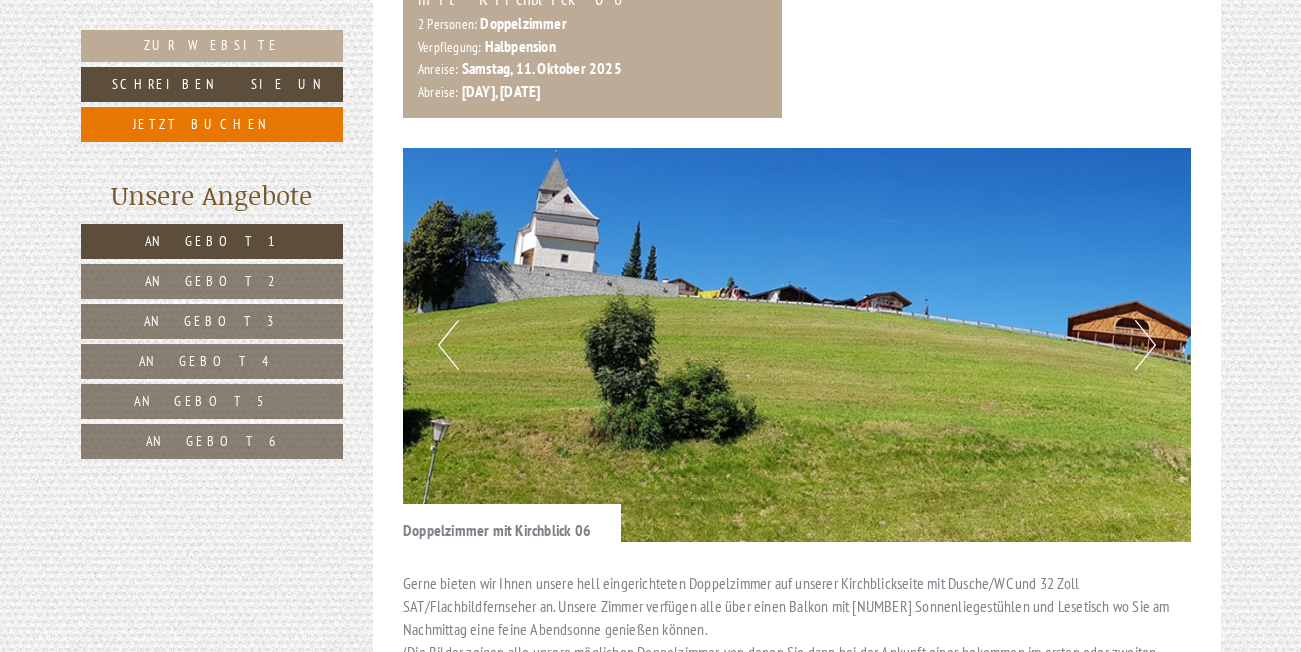 click on "Next" at bounding box center [1145, 345] 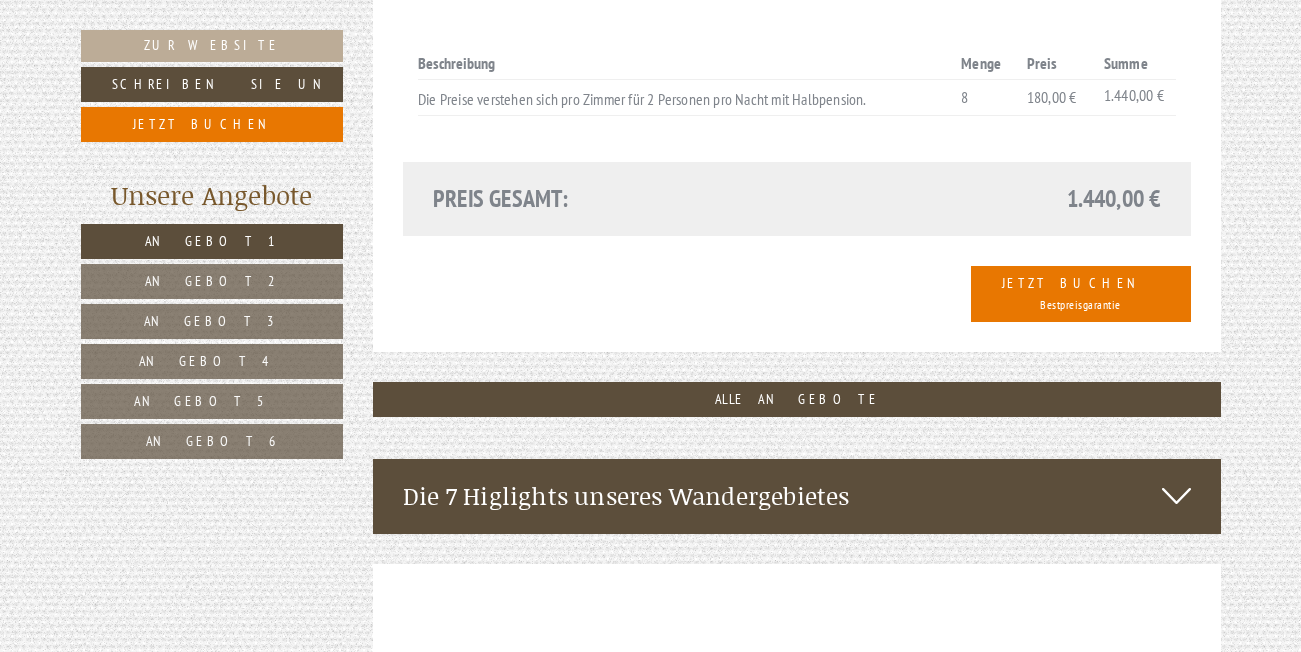 scroll, scrollTop: 1827, scrollLeft: 0, axis: vertical 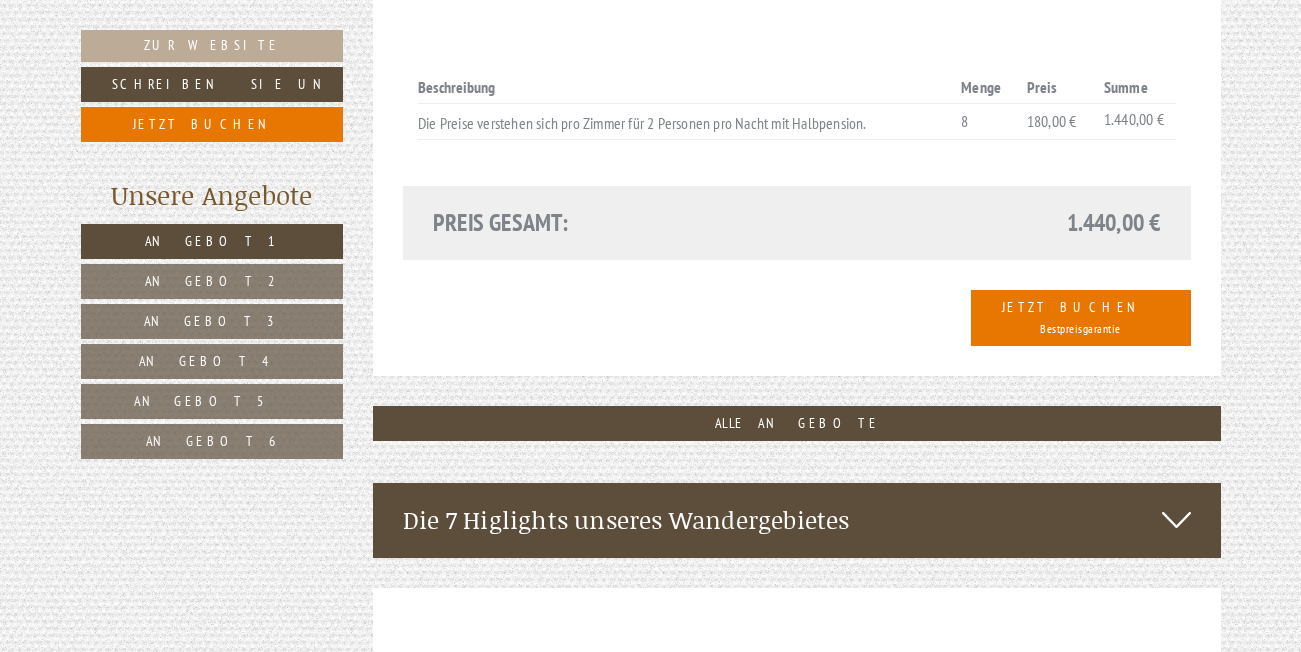 click on "Angebot 3" at bounding box center [212, 321] 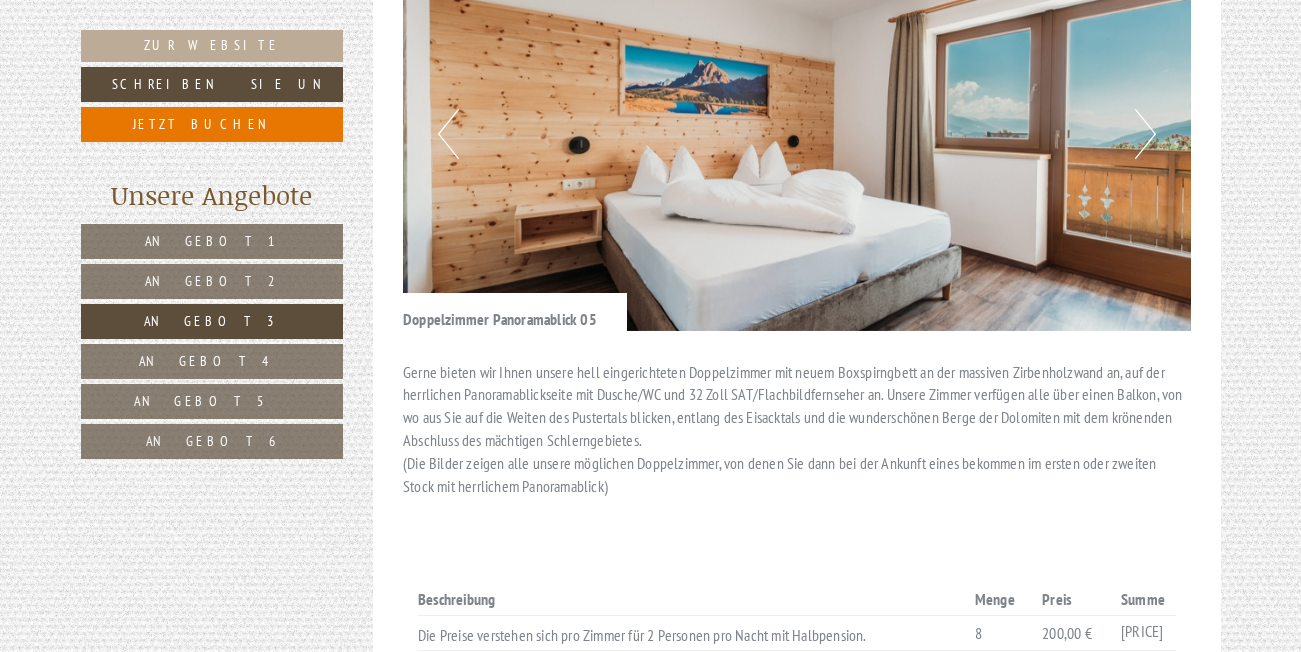 scroll, scrollTop: 1027, scrollLeft: 0, axis: vertical 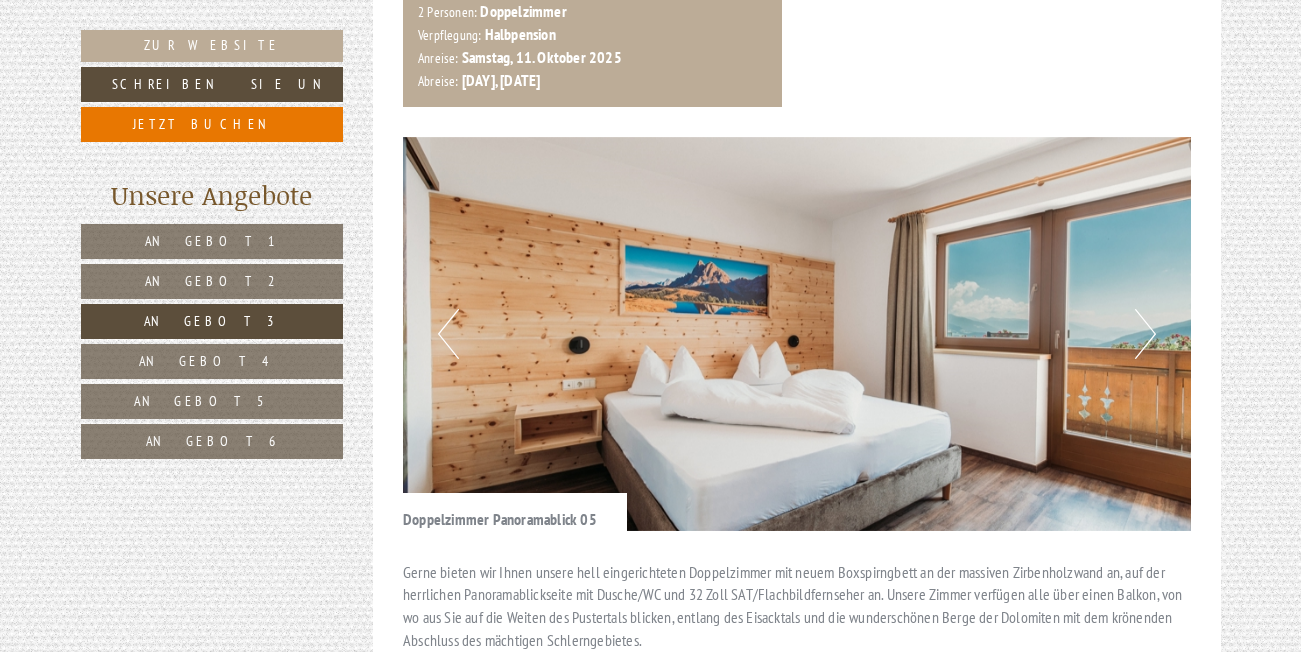 click on "Next" at bounding box center [1145, 334] 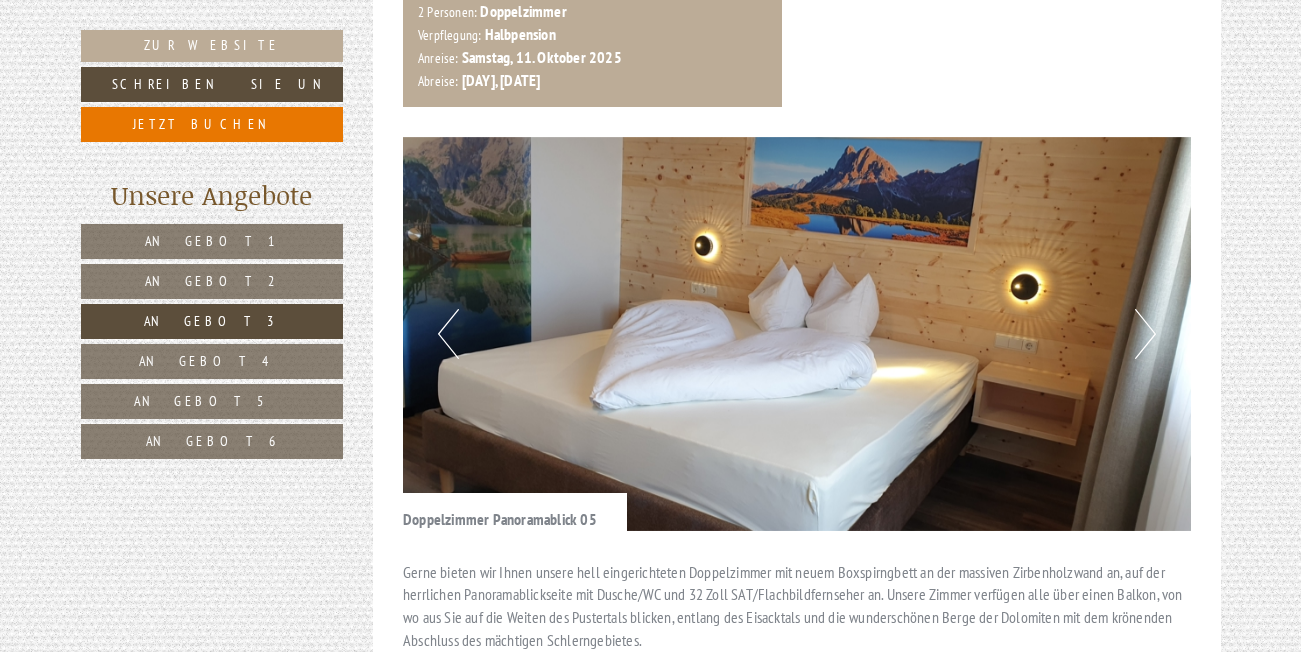 click on "Next" at bounding box center [1145, 334] 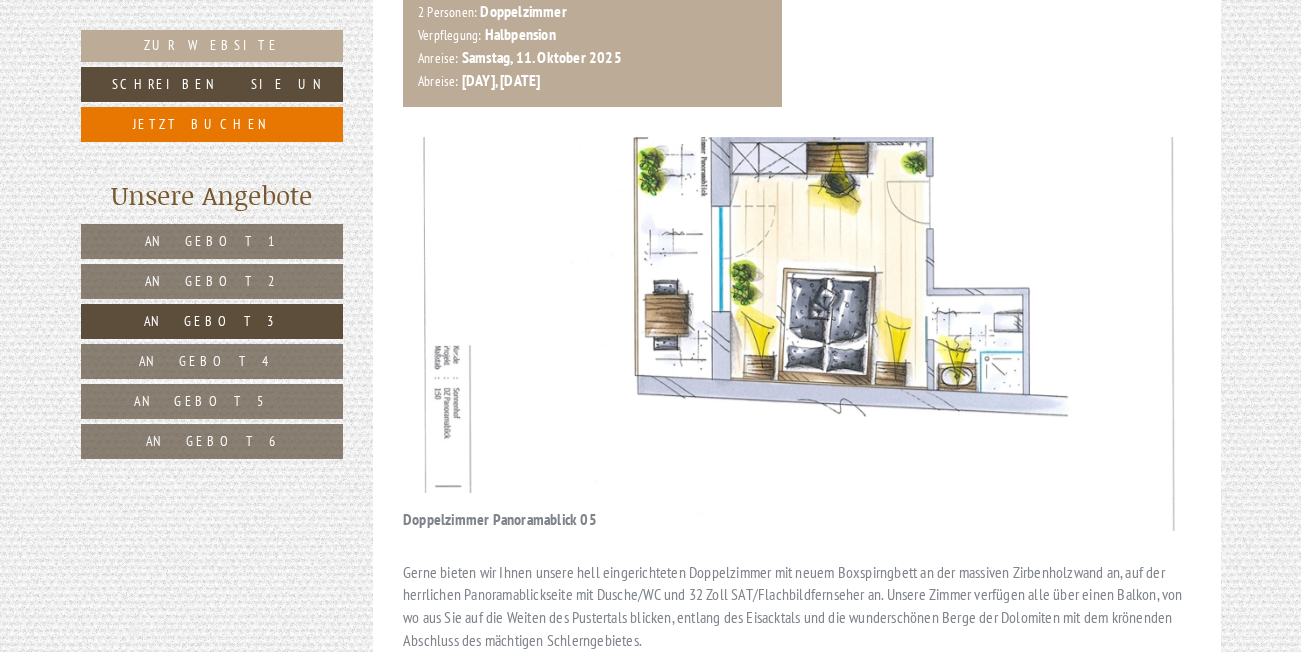 click on "Next" at bounding box center [1145, 334] 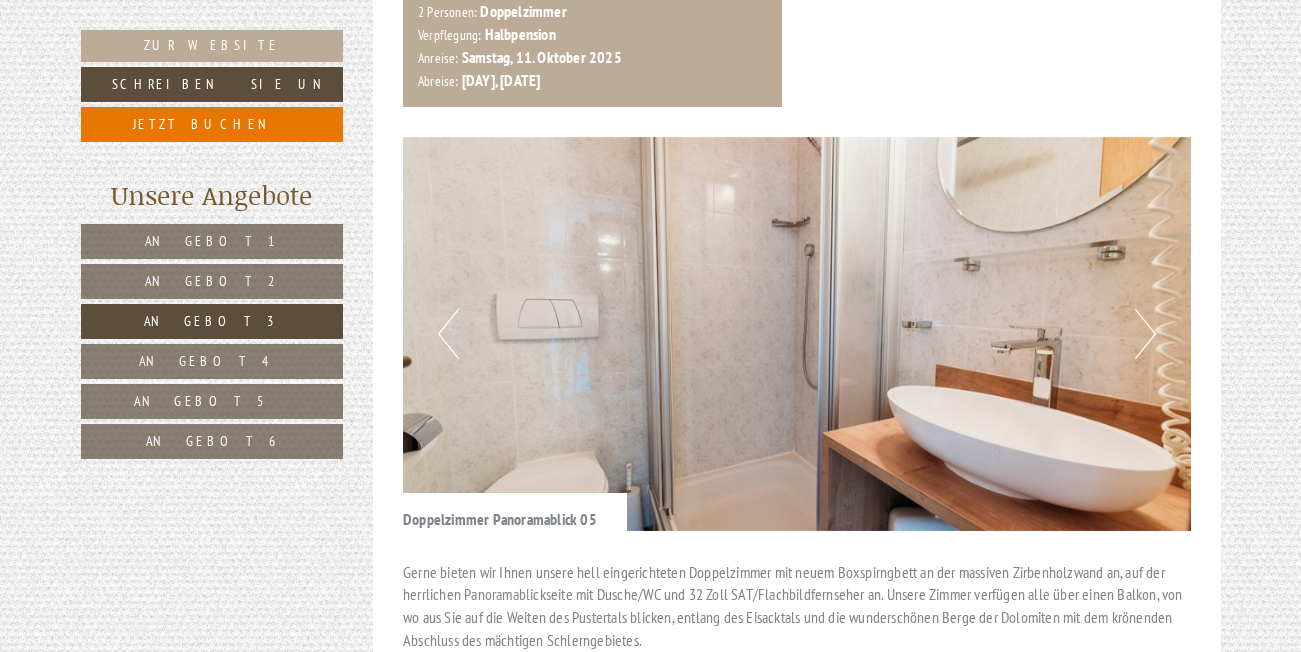 click on "Next" at bounding box center [1145, 334] 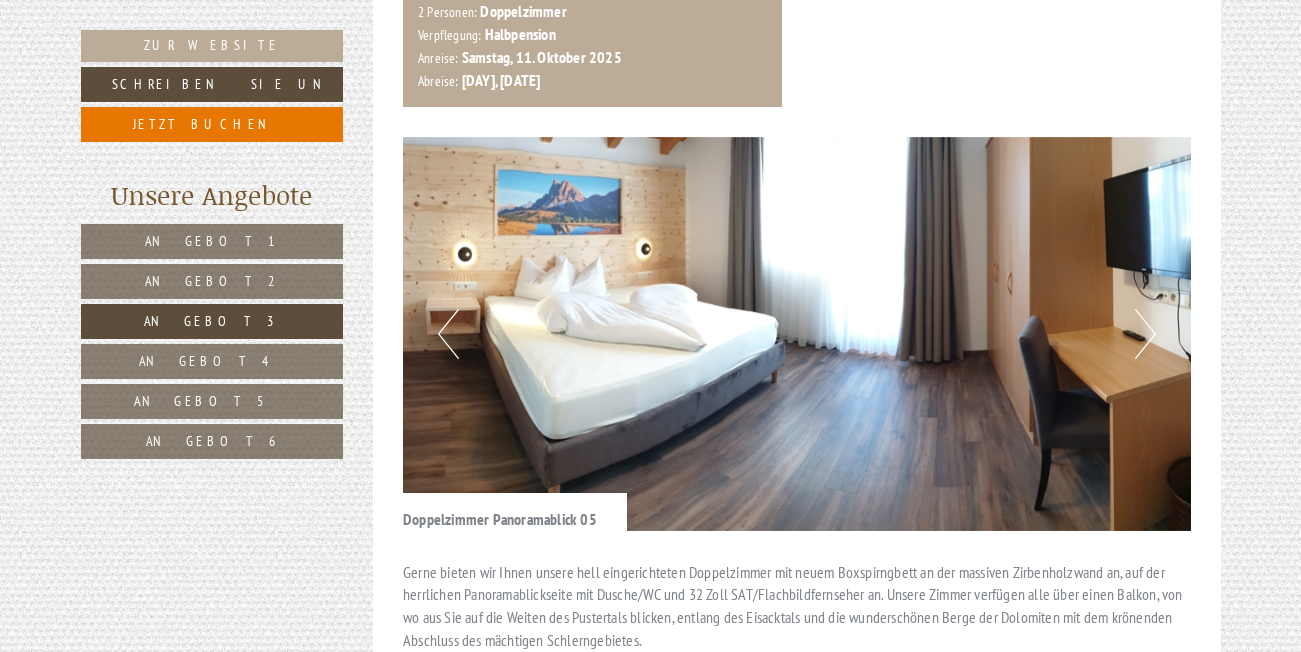 click on "Next" at bounding box center [1145, 334] 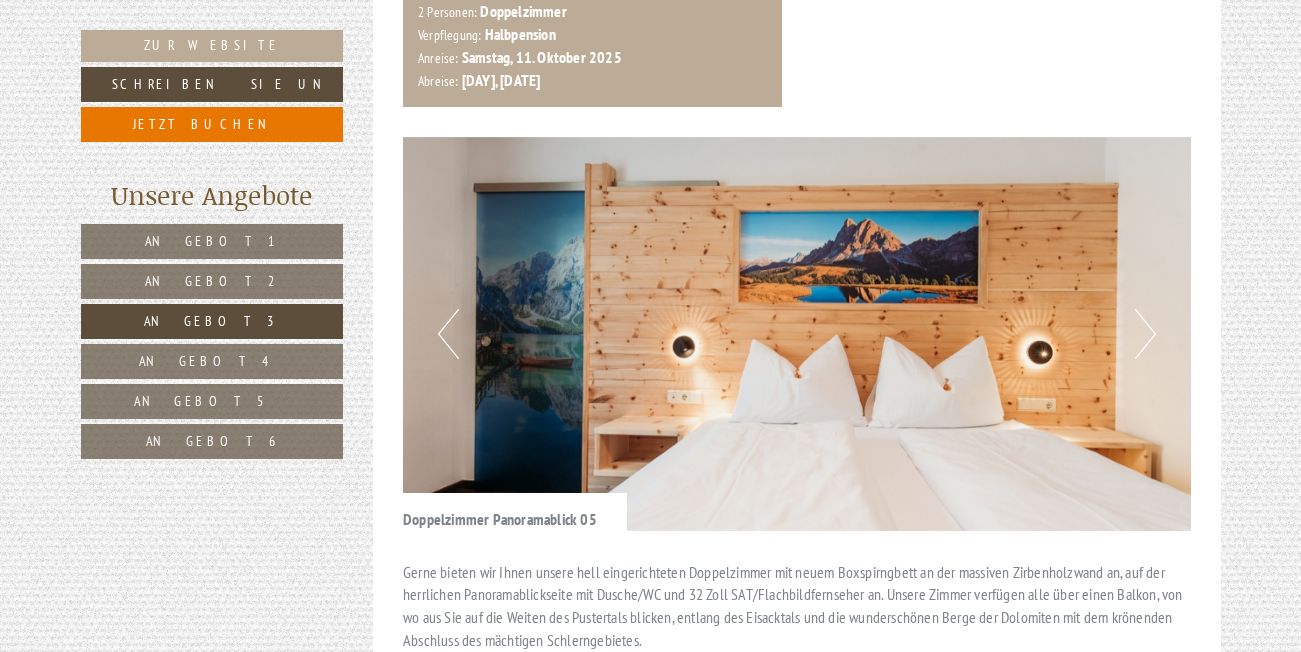 click on "Next" at bounding box center (1145, 334) 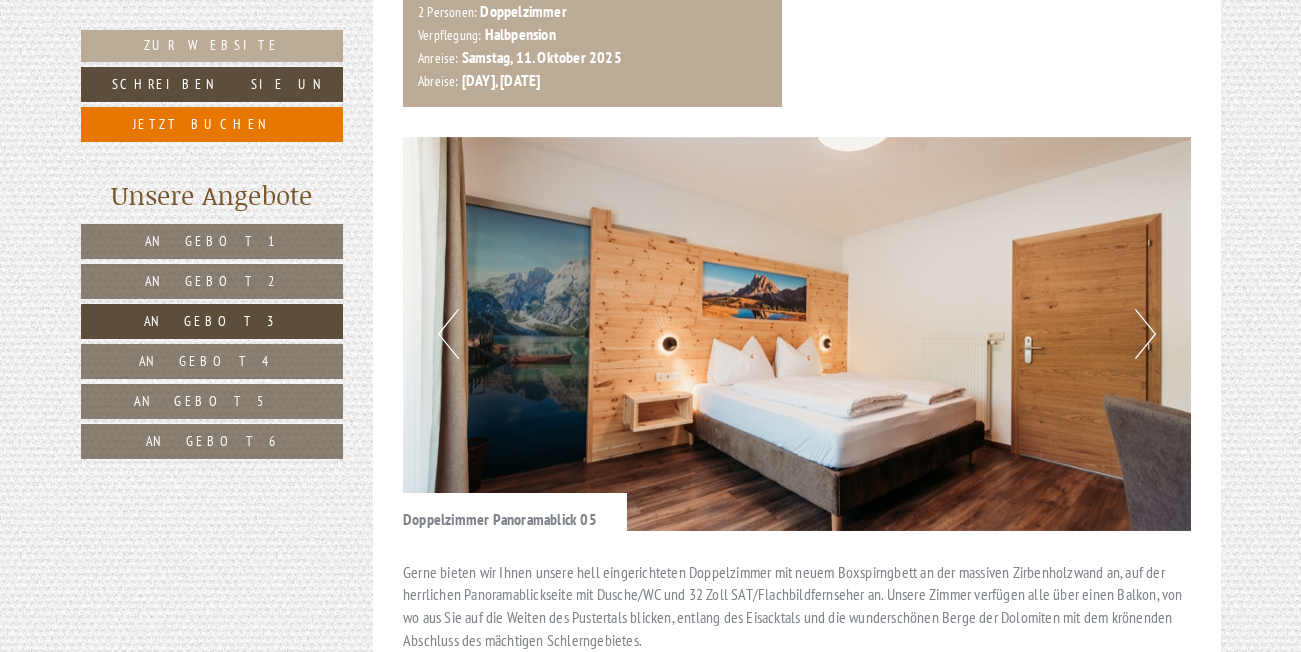 click on "Next" at bounding box center (1145, 334) 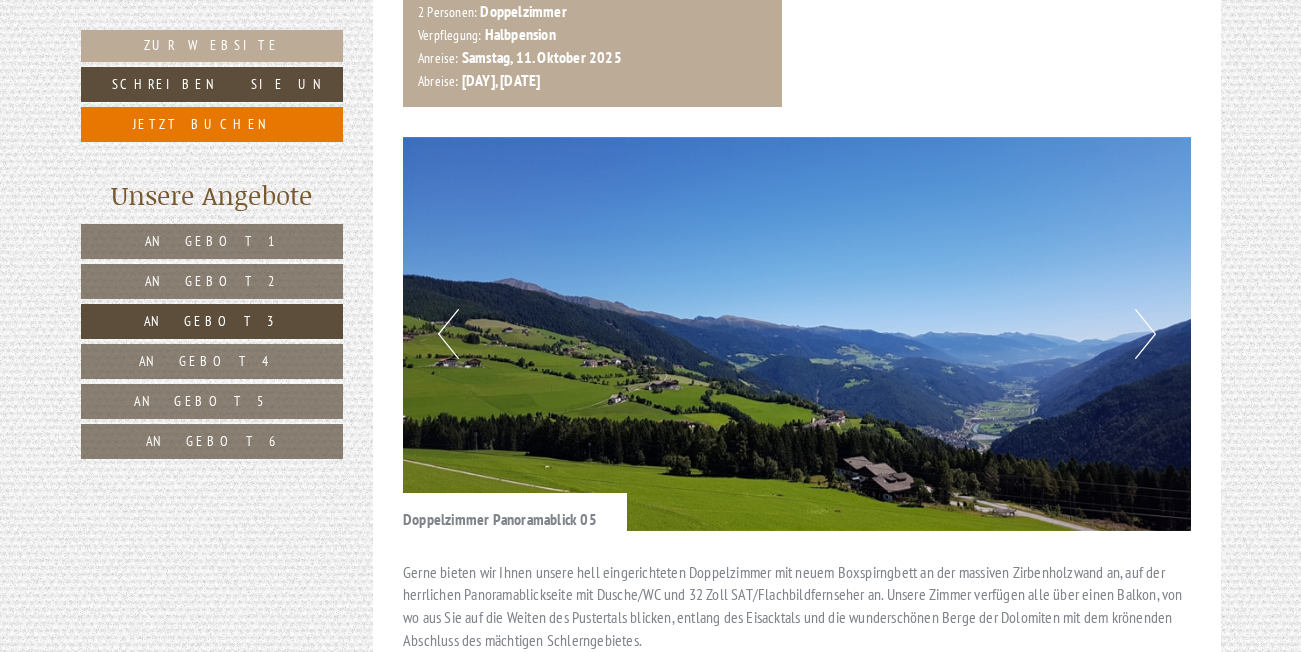 click on "Next" at bounding box center [1145, 334] 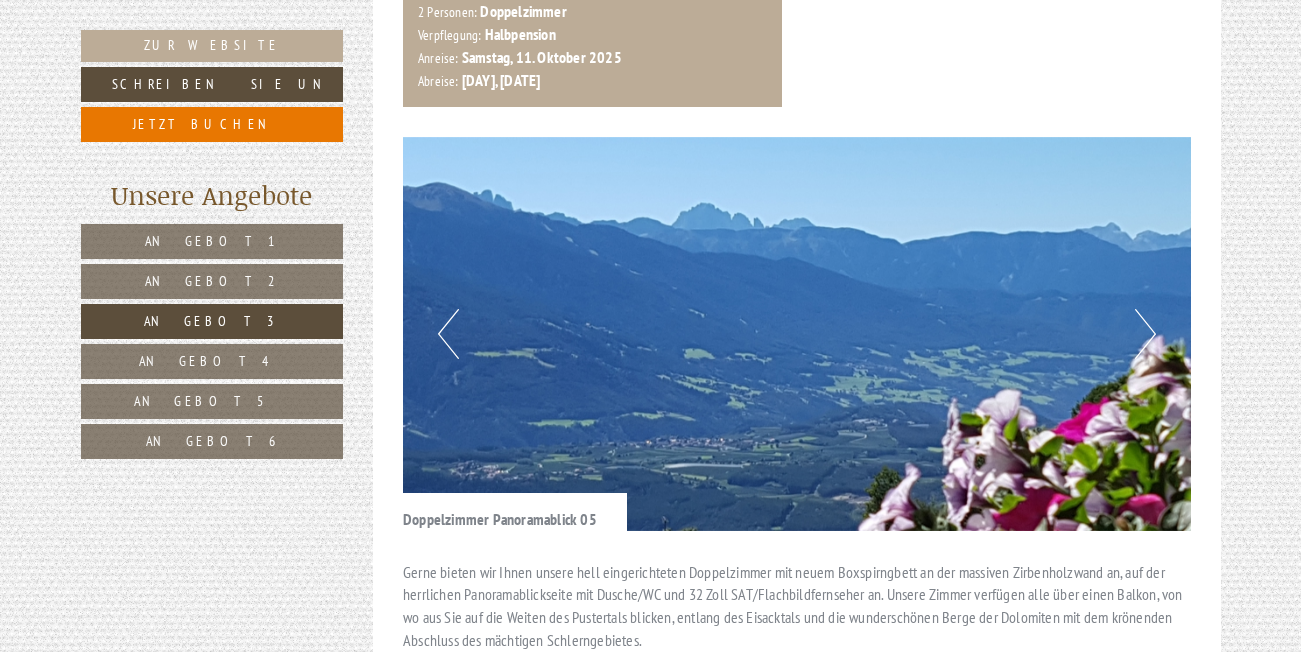 click on "Next" at bounding box center [1145, 334] 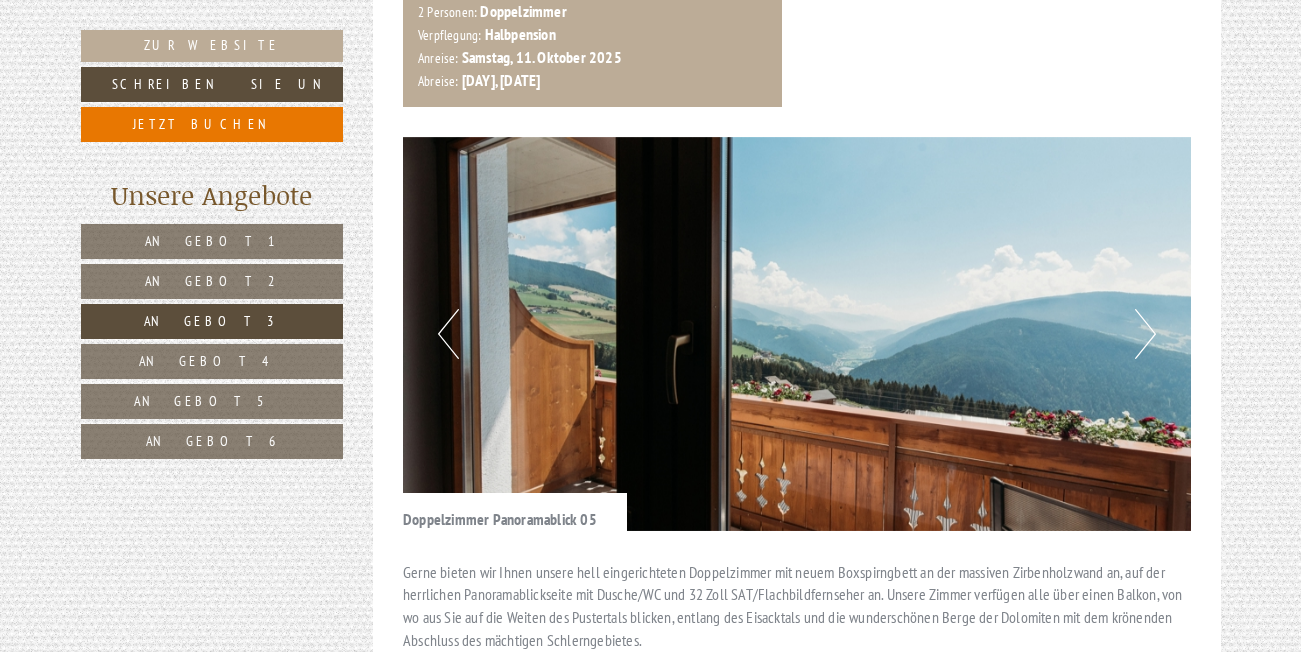 click on "Next" at bounding box center [1145, 334] 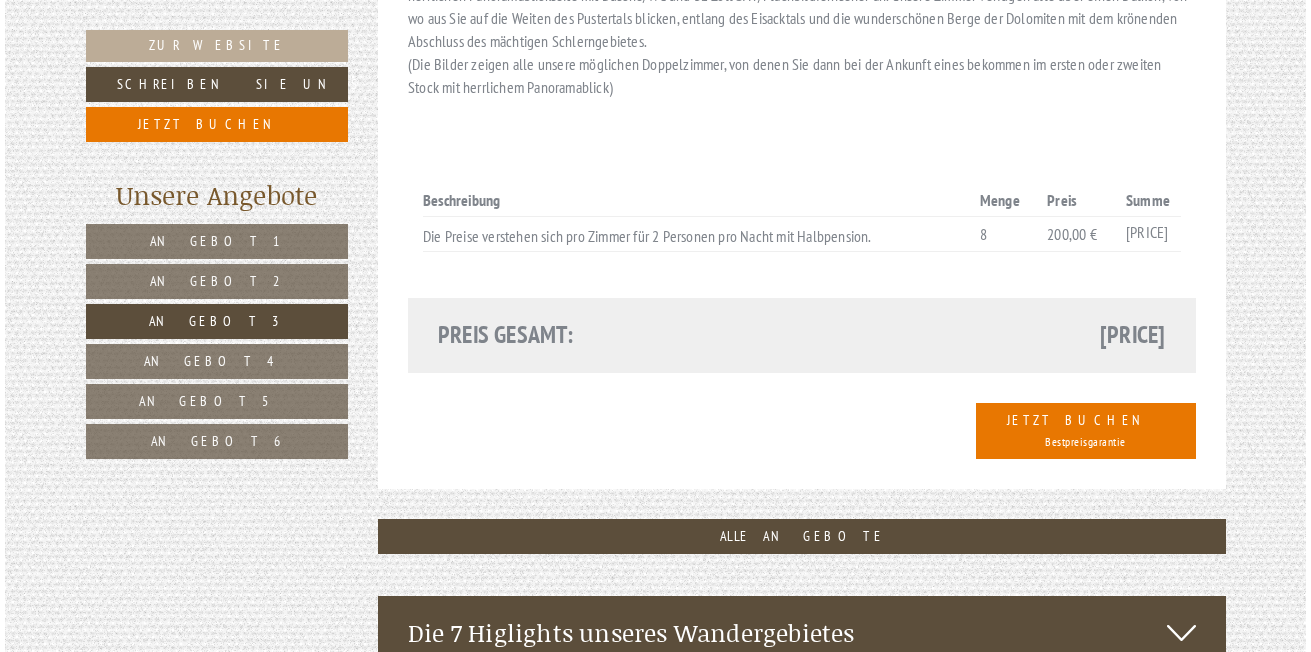 scroll, scrollTop: 1627, scrollLeft: 0, axis: vertical 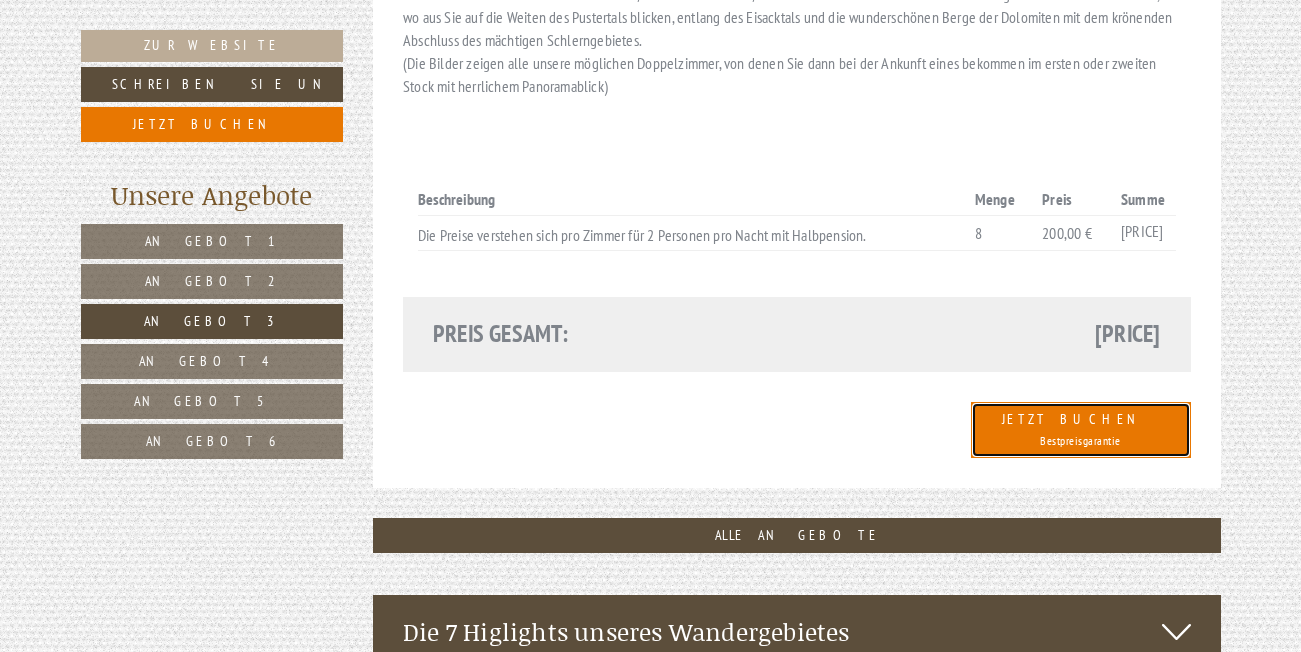 click on "Jetzt Buchen Bestpreisgarantie" at bounding box center [1081, 430] 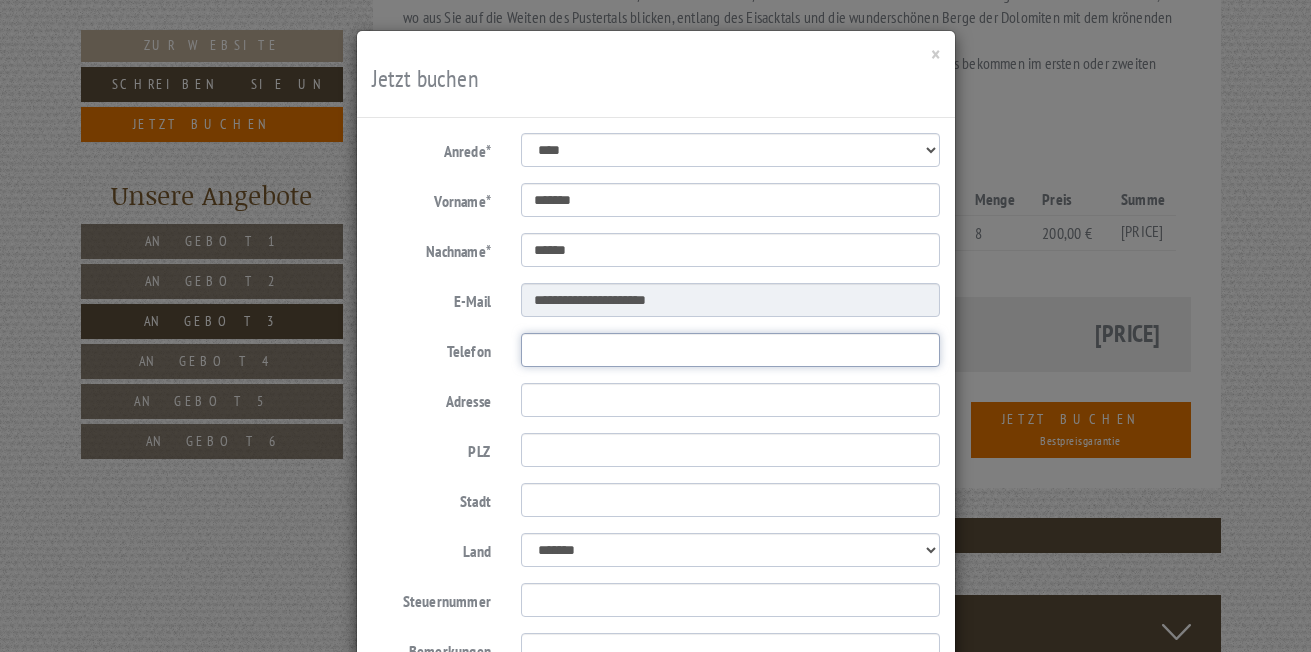 click on "Telefon" at bounding box center (730, 350) 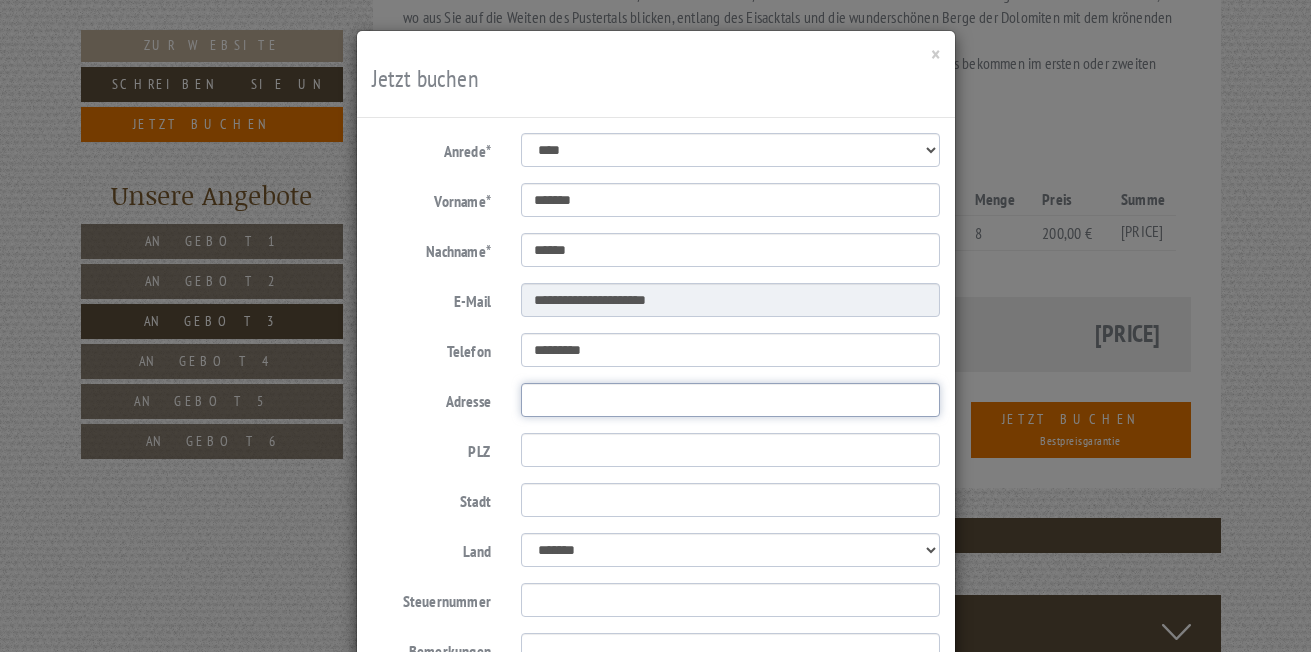 type on "**********" 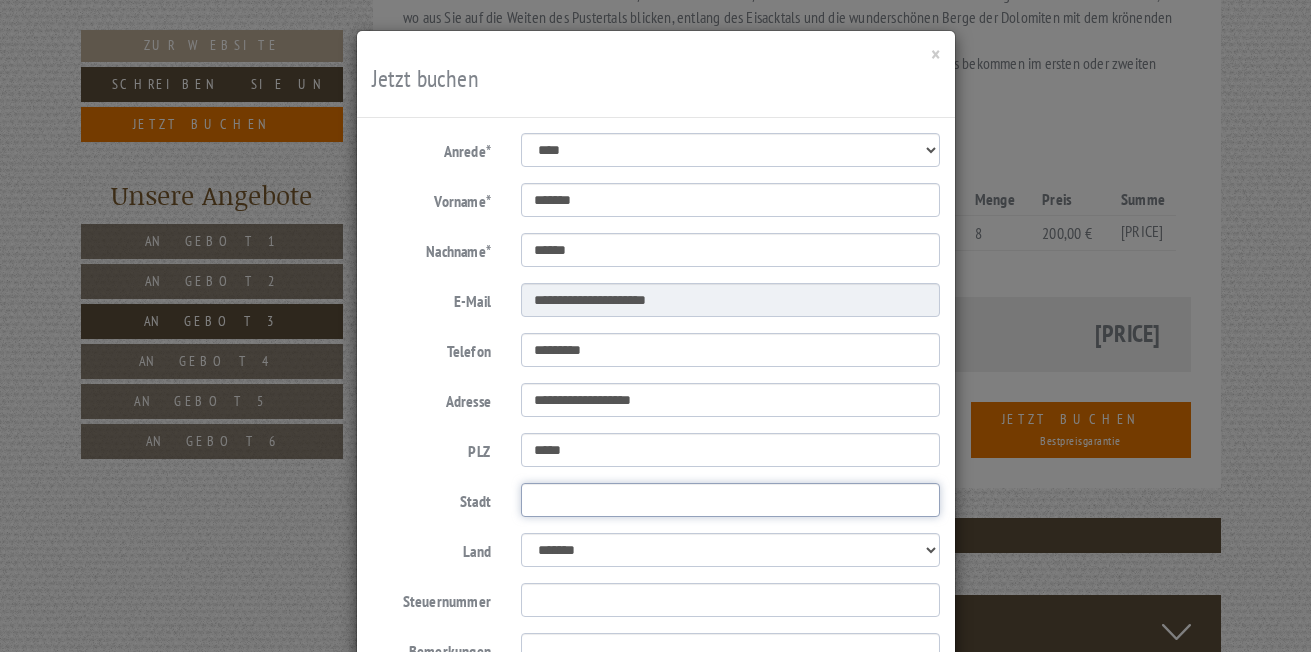 type on "*****" 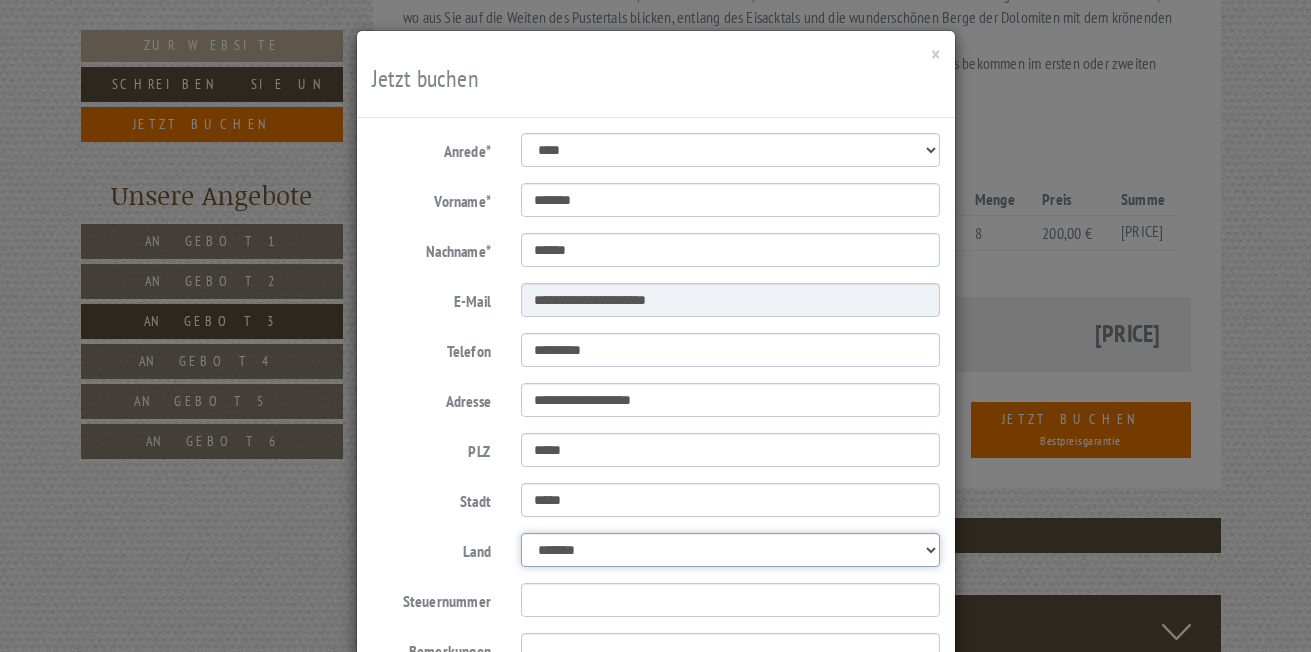 select on "*" 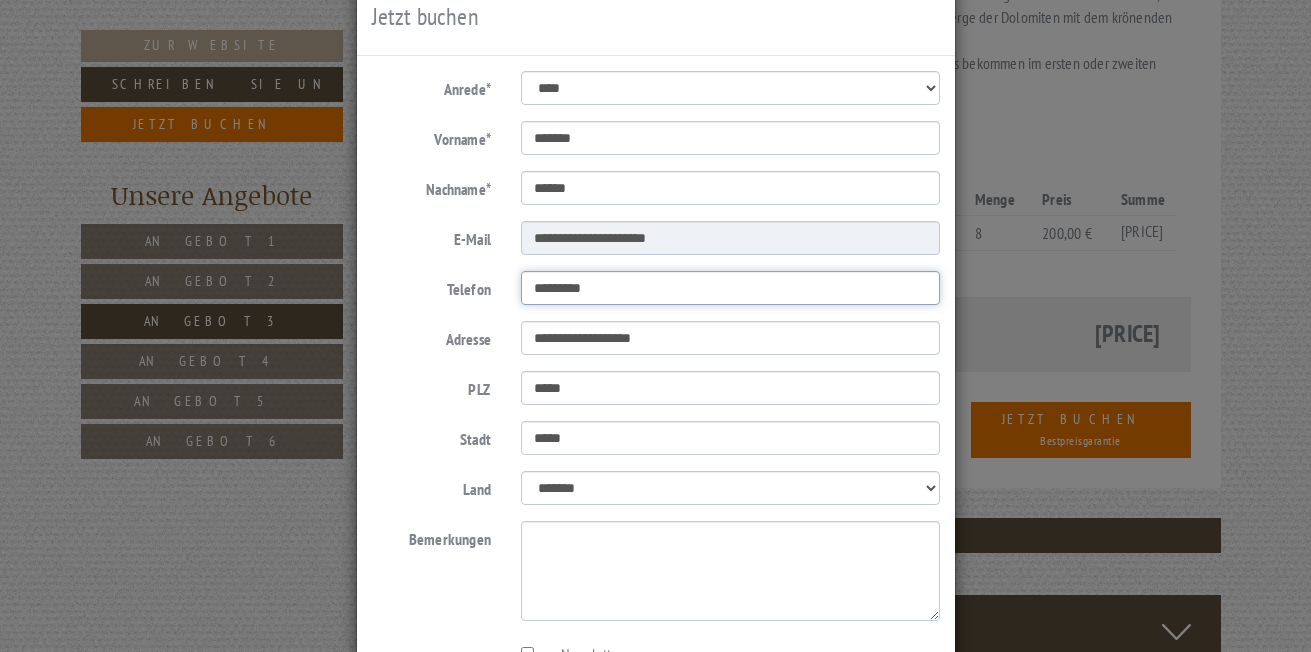 scroll, scrollTop: 53, scrollLeft: 0, axis: vertical 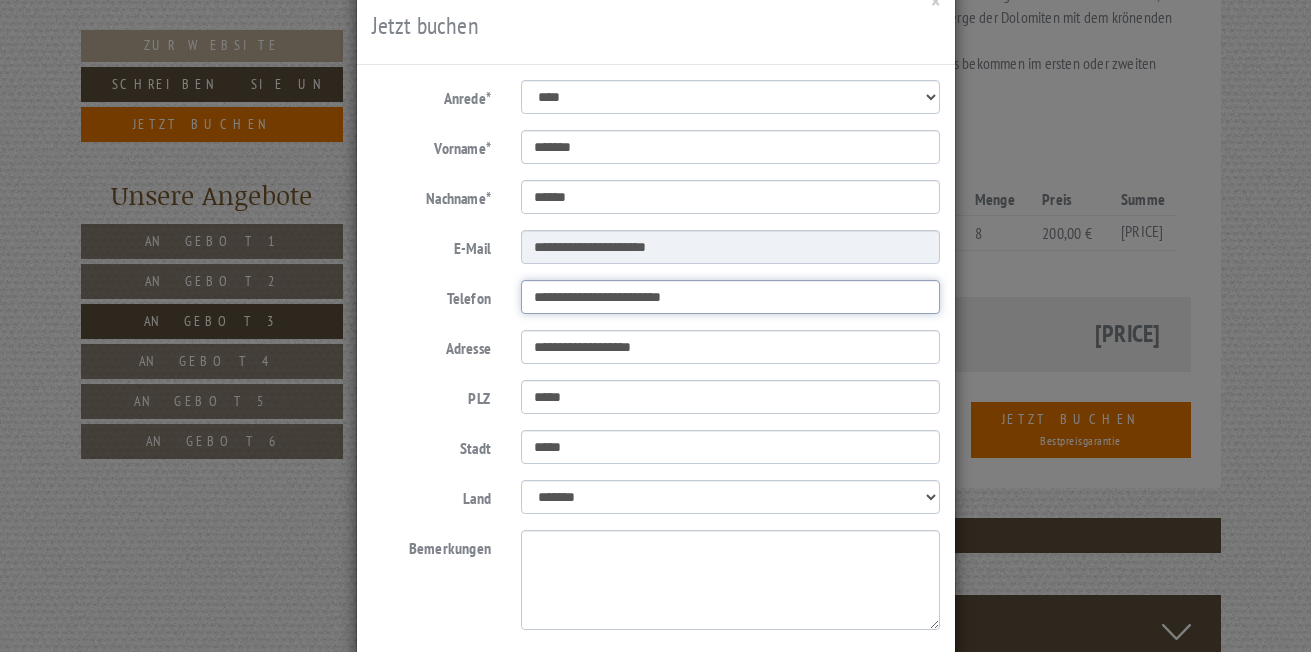 click on "**********" at bounding box center [730, 297] 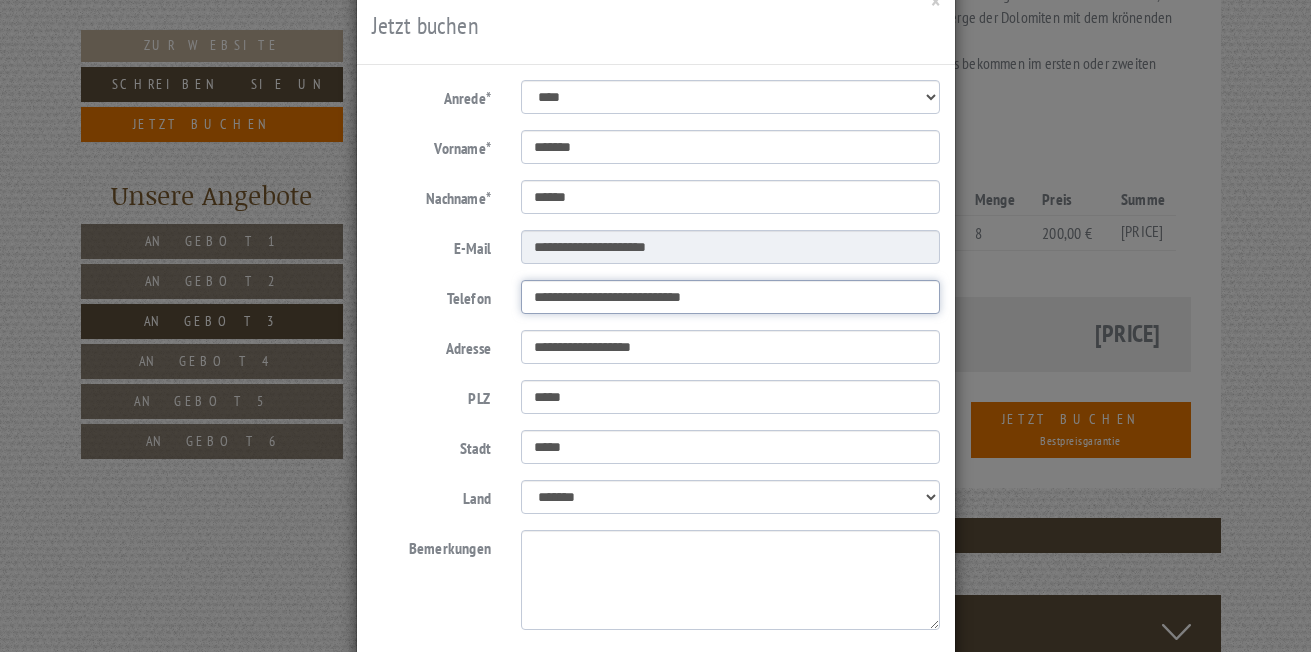 click on "**********" at bounding box center [730, 297] 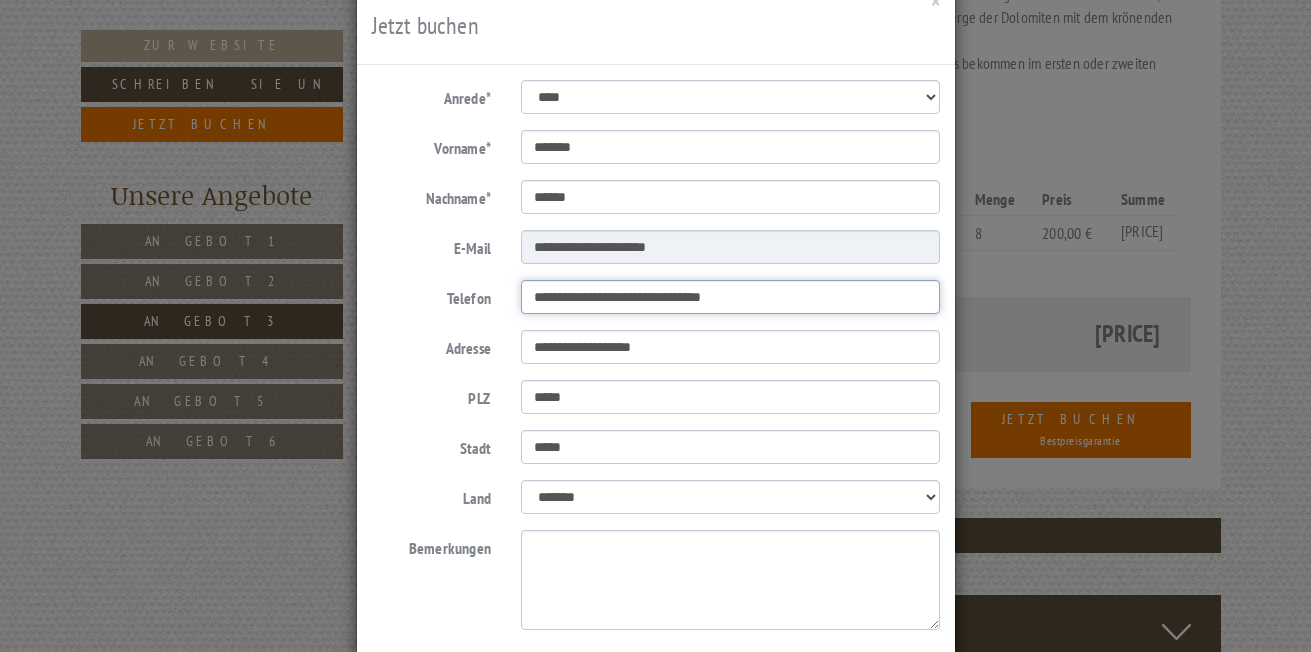 click on "**********" at bounding box center [730, 297] 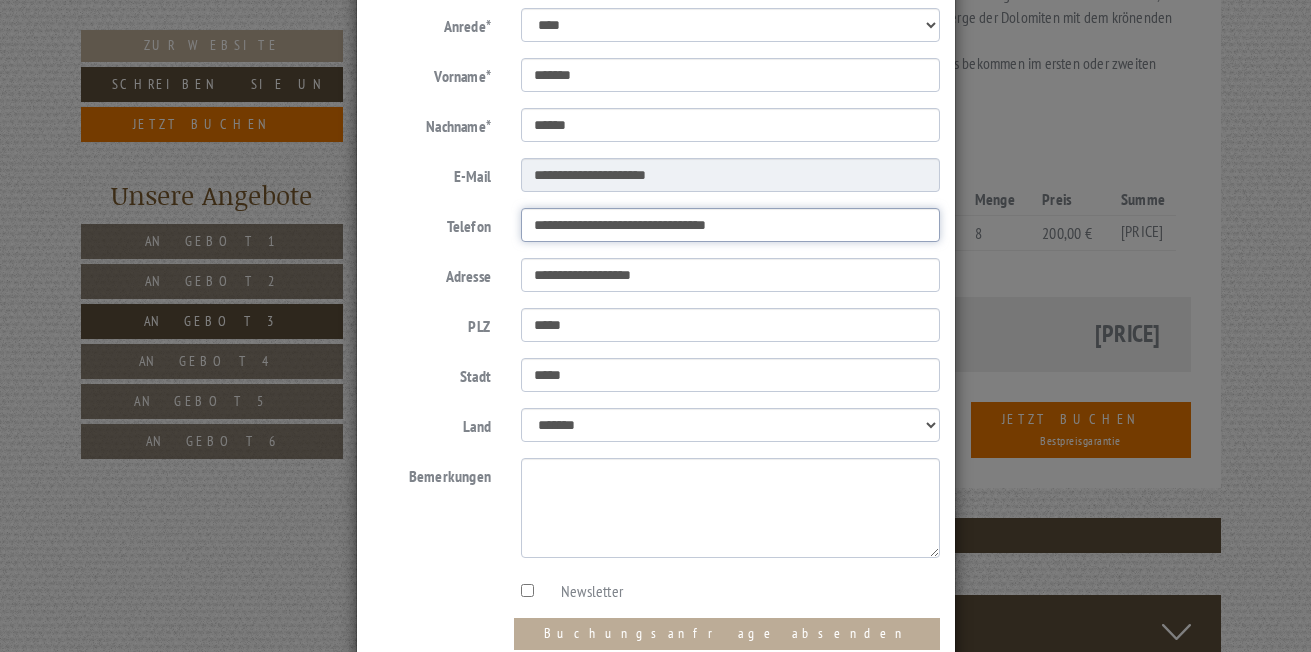 scroll, scrollTop: 253, scrollLeft: 0, axis: vertical 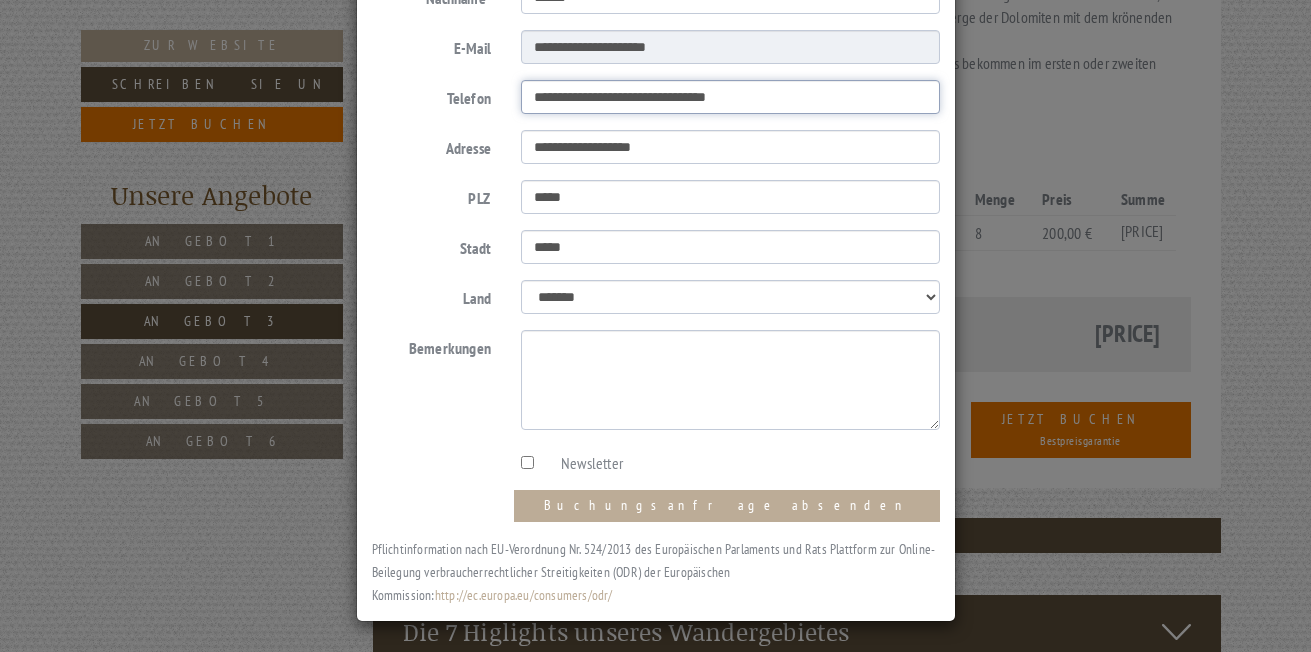 type on "**********" 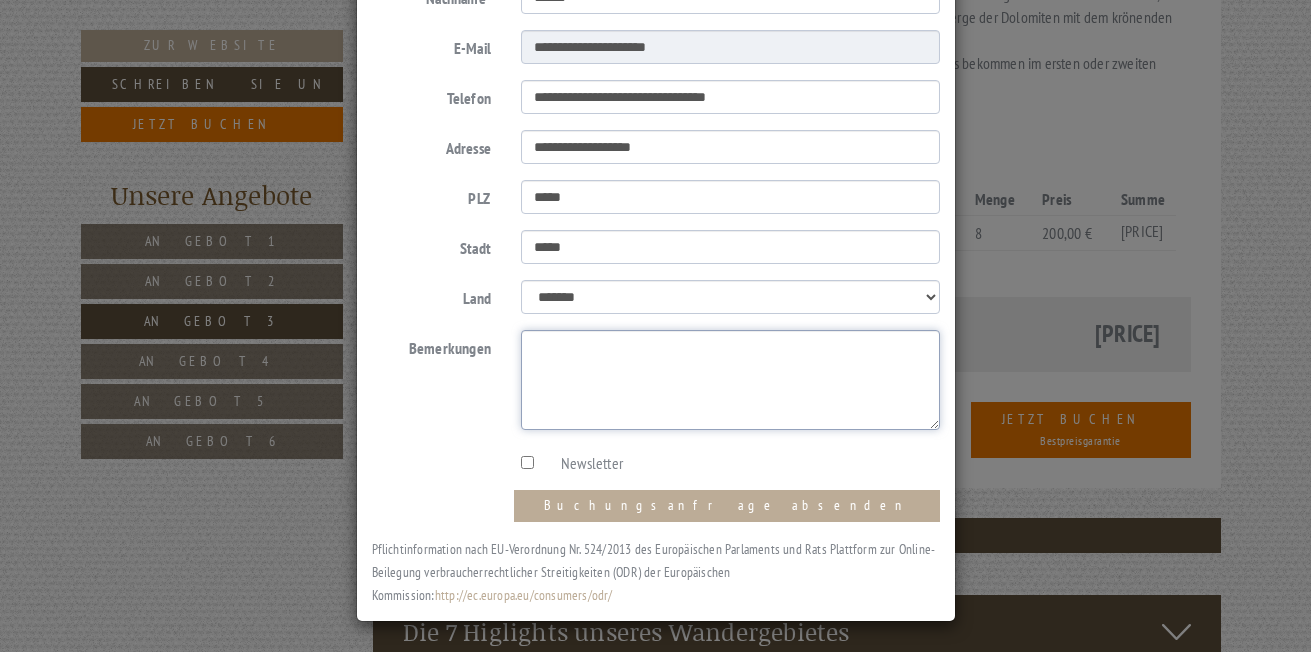click on "Bemerkungen" at bounding box center (730, 380) 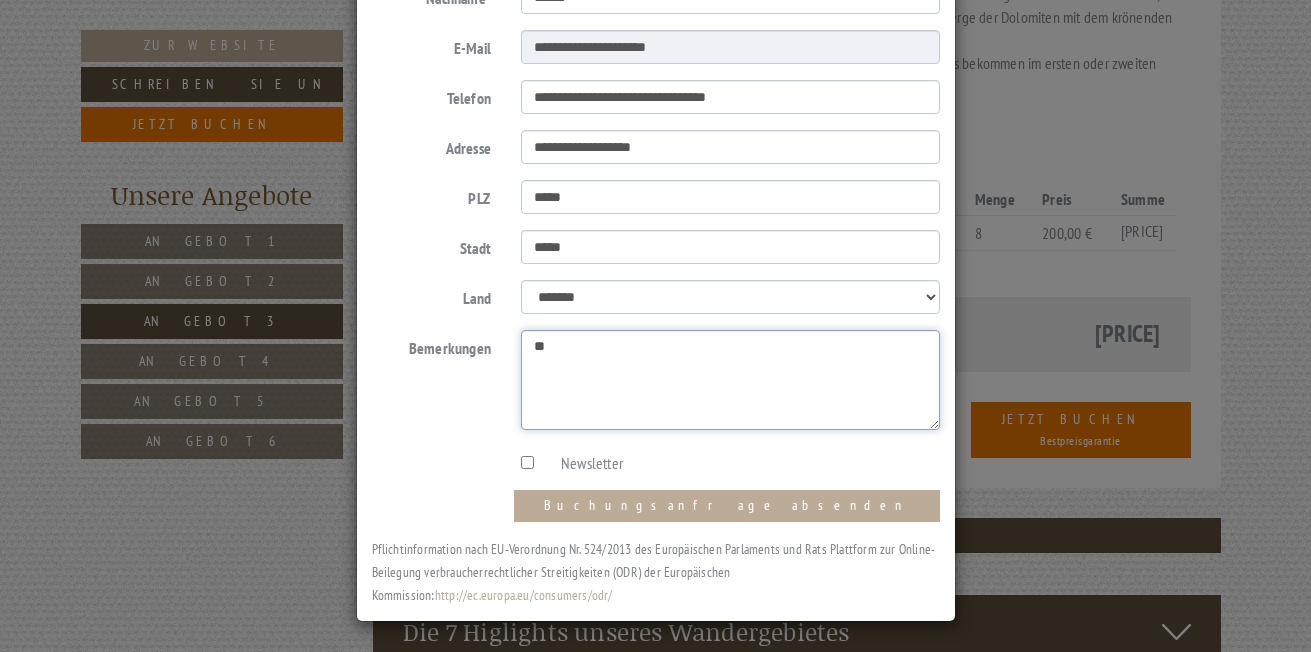 type on "*" 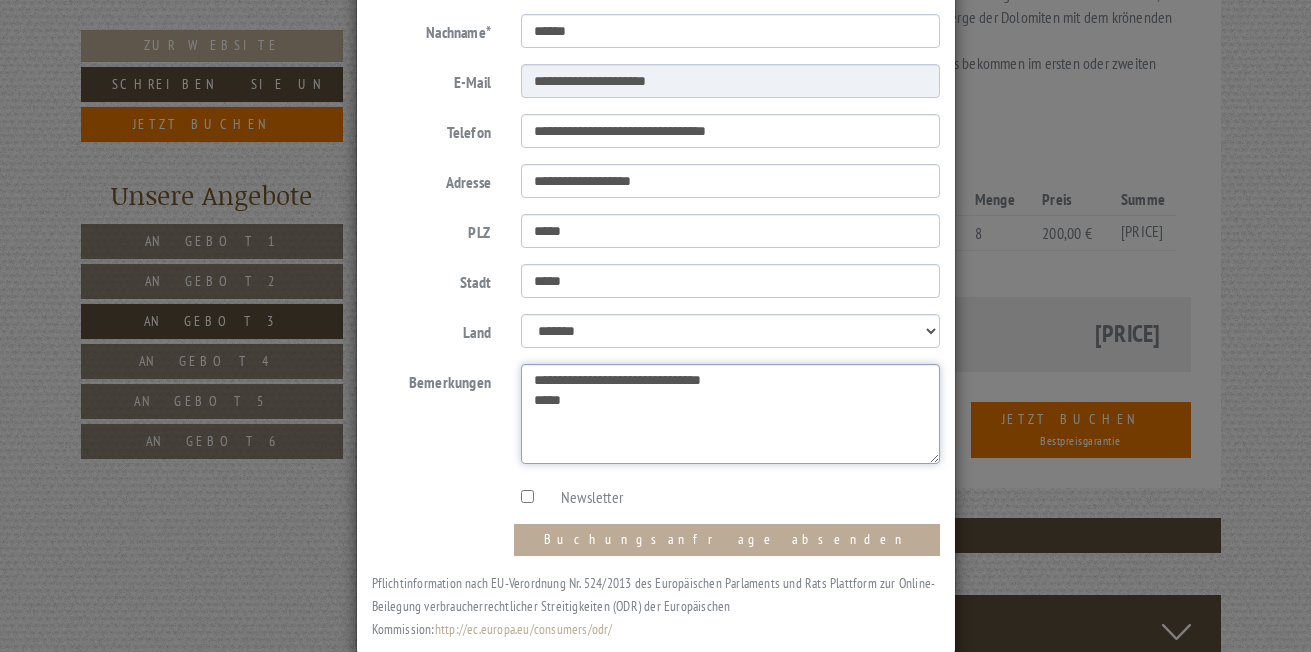 scroll, scrollTop: 253, scrollLeft: 0, axis: vertical 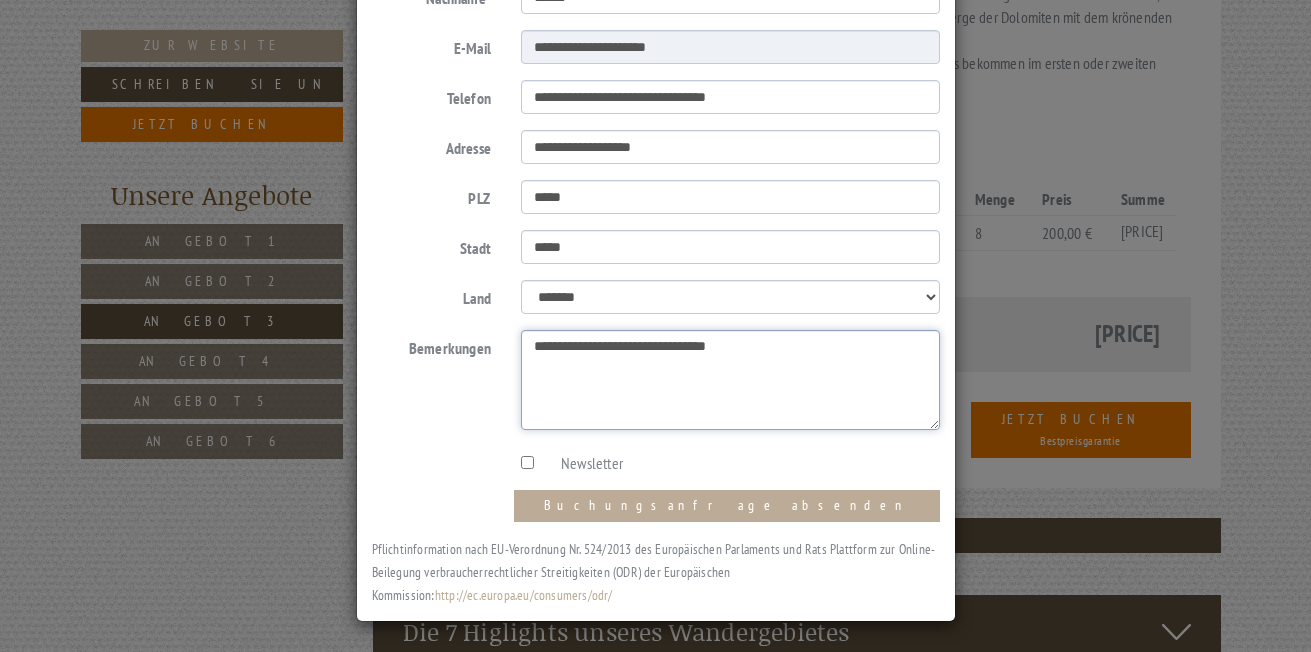 click on "**********" at bounding box center (730, 380) 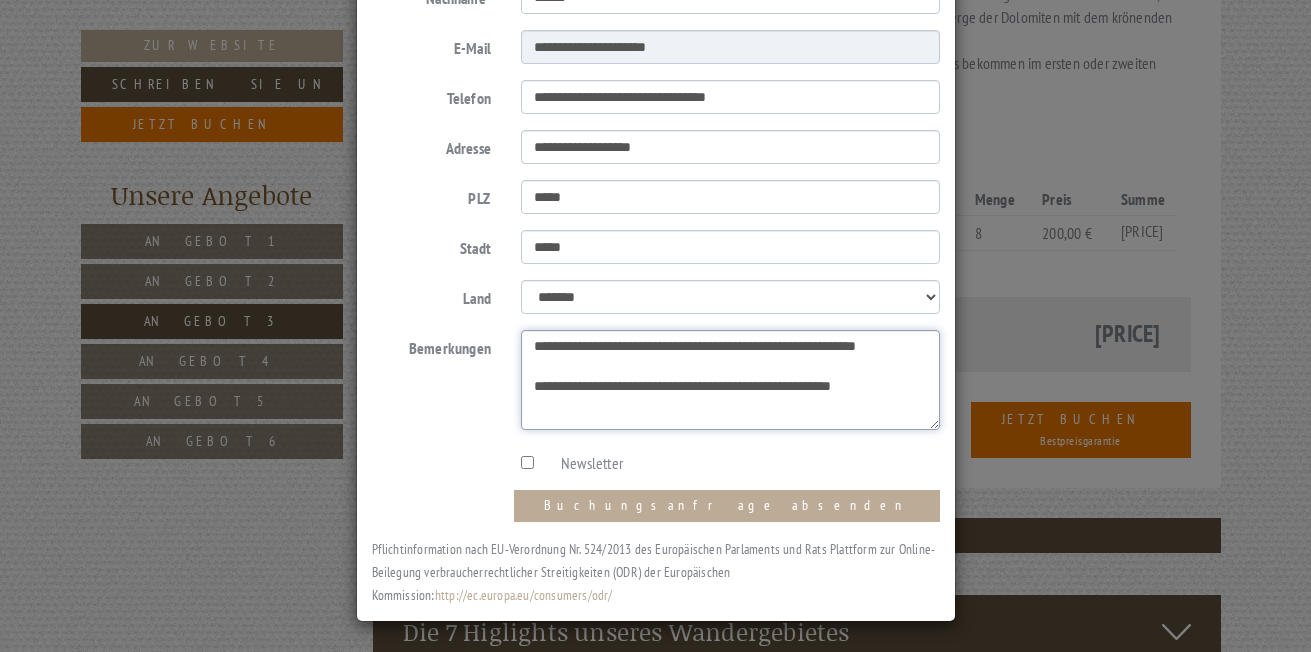 type on "**********" 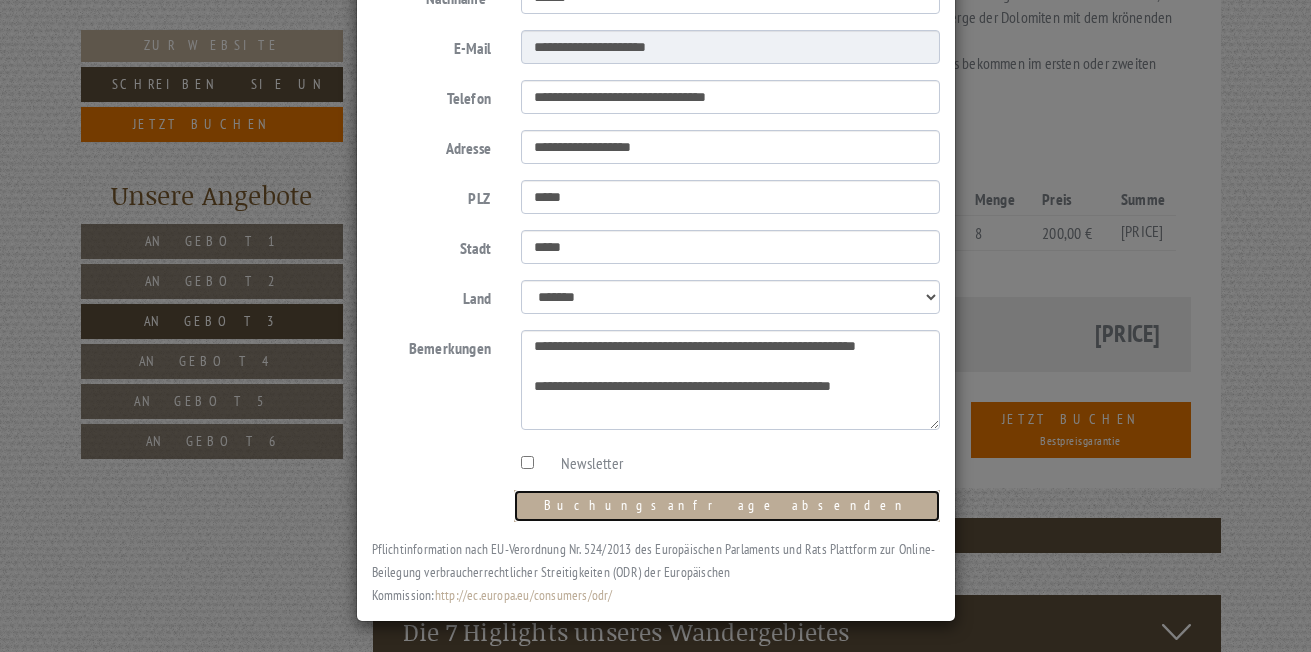 click on "Buchungsanfrage absenden" at bounding box center [727, 506] 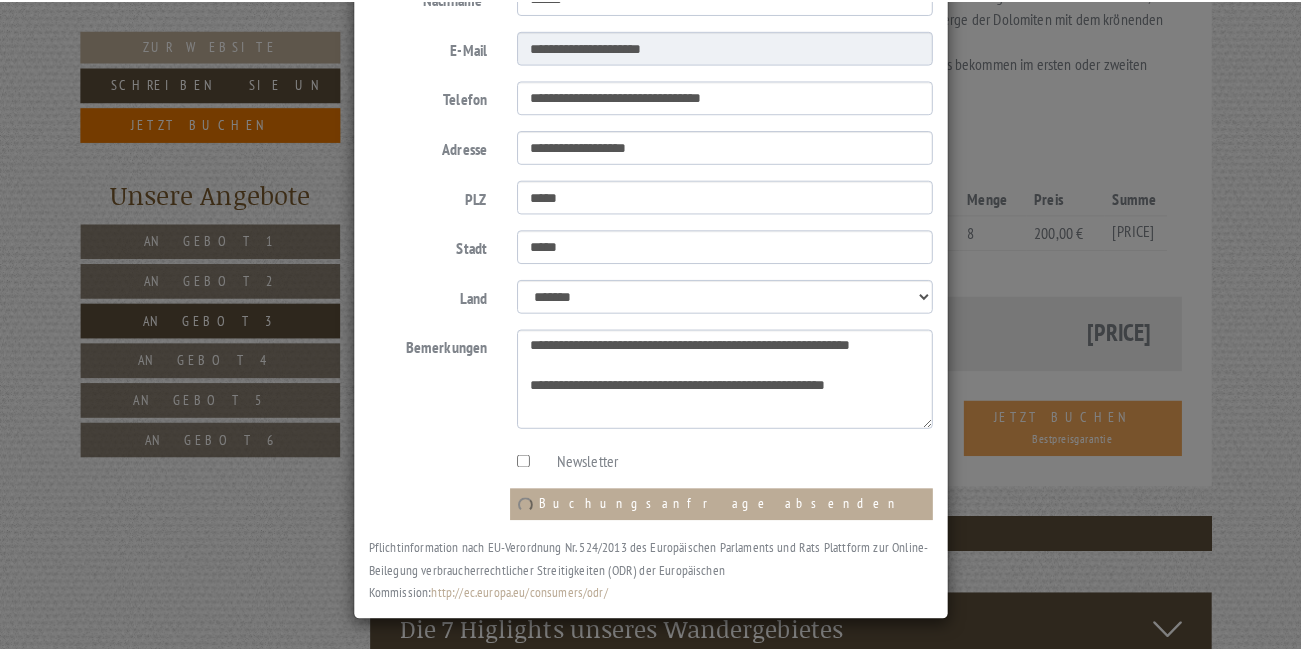 scroll, scrollTop: 0, scrollLeft: 0, axis: both 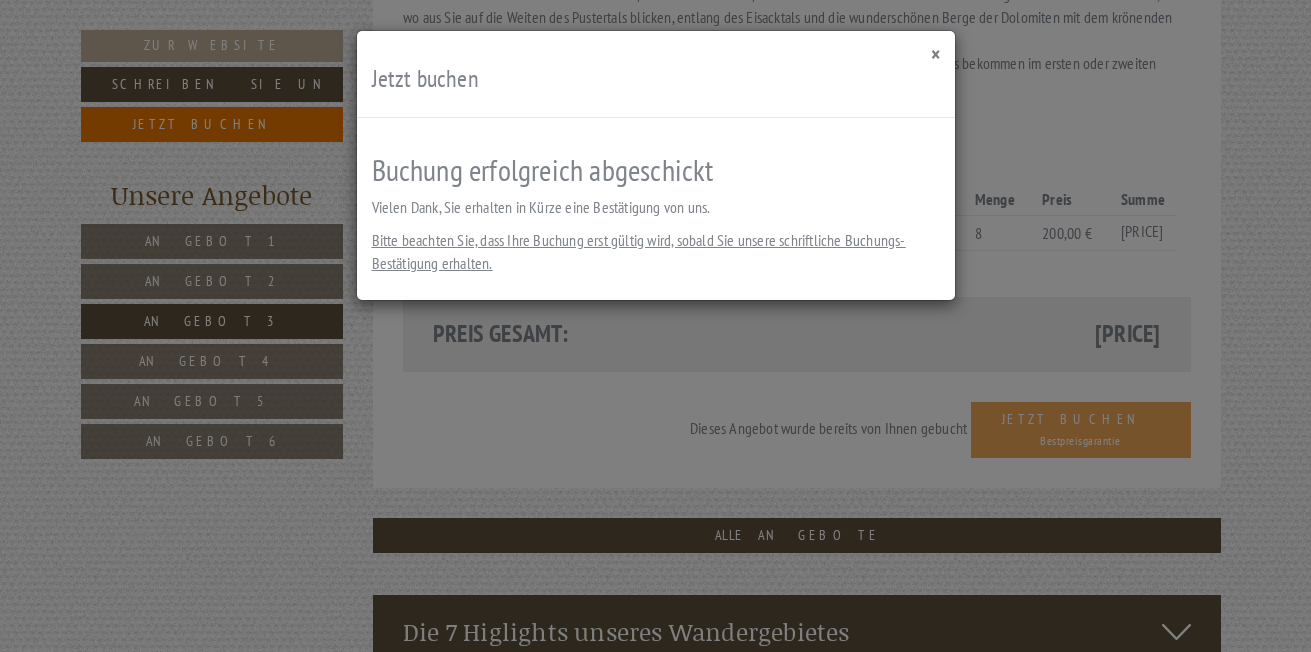 click on "×" at bounding box center (935, 54) 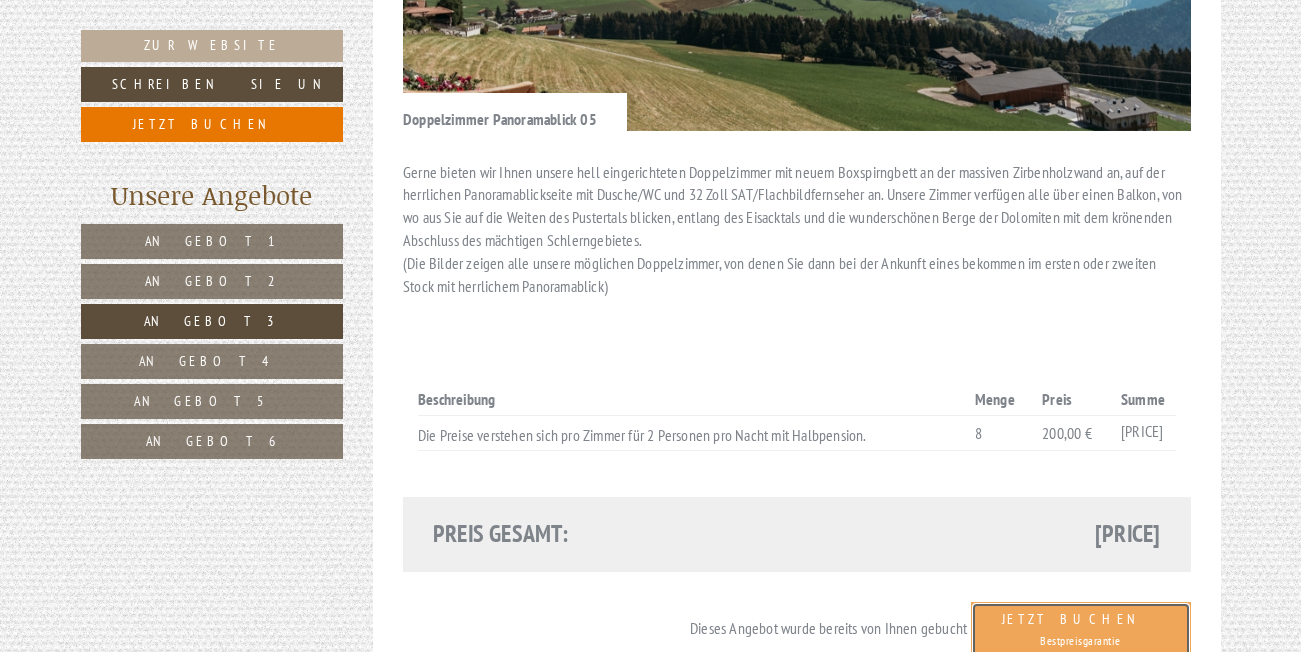 scroll, scrollTop: 727, scrollLeft: 0, axis: vertical 